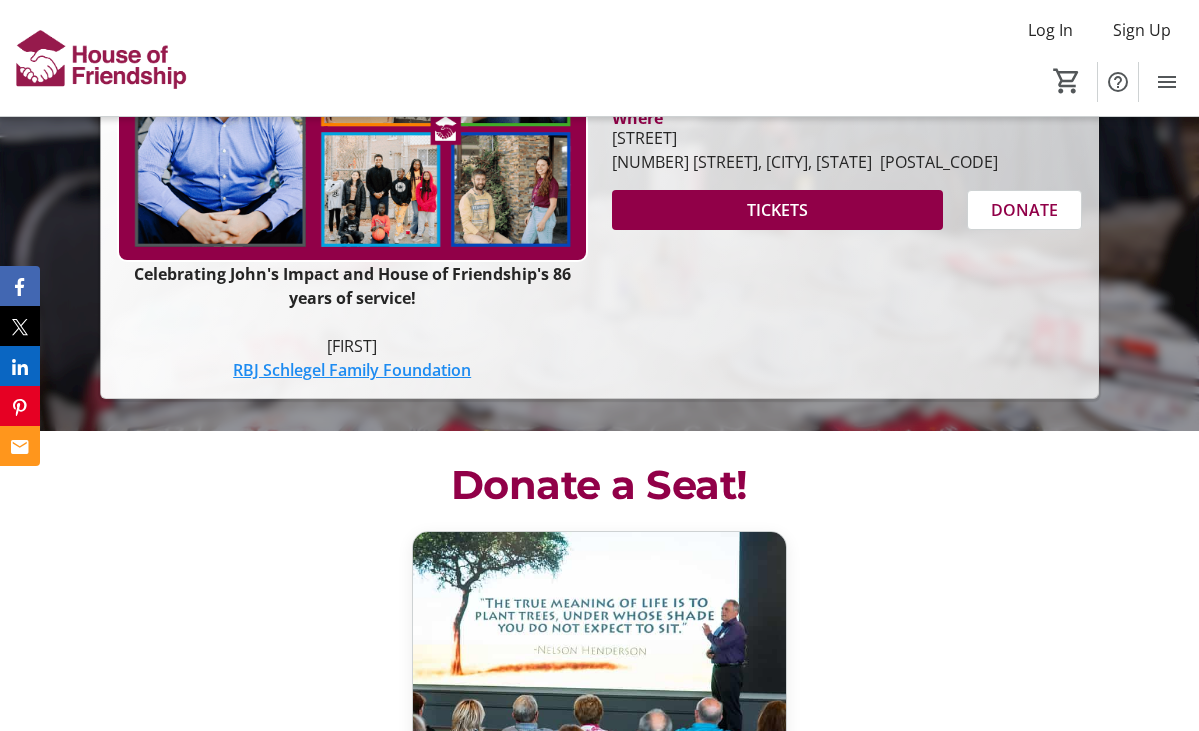 scroll, scrollTop: 277, scrollLeft: 0, axis: vertical 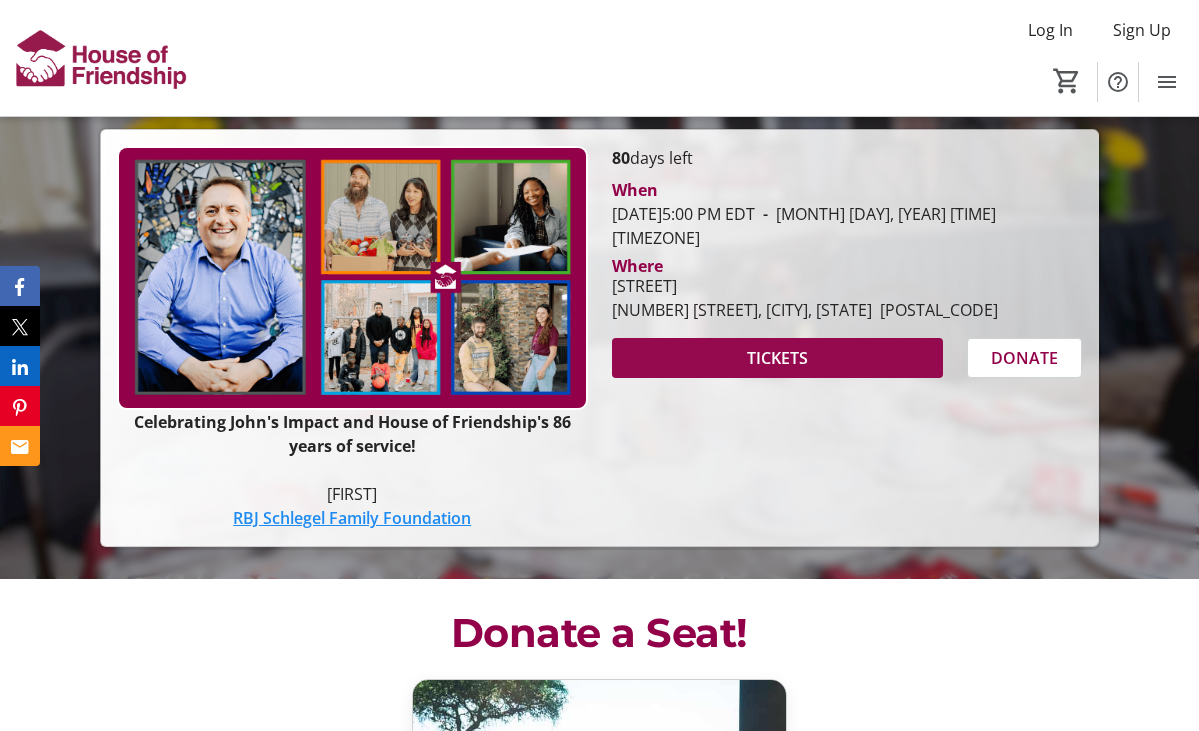 click on "TICKETS" at bounding box center (777, 358) 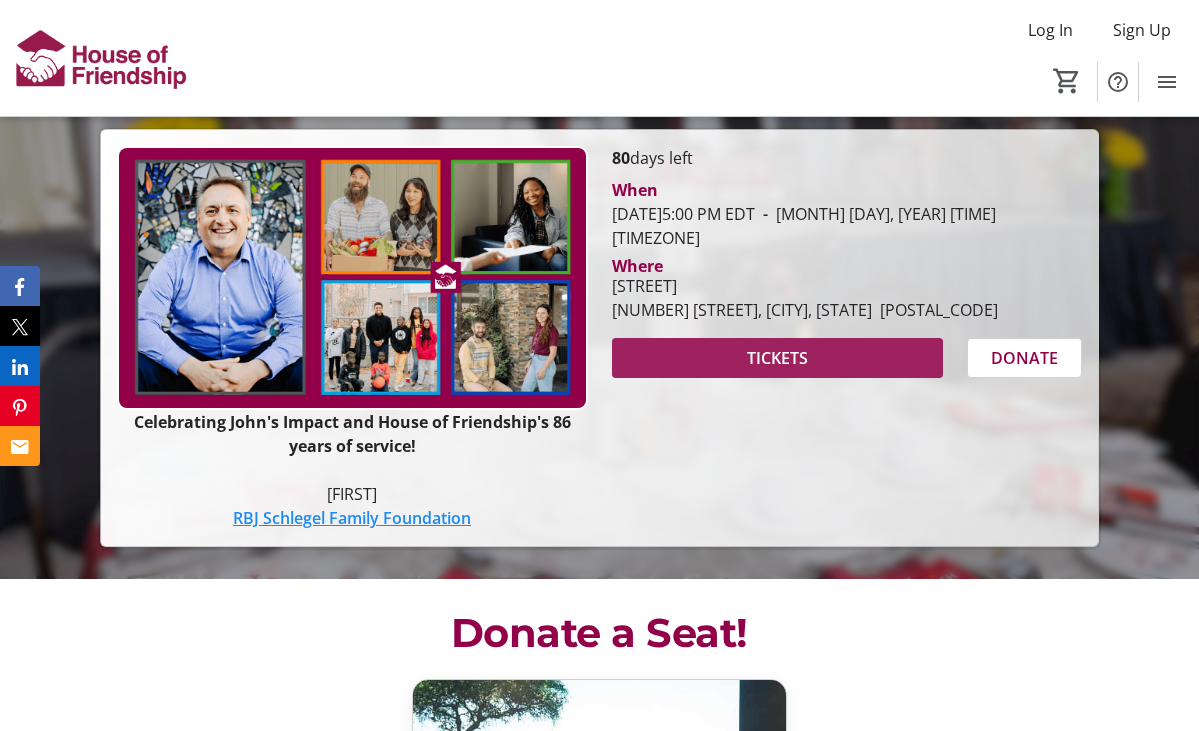 scroll, scrollTop: 0, scrollLeft: 0, axis: both 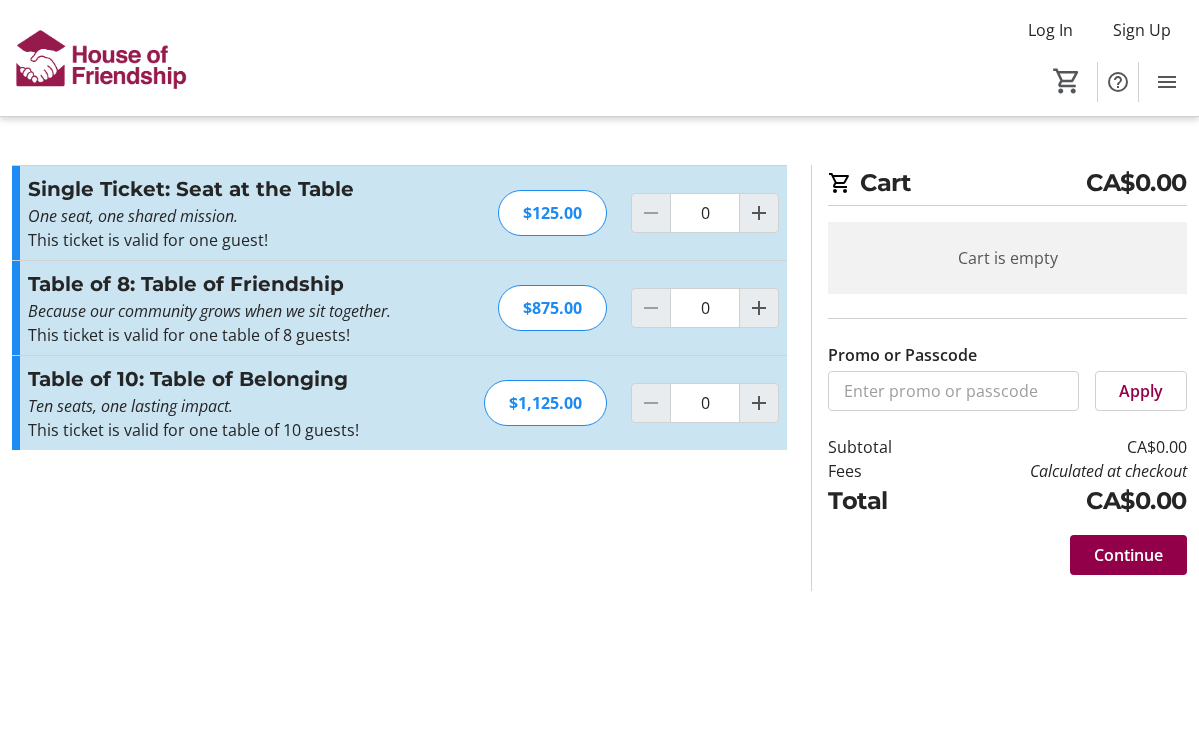 click 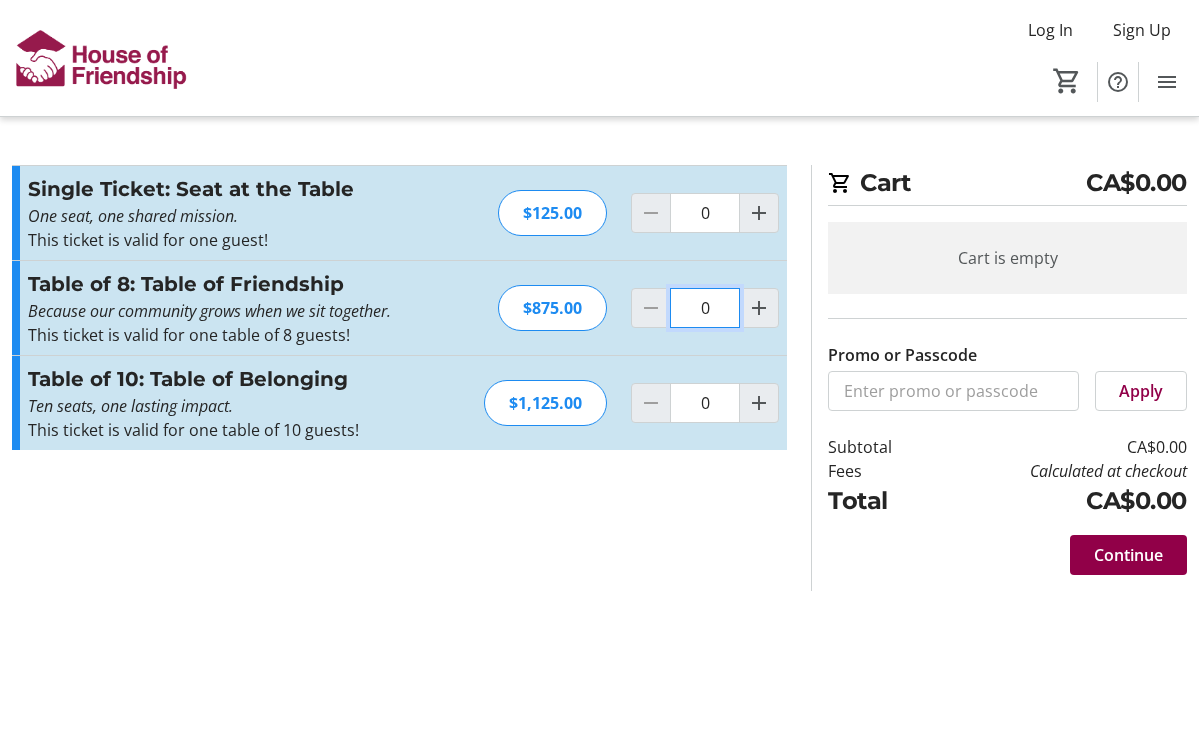 click on "0" at bounding box center [705, 308] 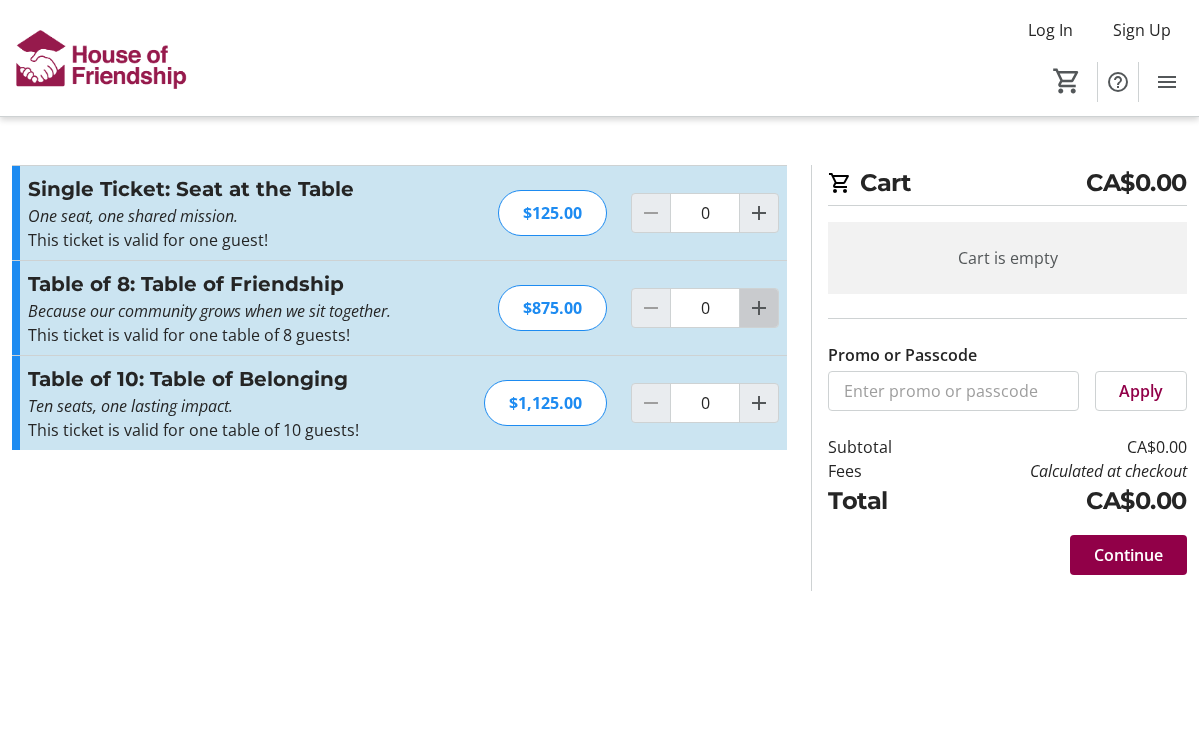 click 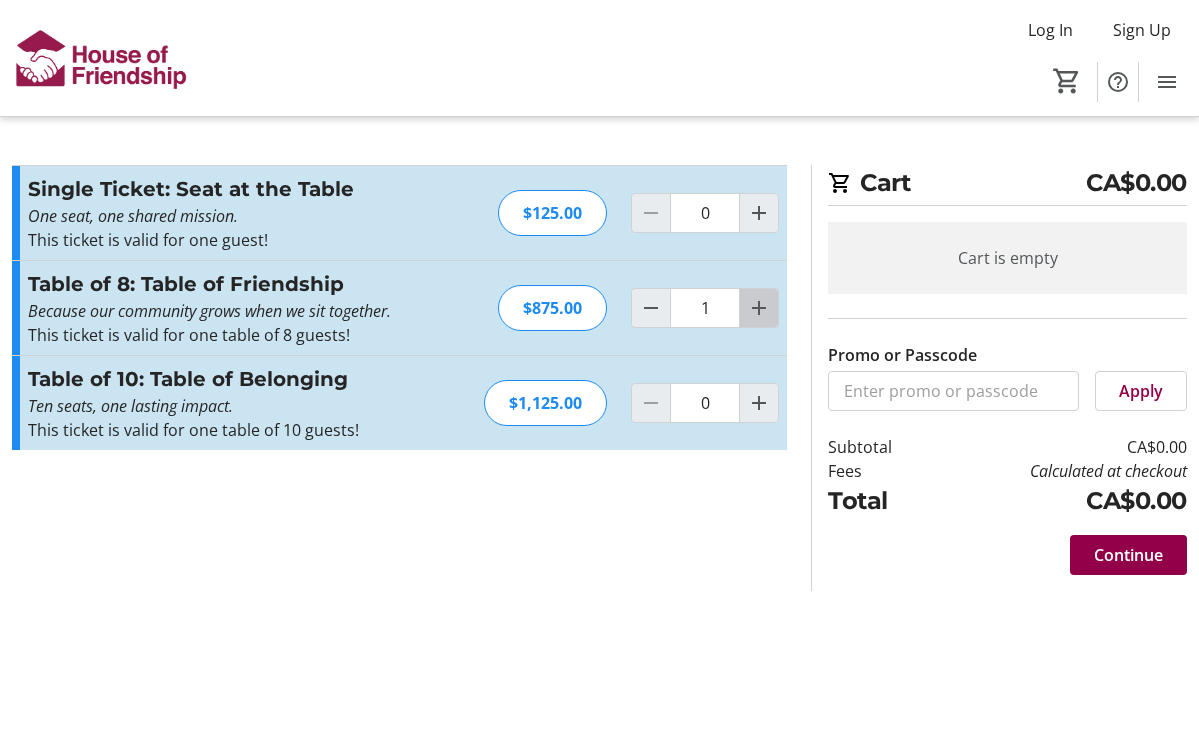 click 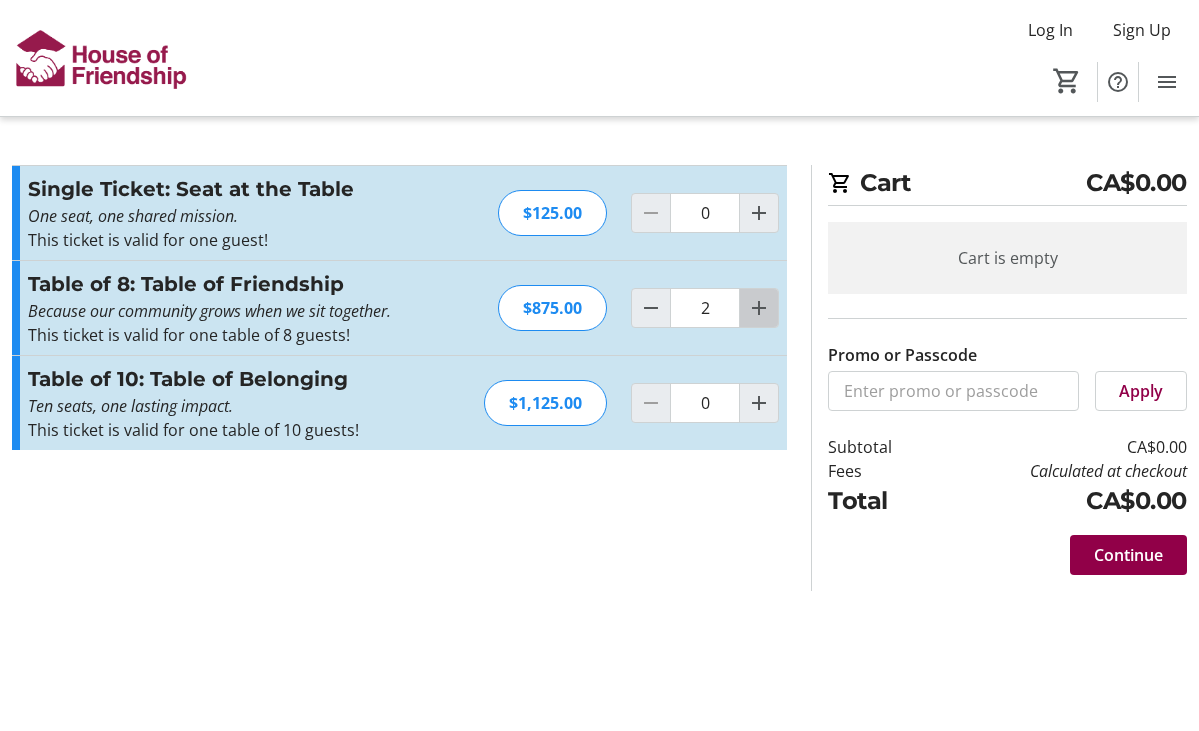 click 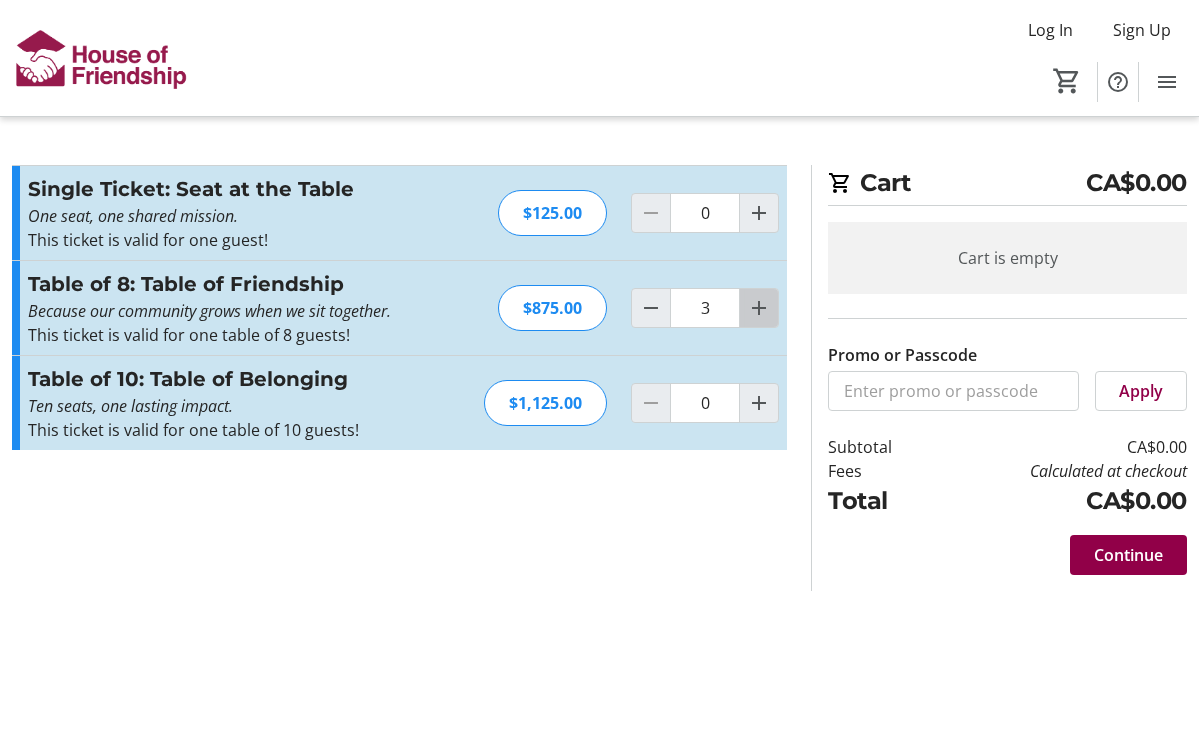 click 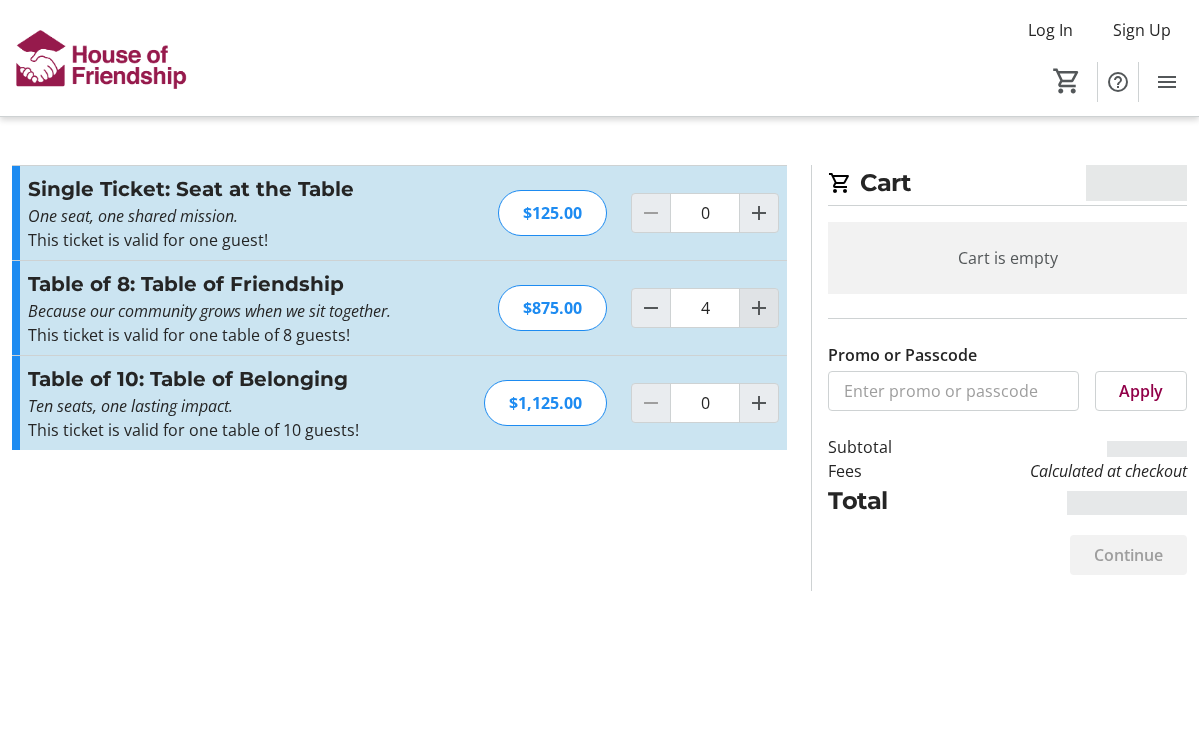 click 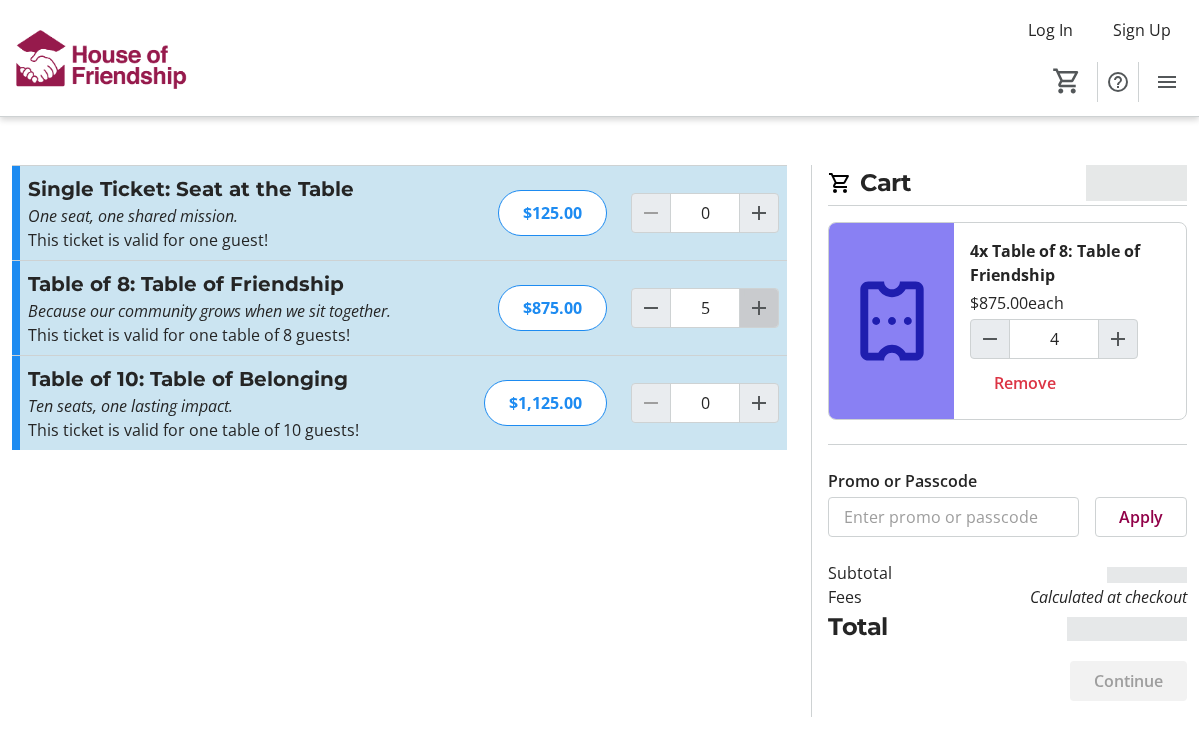 click 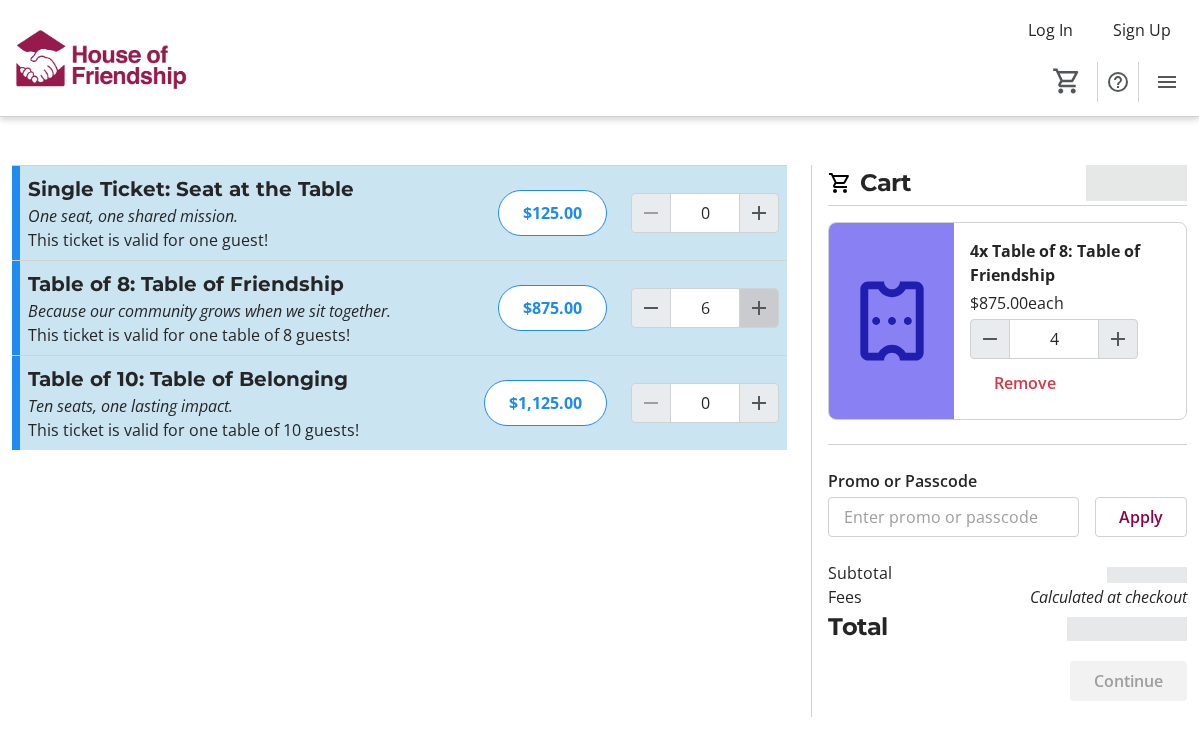 click 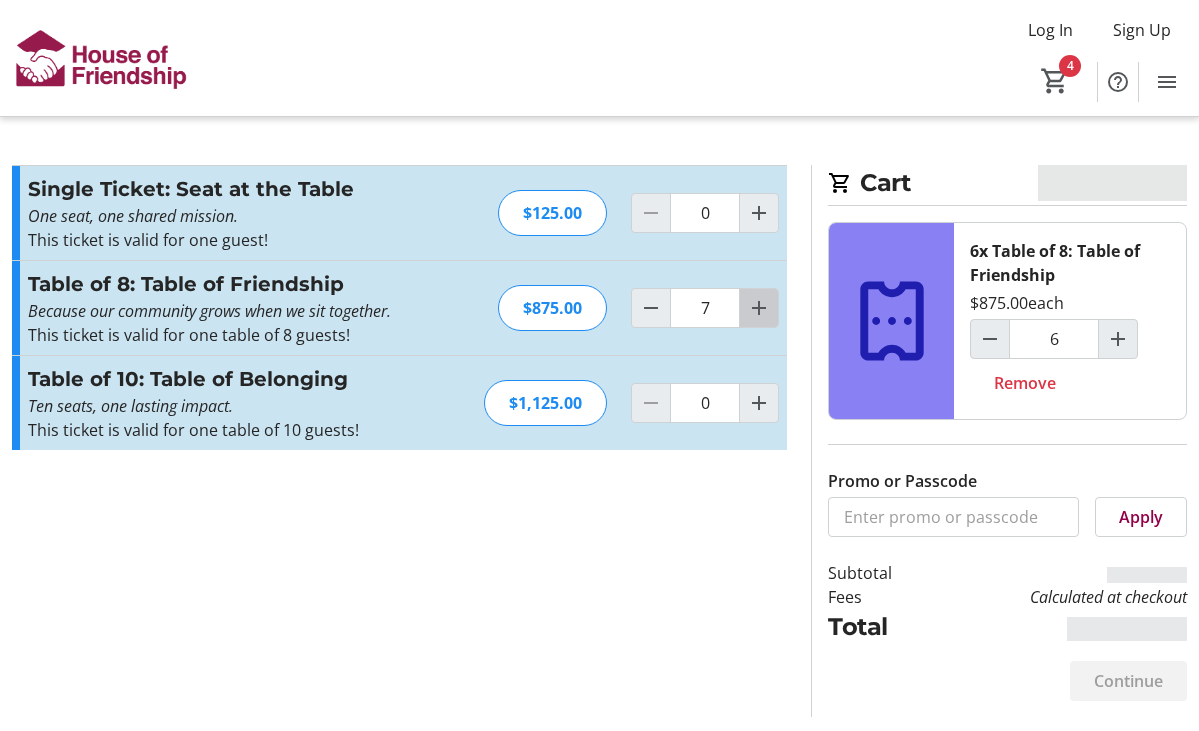 click 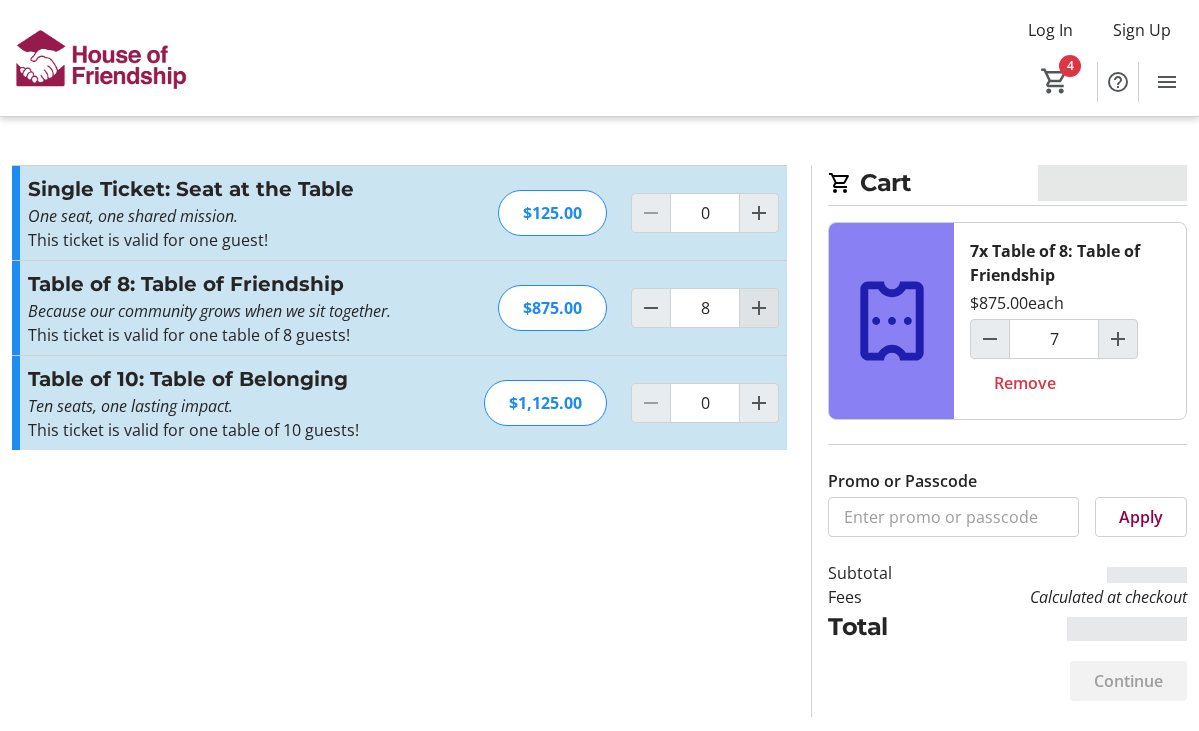 type on "8" 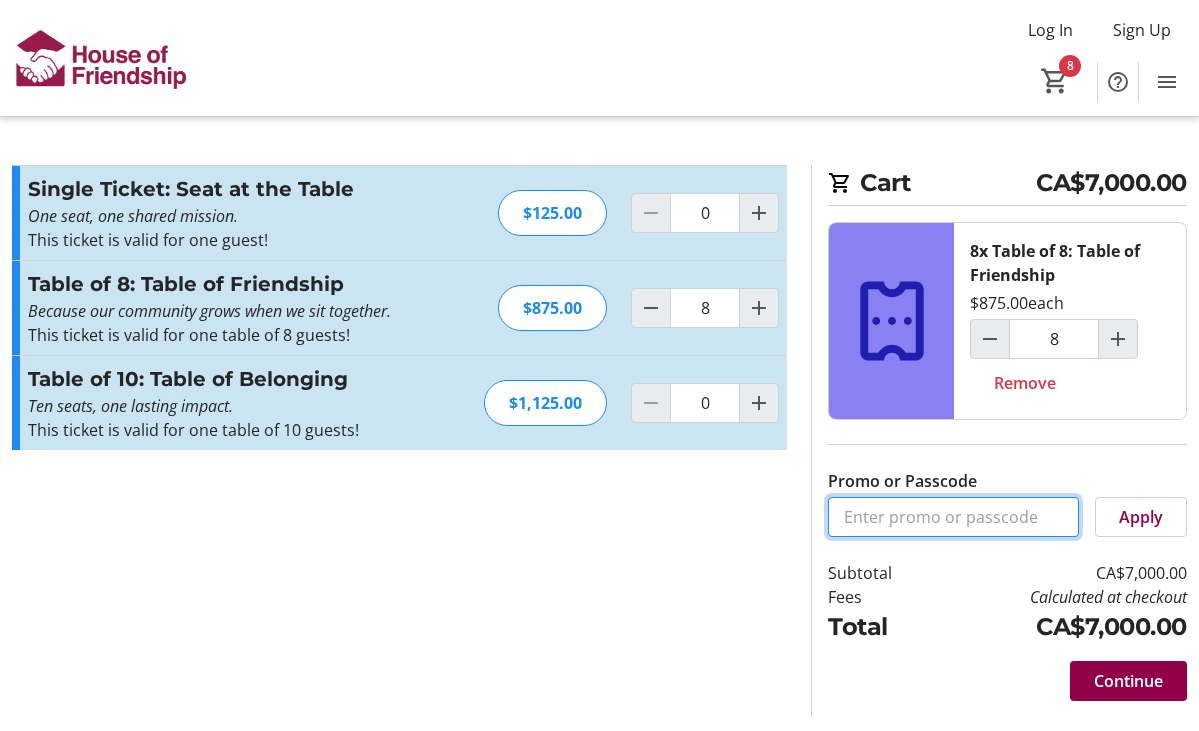 click on "Promo or Passcode" at bounding box center [953, 517] 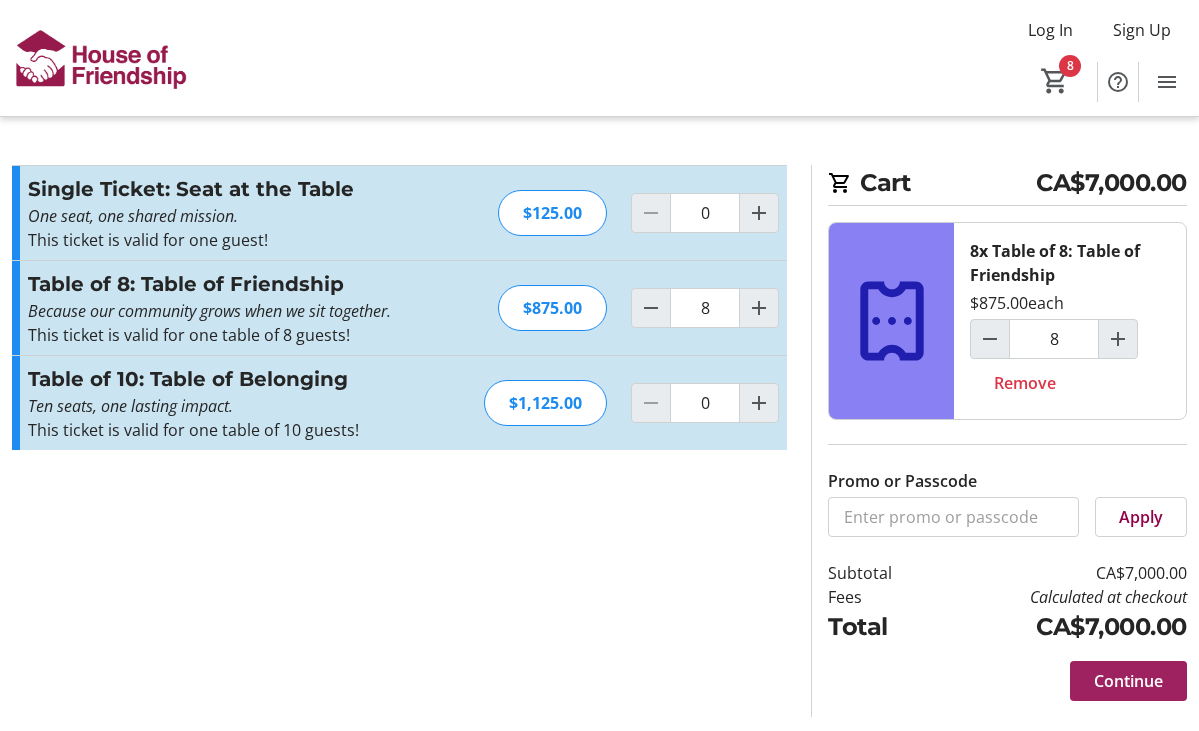click 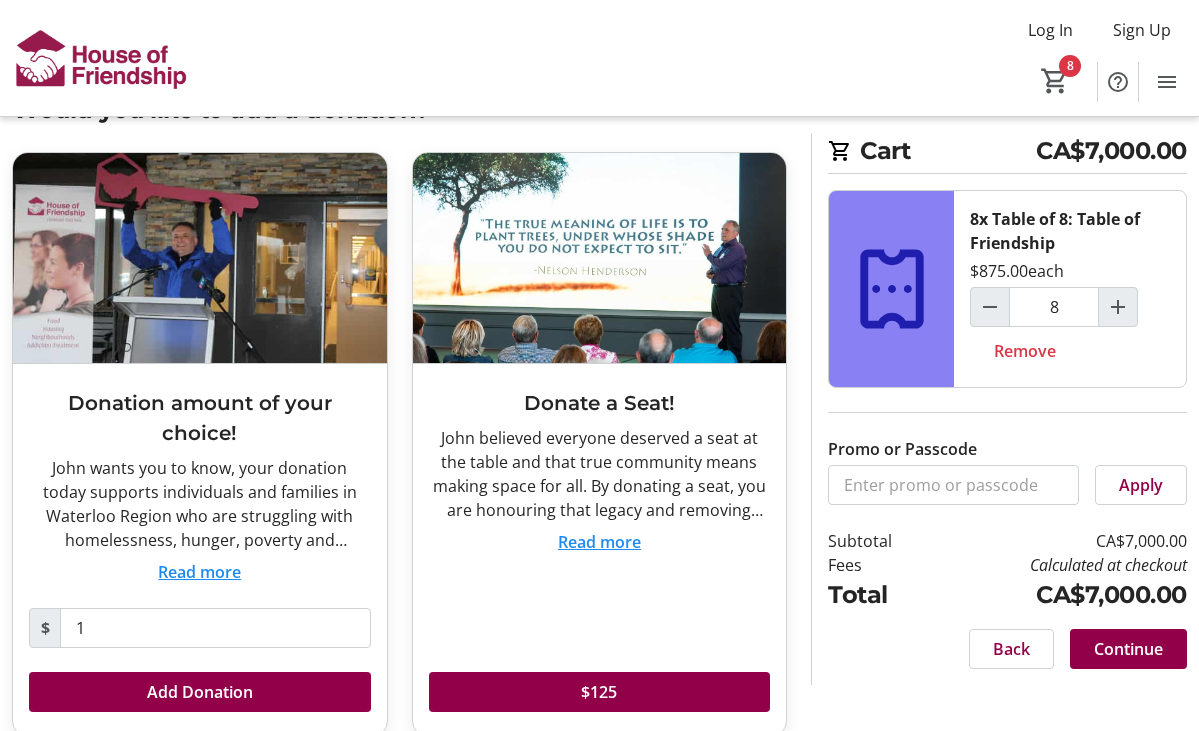 scroll, scrollTop: 72, scrollLeft: 0, axis: vertical 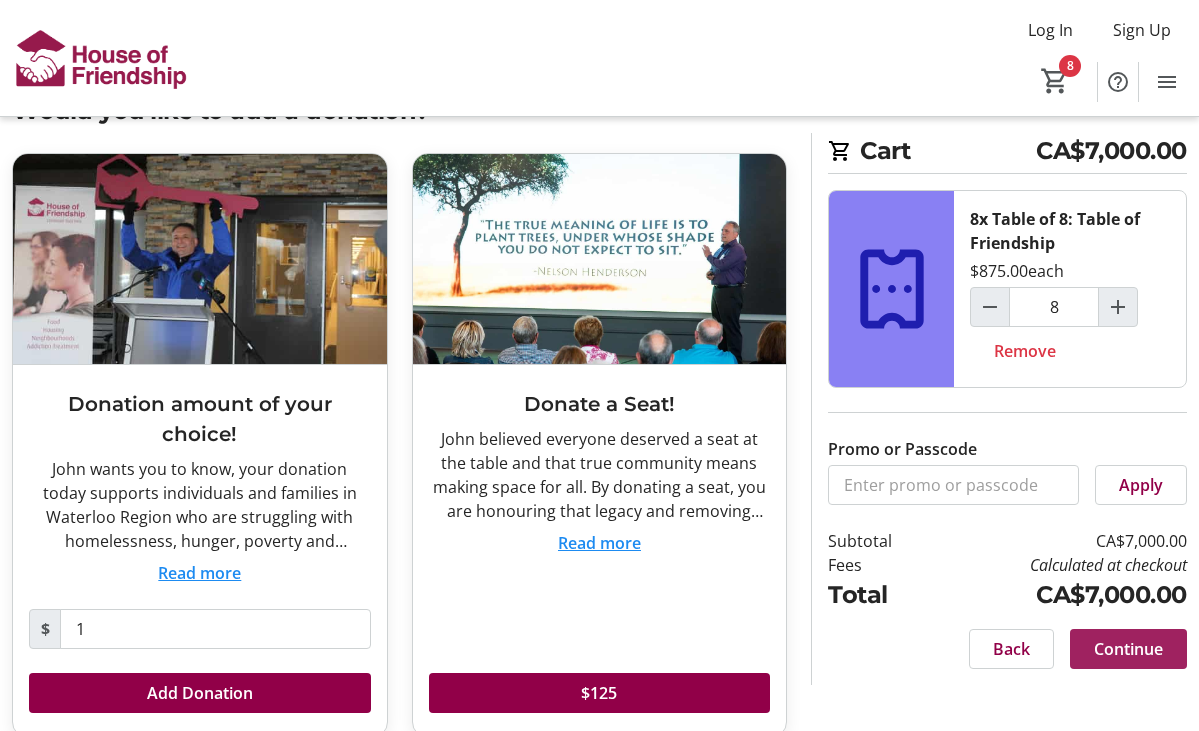 click on "Continue" 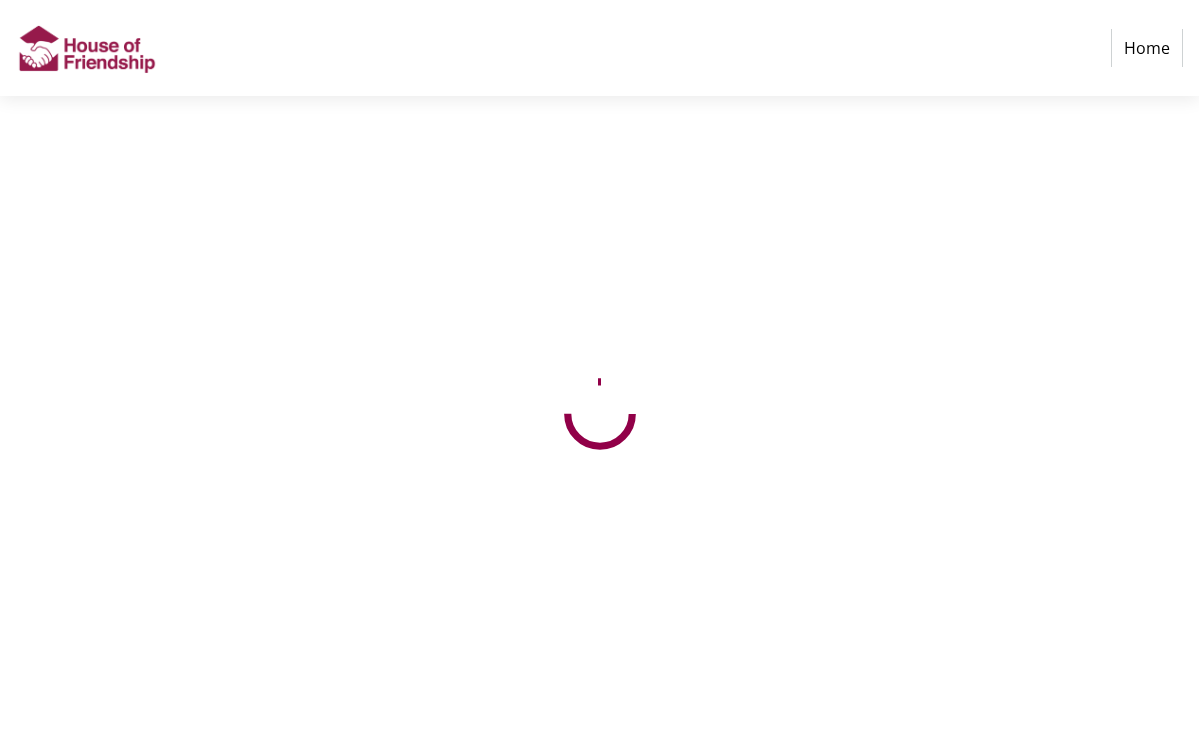 scroll, scrollTop: 0, scrollLeft: 0, axis: both 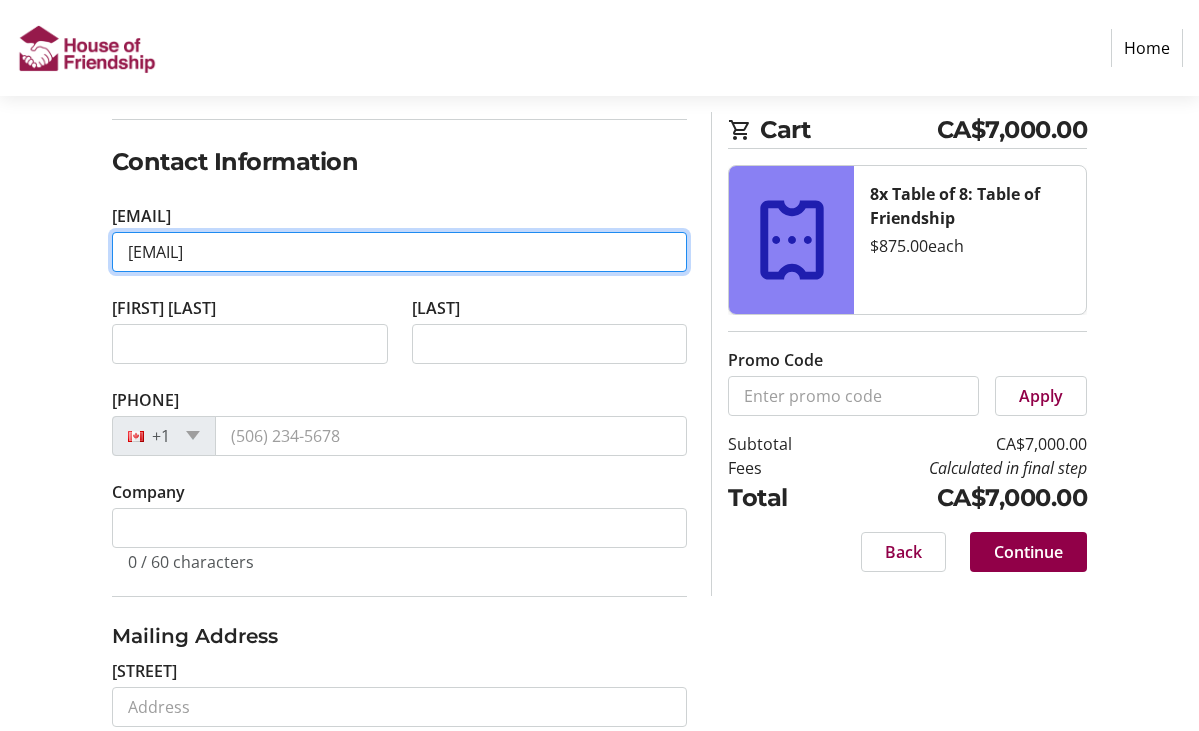 type on "[EMAIL]" 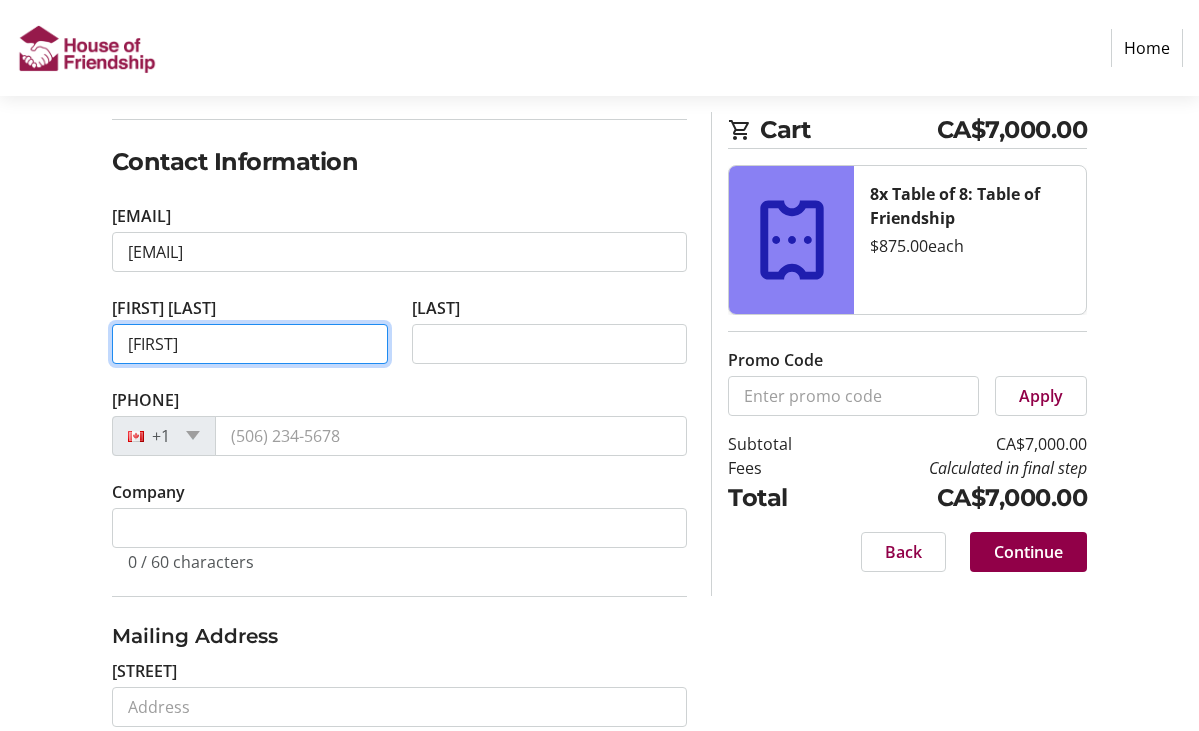 type on "[FIRST]" 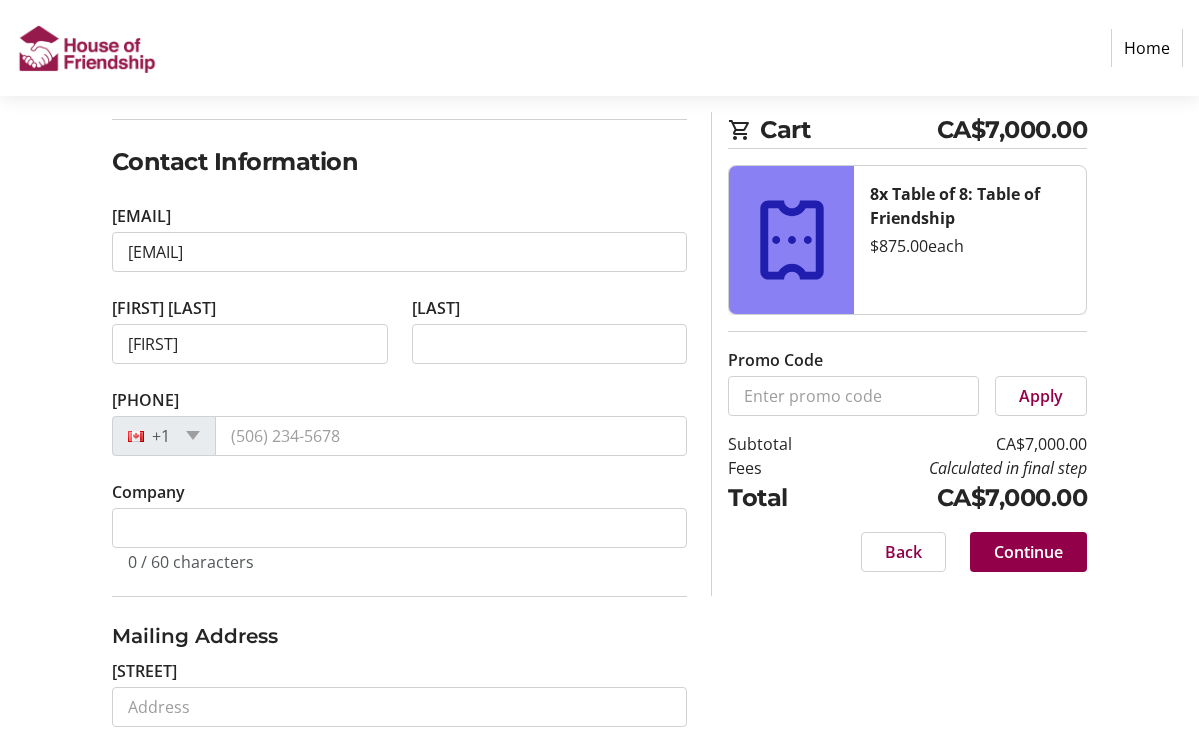click on "[LAST] Name*" 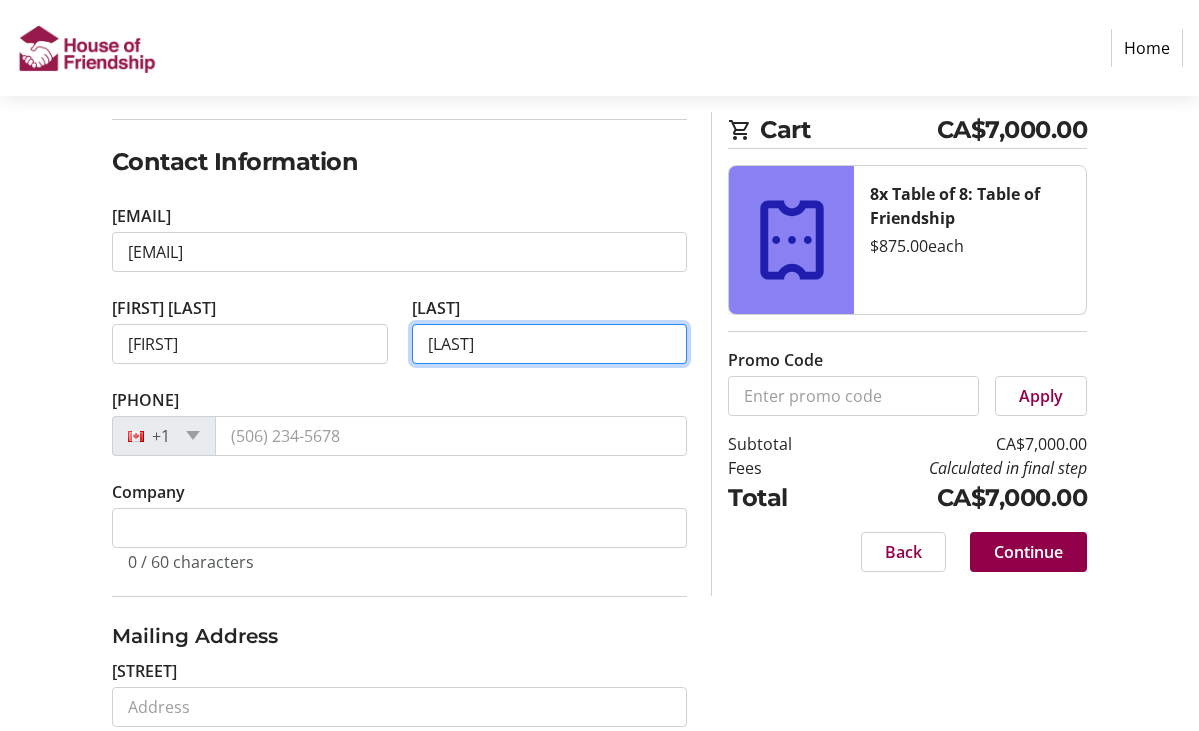 type on "[LAST]" 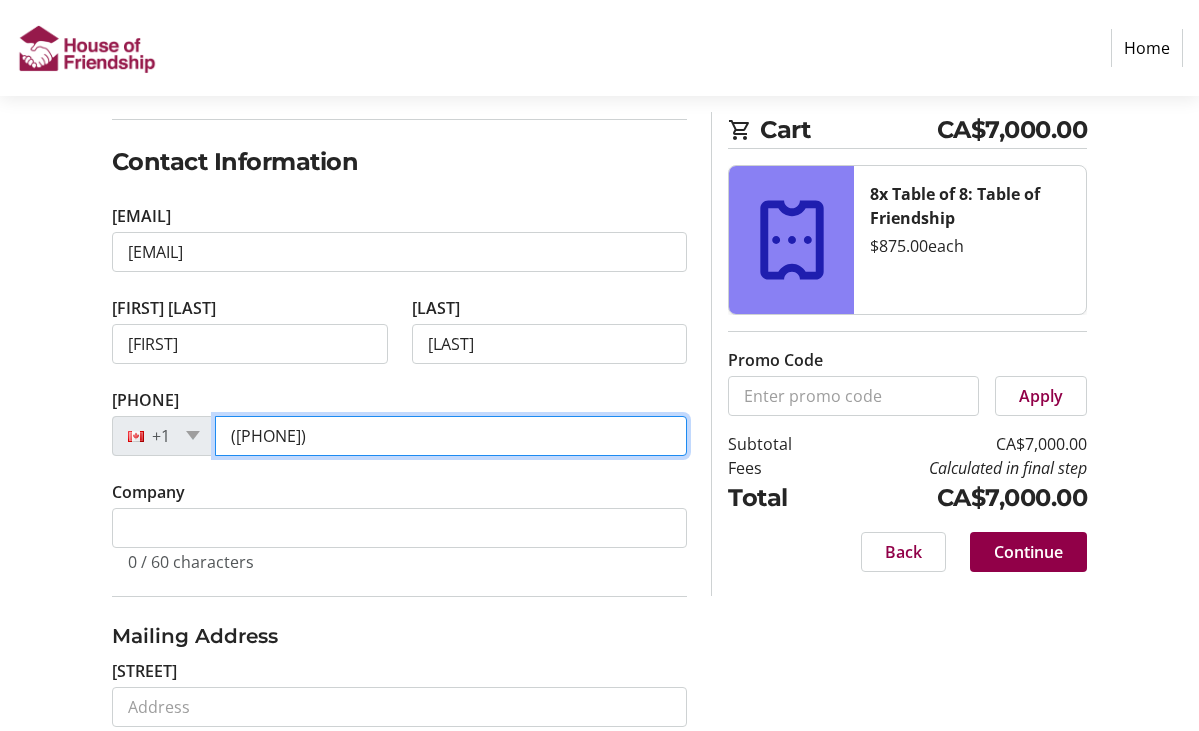 type on "([PHONE])" 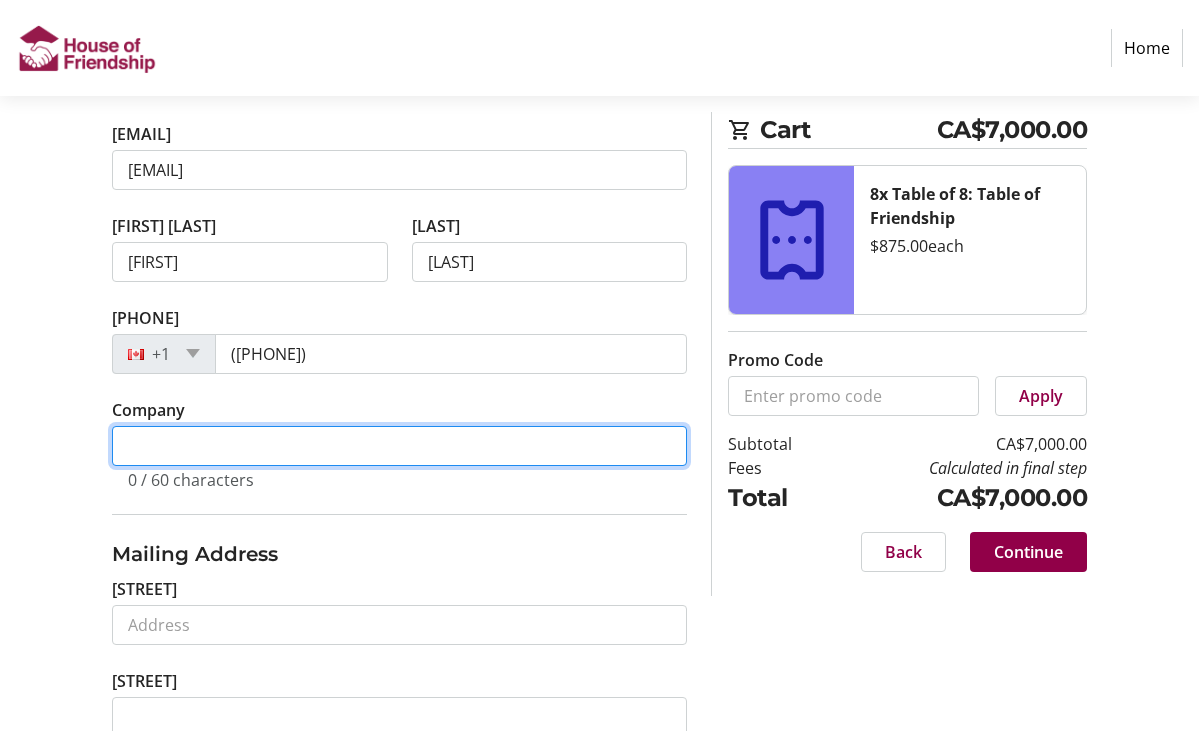 scroll, scrollTop: 382, scrollLeft: 0, axis: vertical 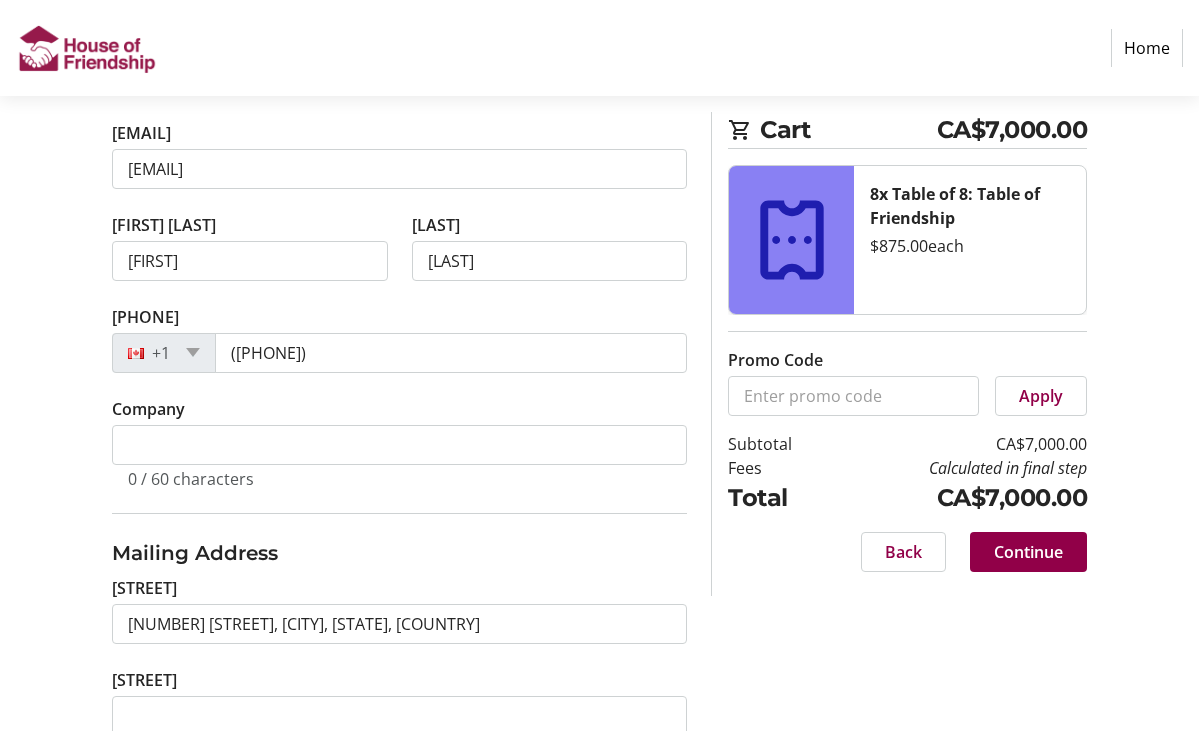 type on "875 University Avenue East" 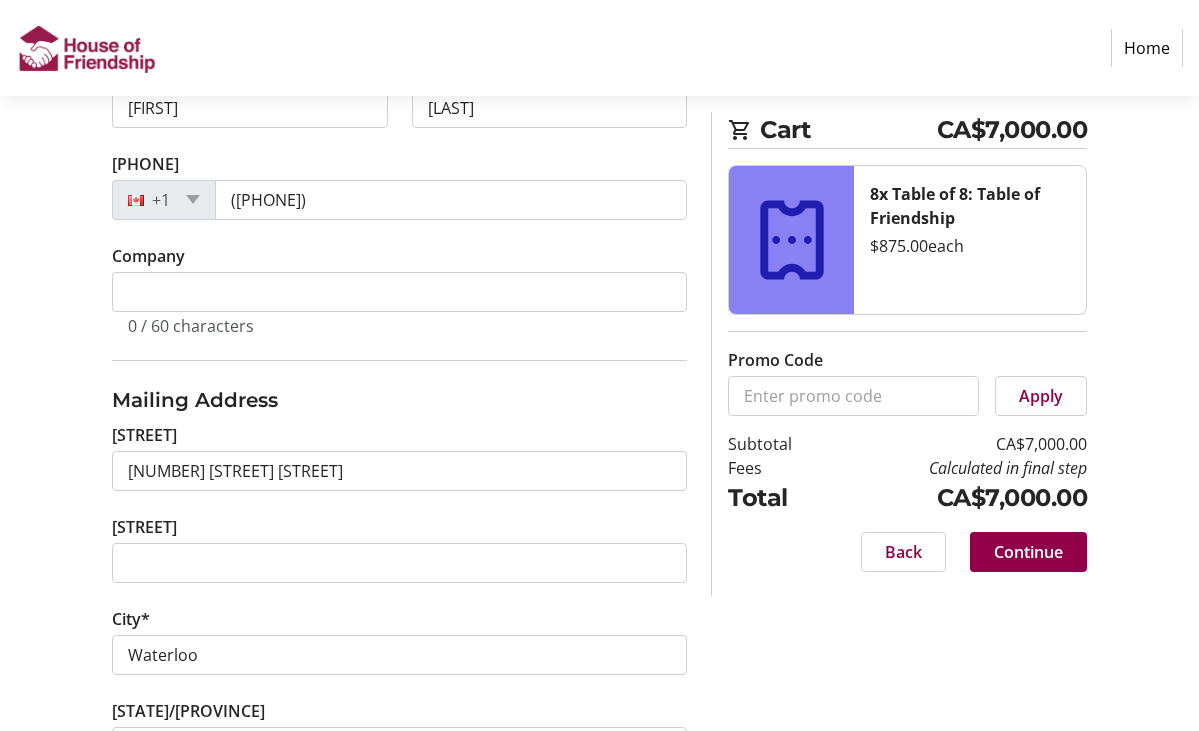 scroll, scrollTop: 531, scrollLeft: 0, axis: vertical 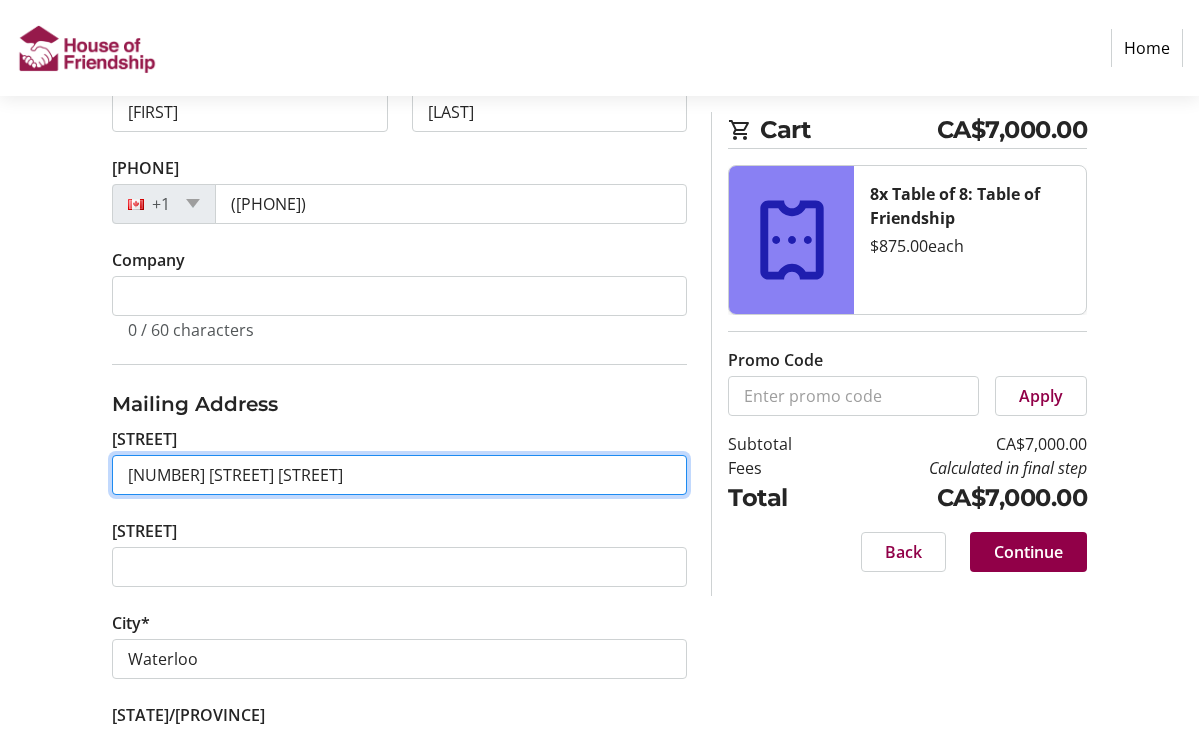 click on "875 University Avenue East" at bounding box center (400, 475) 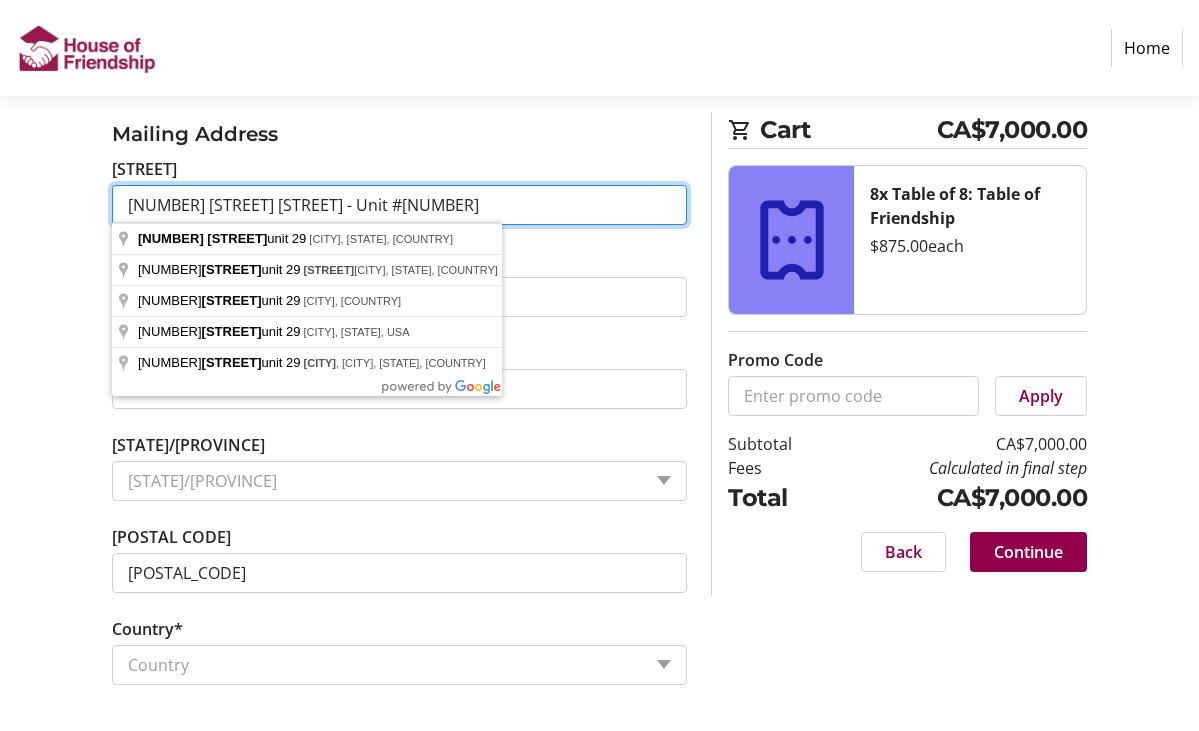scroll, scrollTop: 800, scrollLeft: 0, axis: vertical 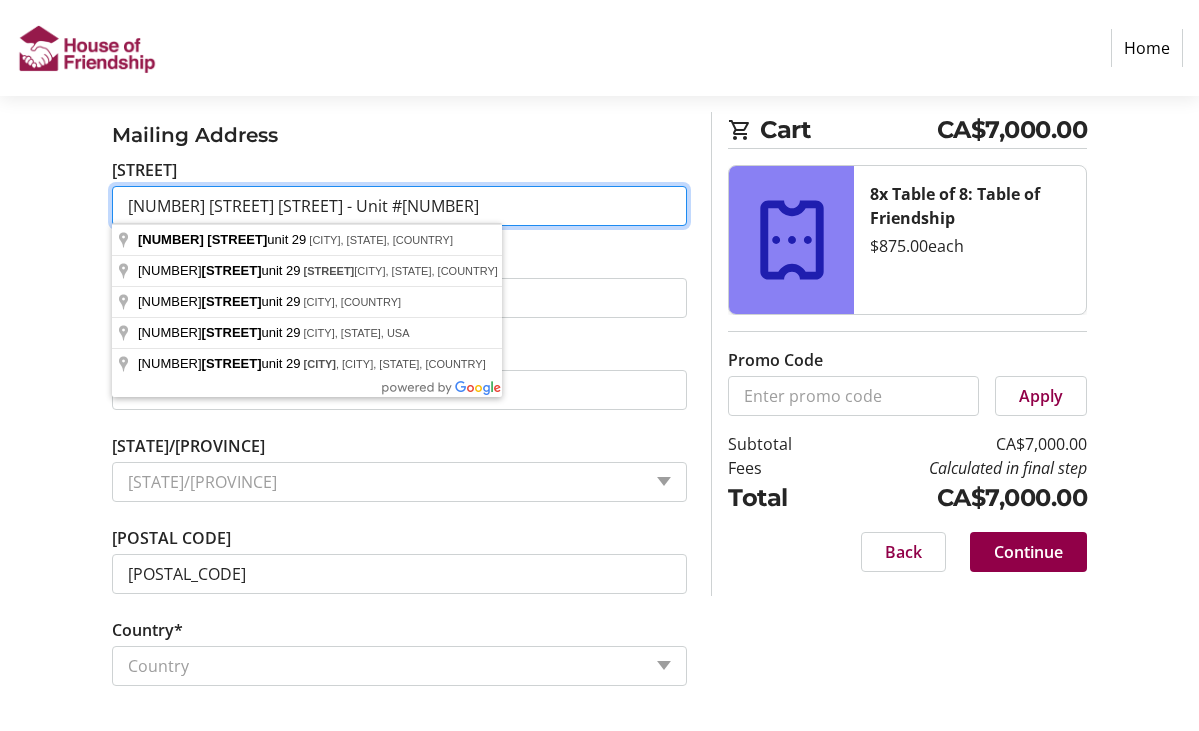 type on "875 University Avenue East - Unit #29" 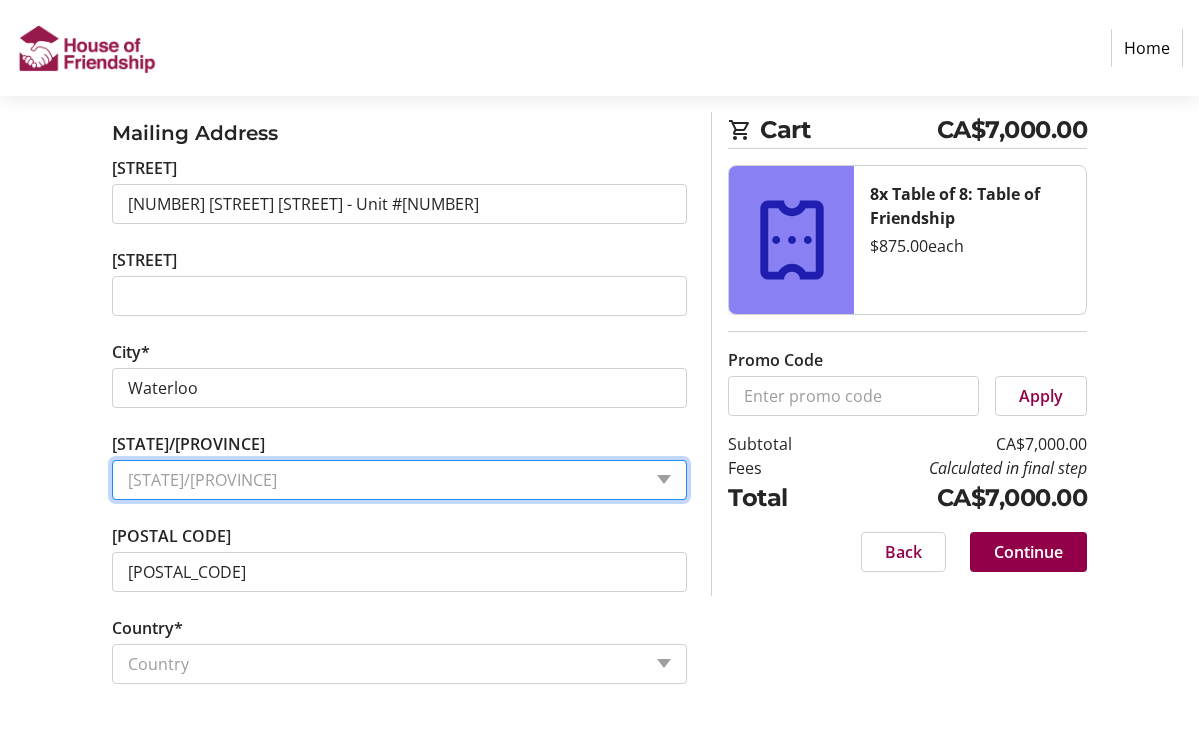 scroll, scrollTop: 800, scrollLeft: 0, axis: vertical 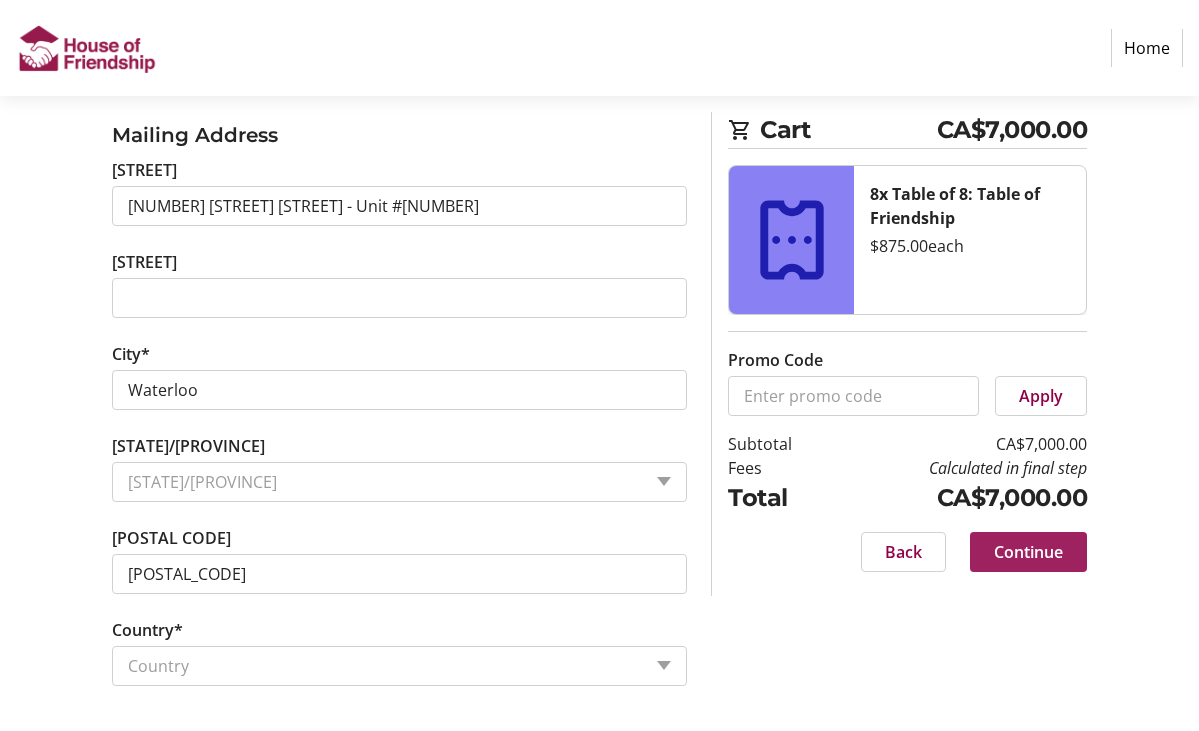 click 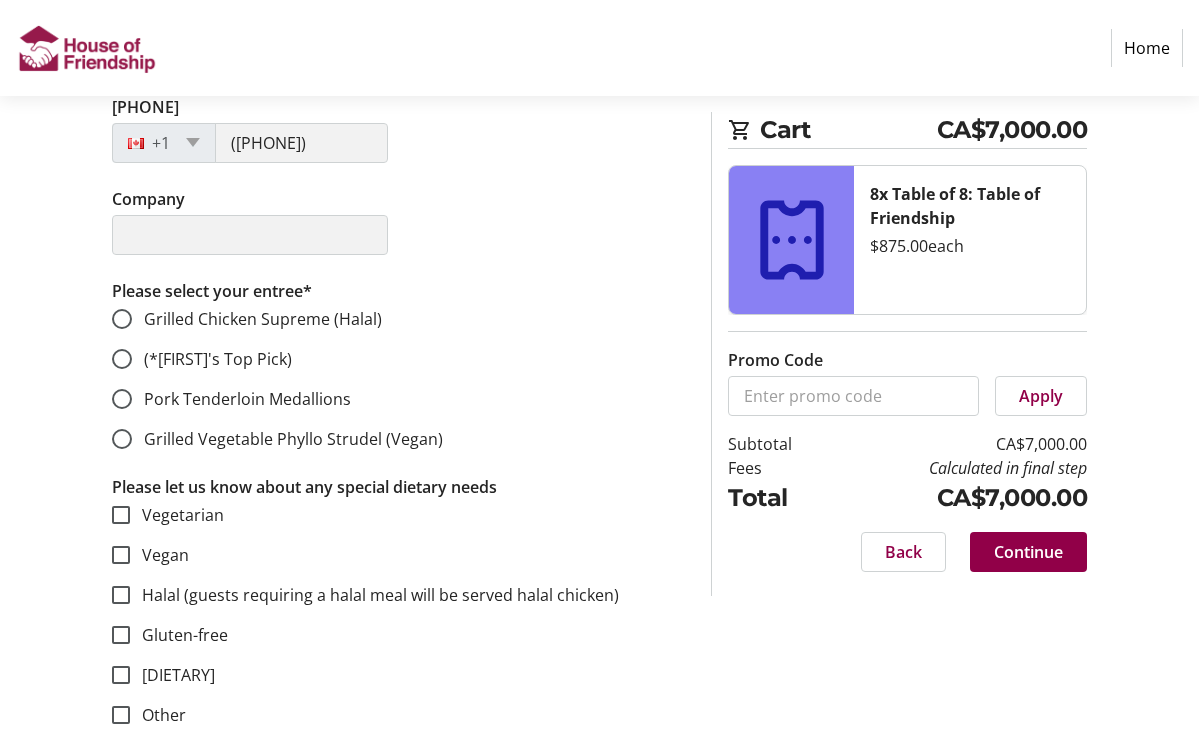 scroll, scrollTop: 561, scrollLeft: 0, axis: vertical 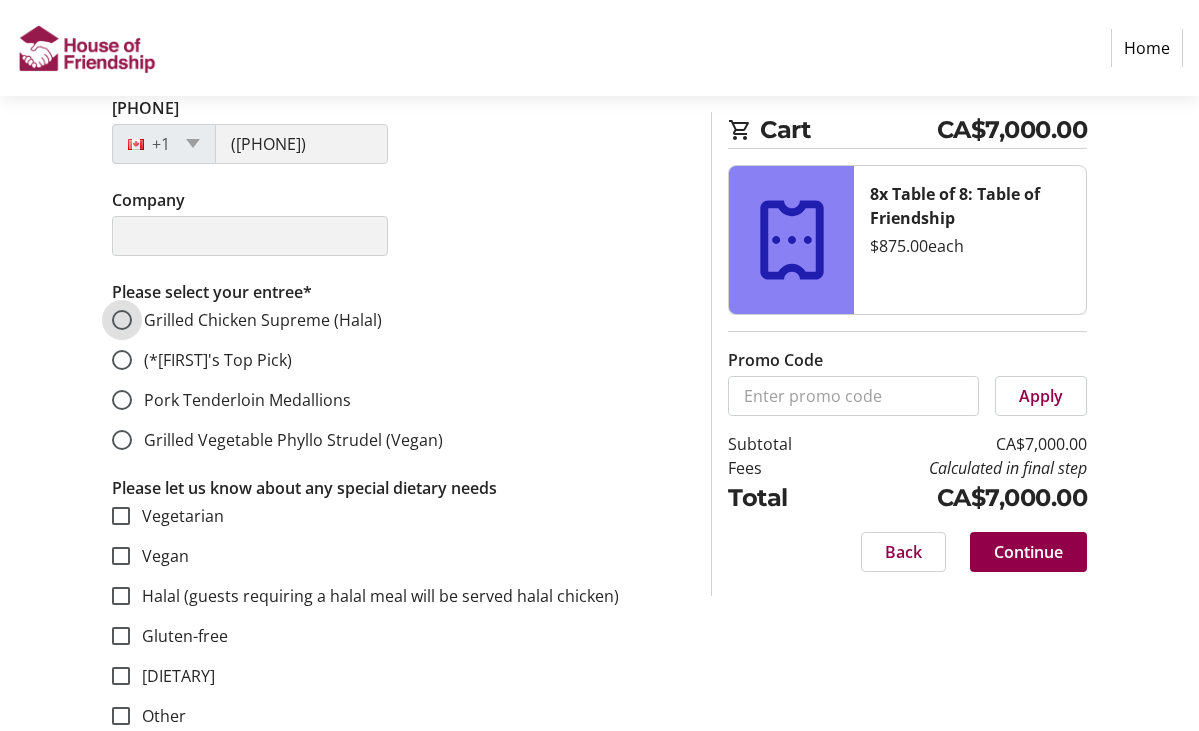 click on "Grilled Chicken Supreme (Halal)" at bounding box center (122, 320) 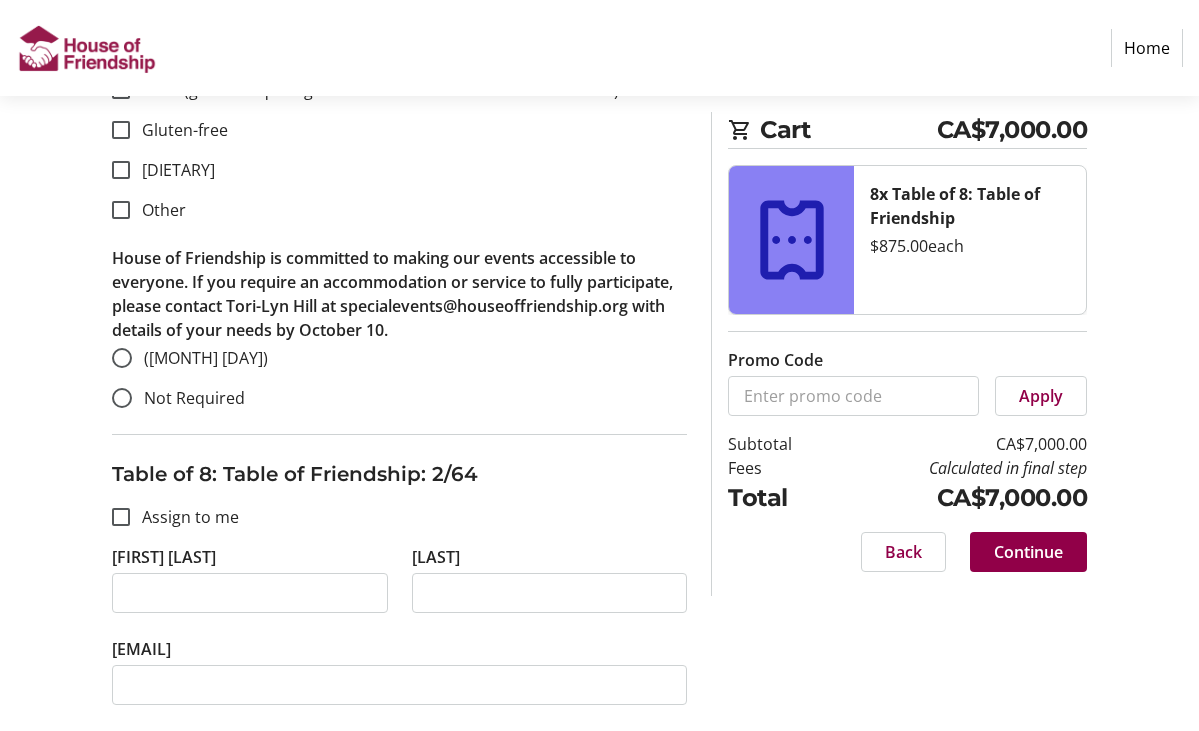 scroll, scrollTop: 1068, scrollLeft: 0, axis: vertical 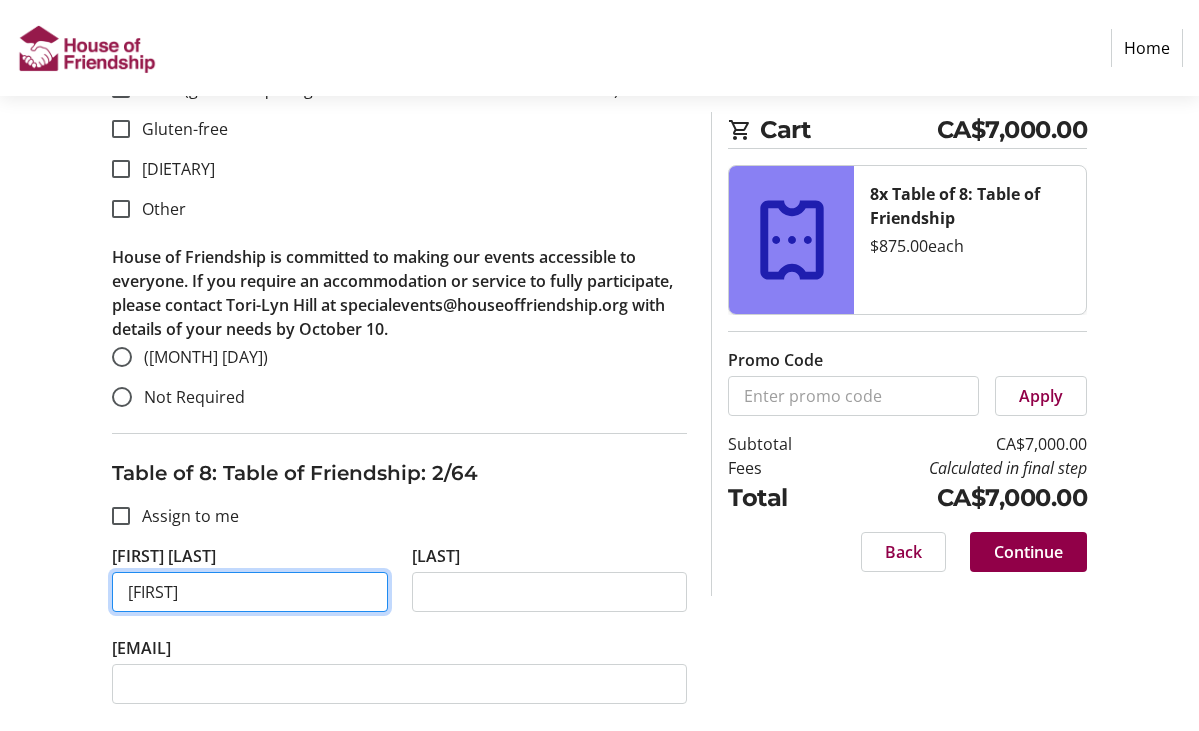 type on "Marie" 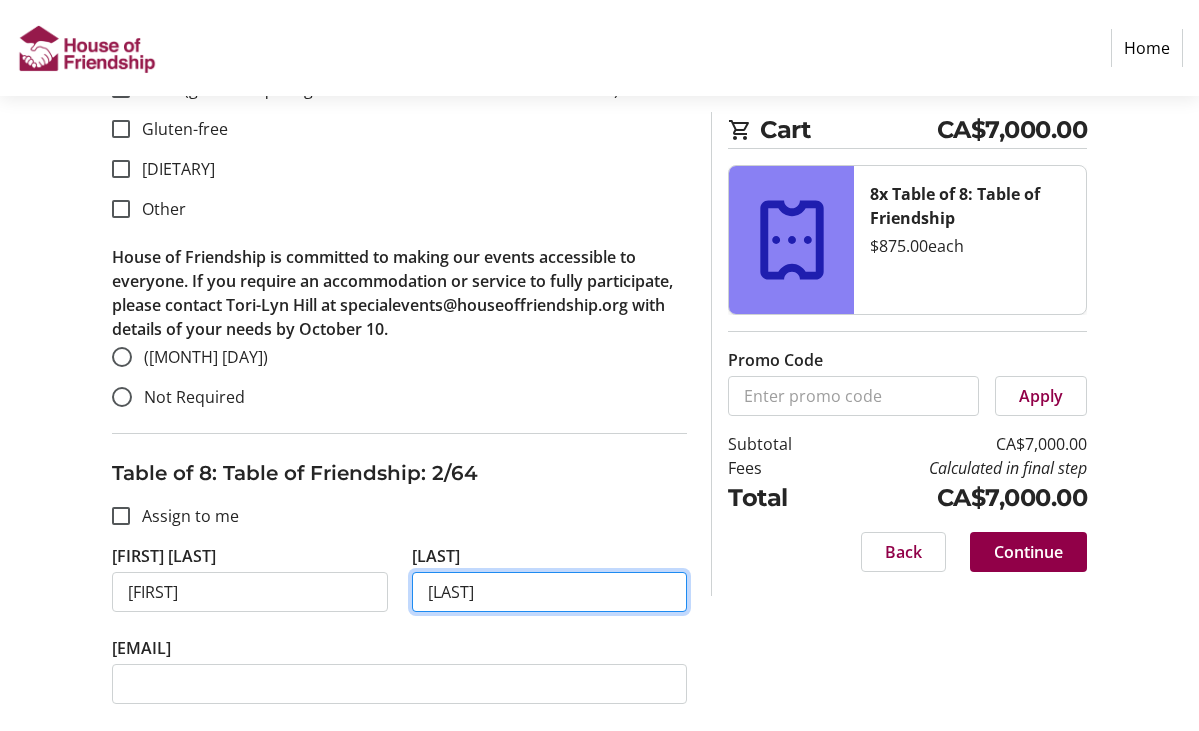type on "Burkholder" 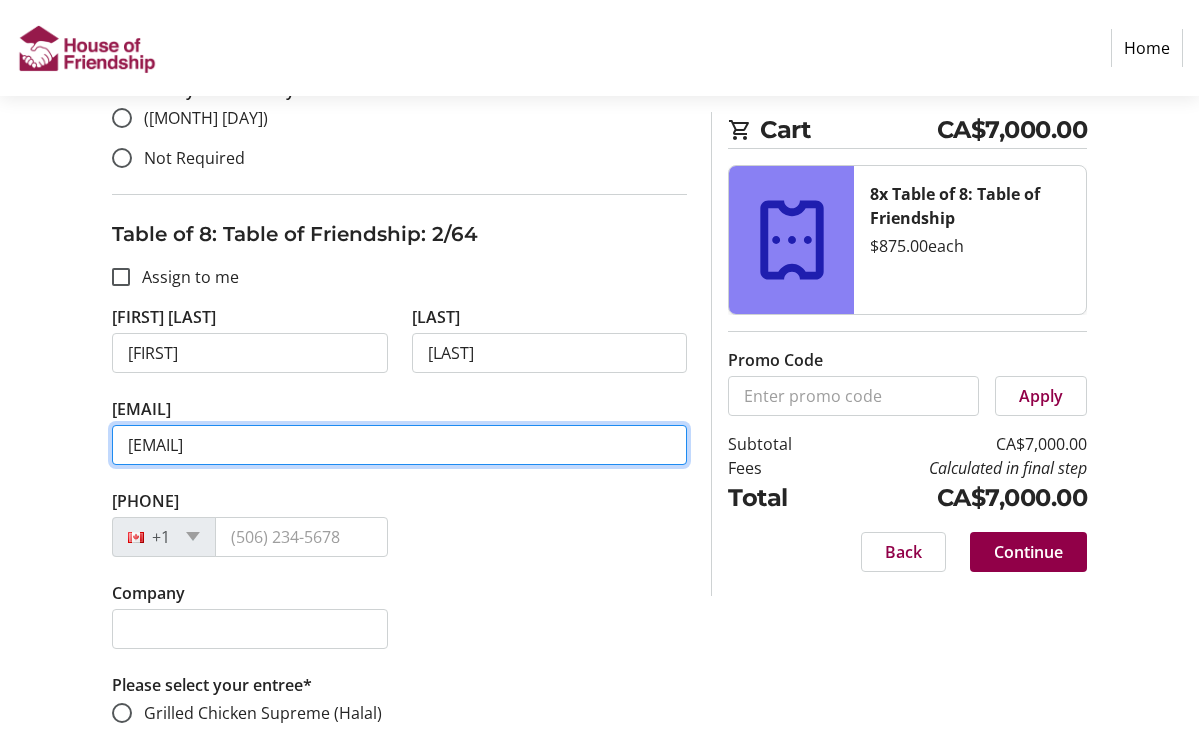 scroll, scrollTop: 1318, scrollLeft: 0, axis: vertical 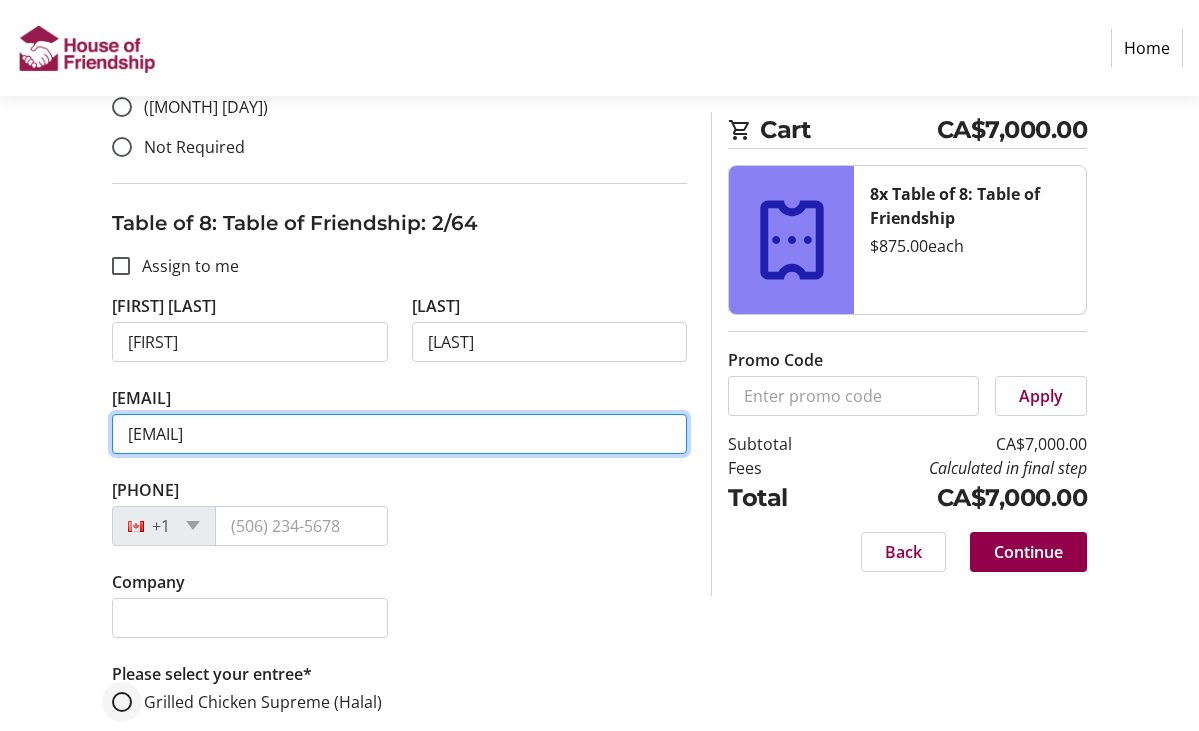 type on "mburk@bell.net" 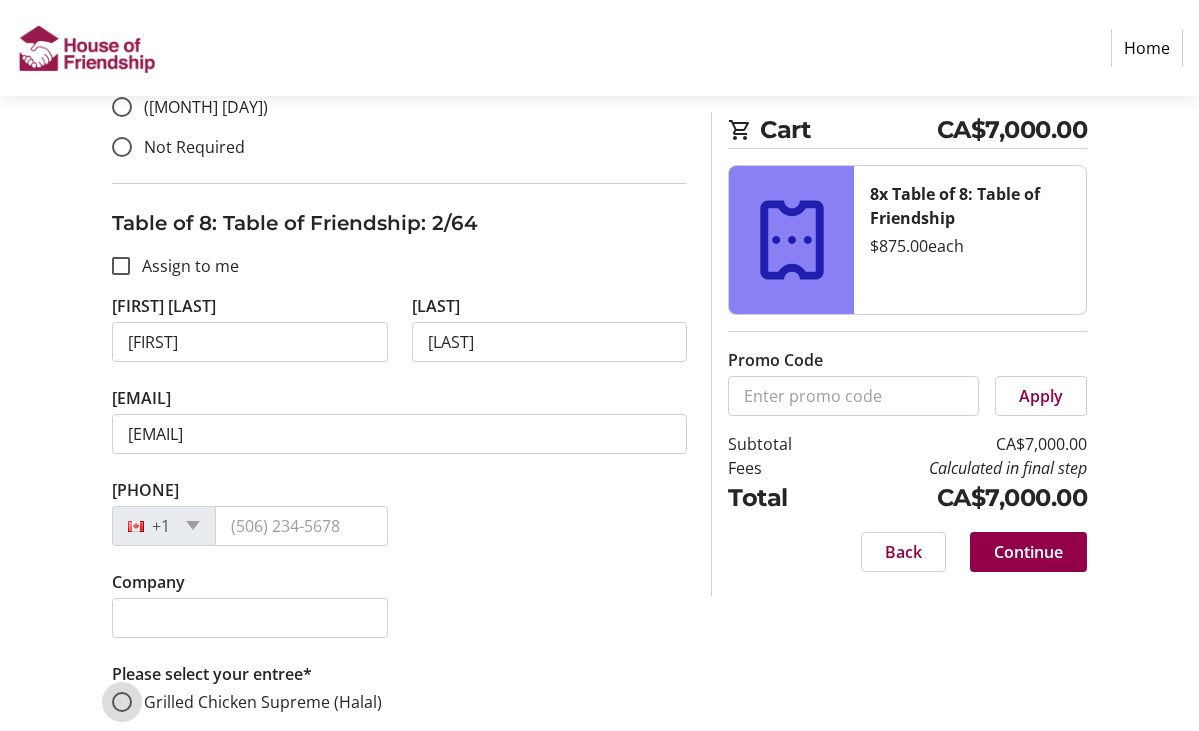 click on "Grilled Chicken Supreme (Halal)" at bounding box center (122, 702) 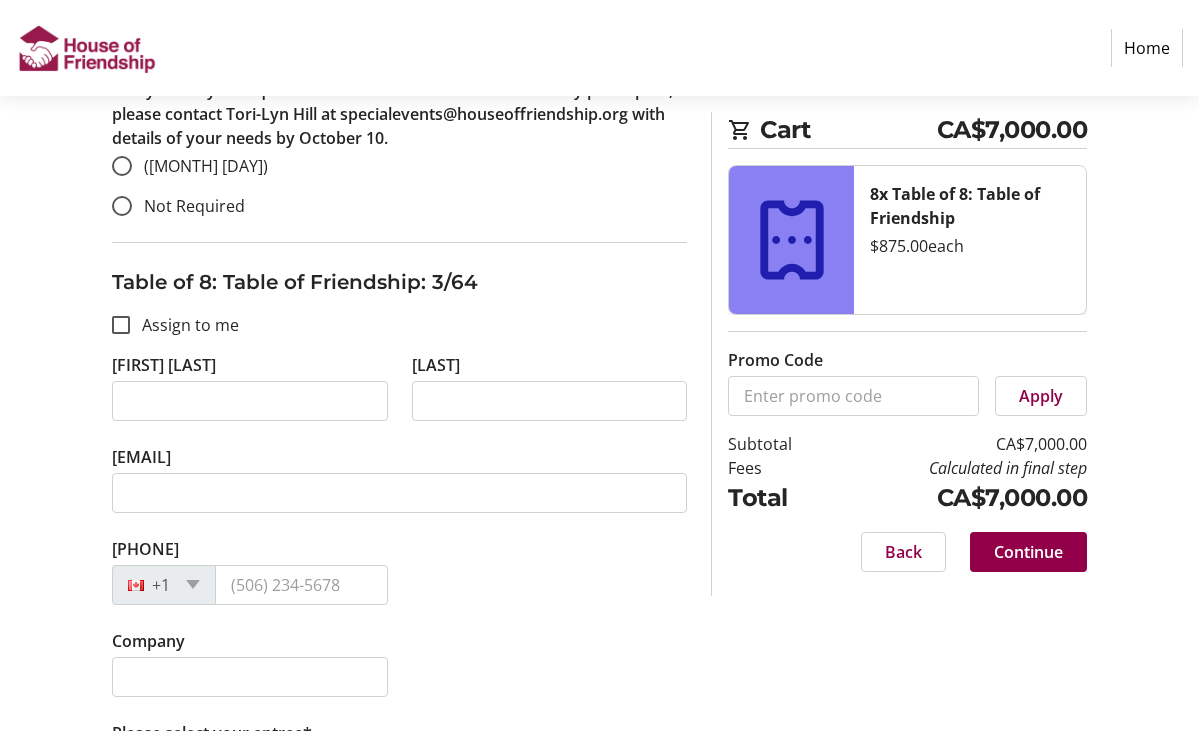 scroll, scrollTop: 2404, scrollLeft: 0, axis: vertical 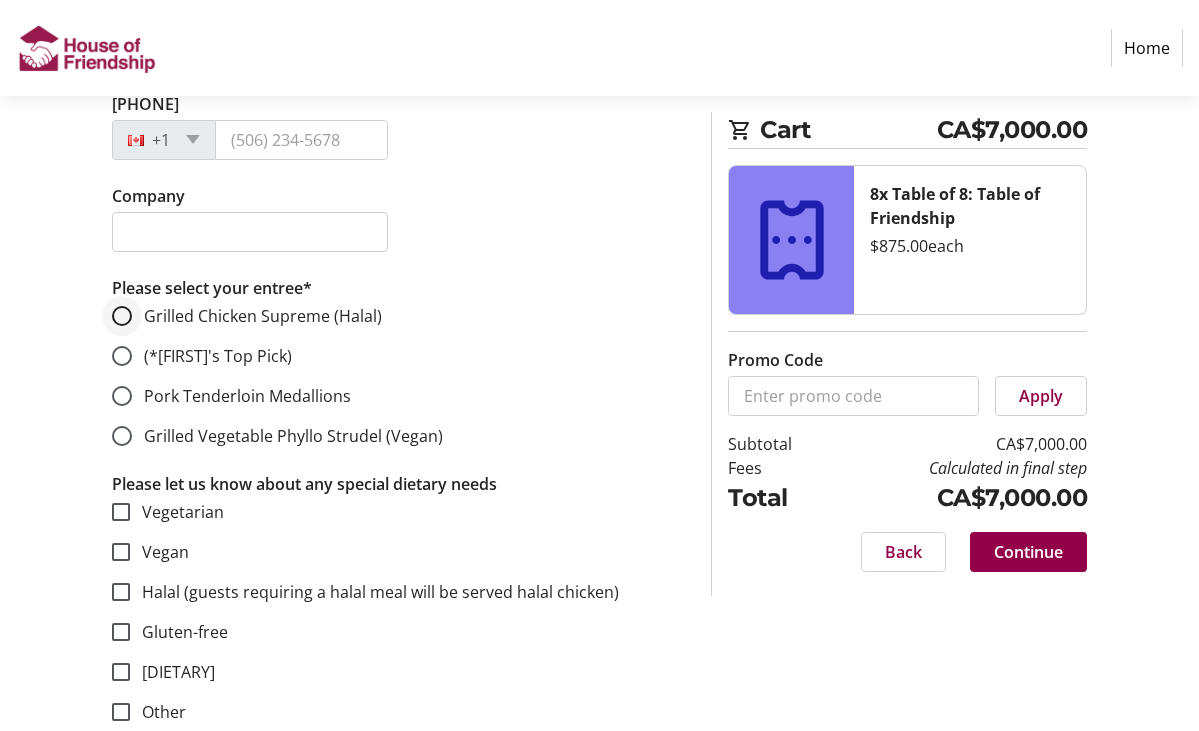 type on "Terry" 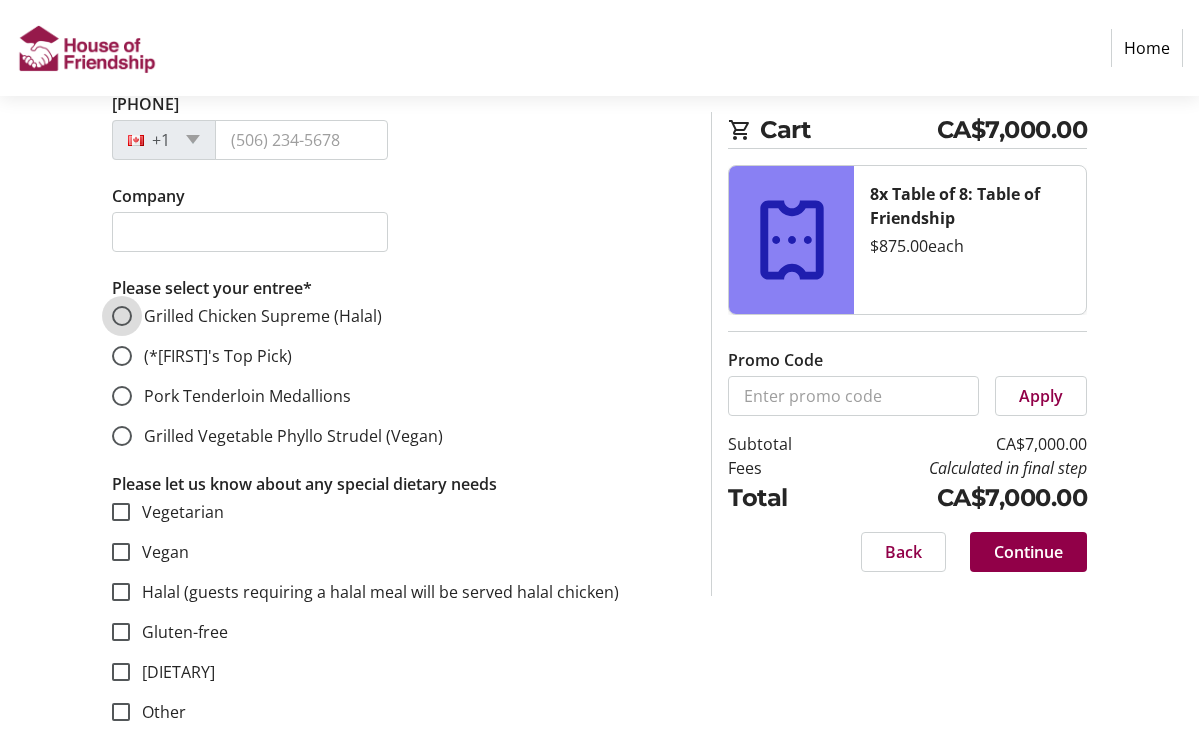 click on "Grilled Chicken Supreme (Halal)" at bounding box center [122, 316] 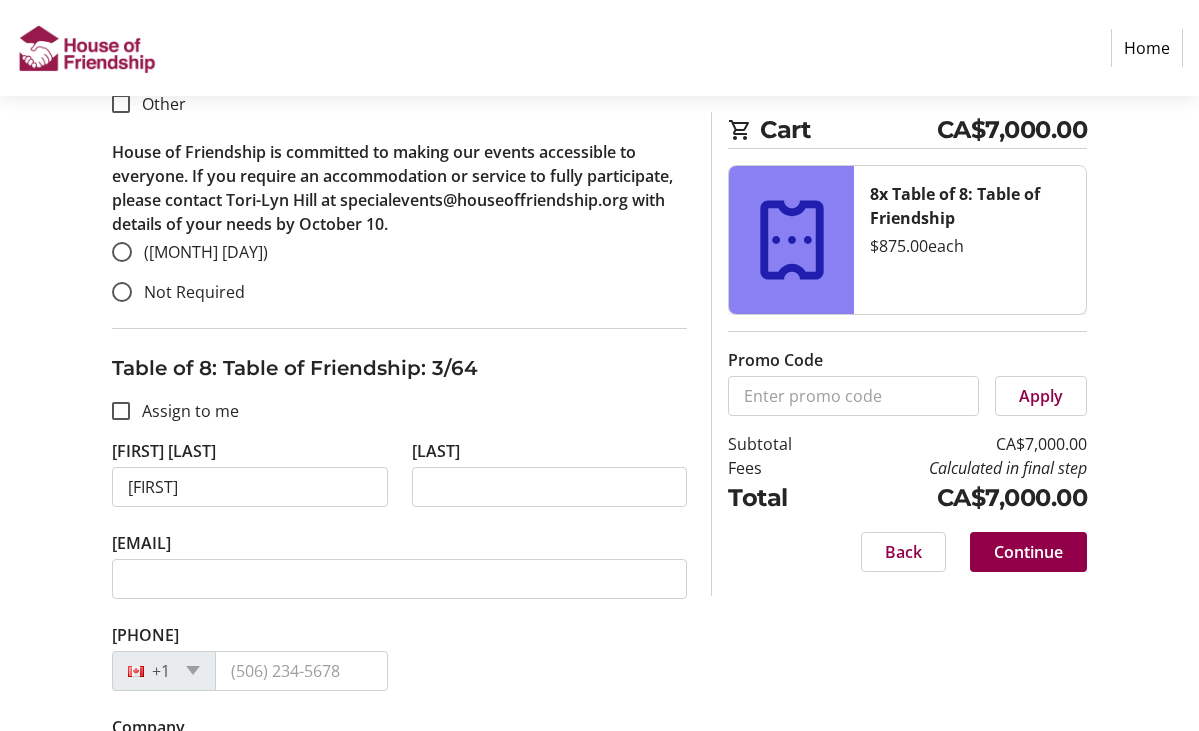 scroll, scrollTop: 2313, scrollLeft: 0, axis: vertical 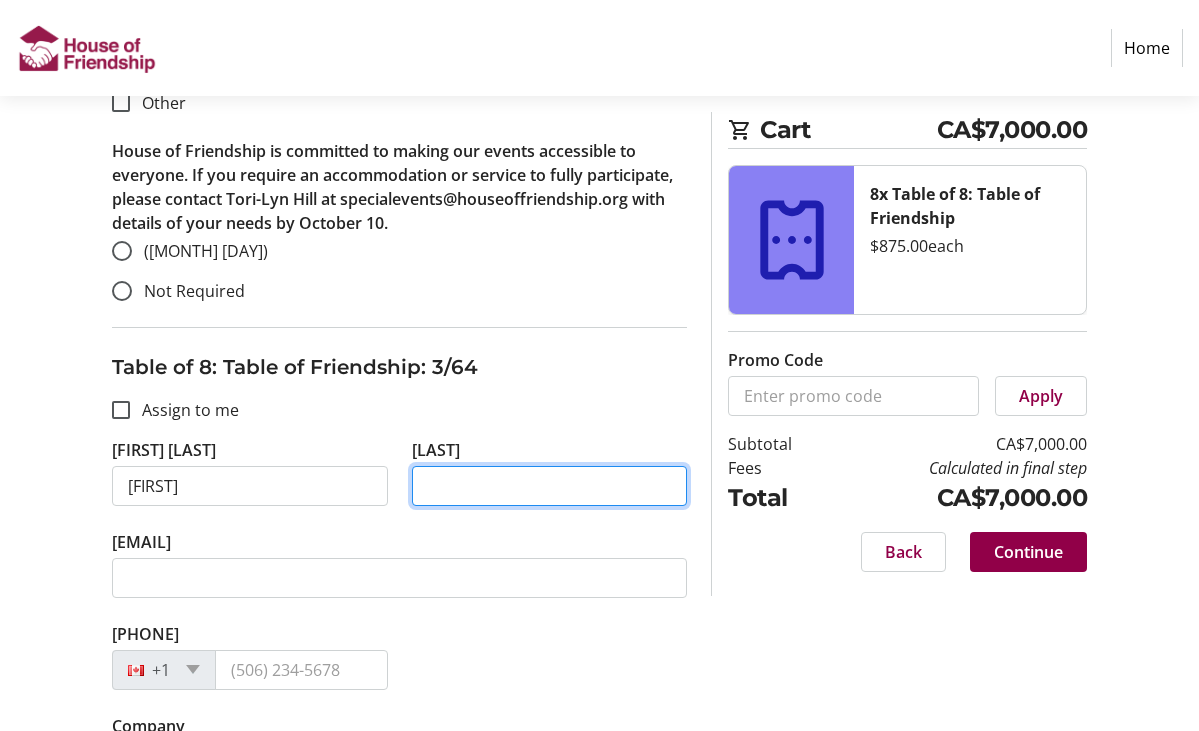 type on "k" 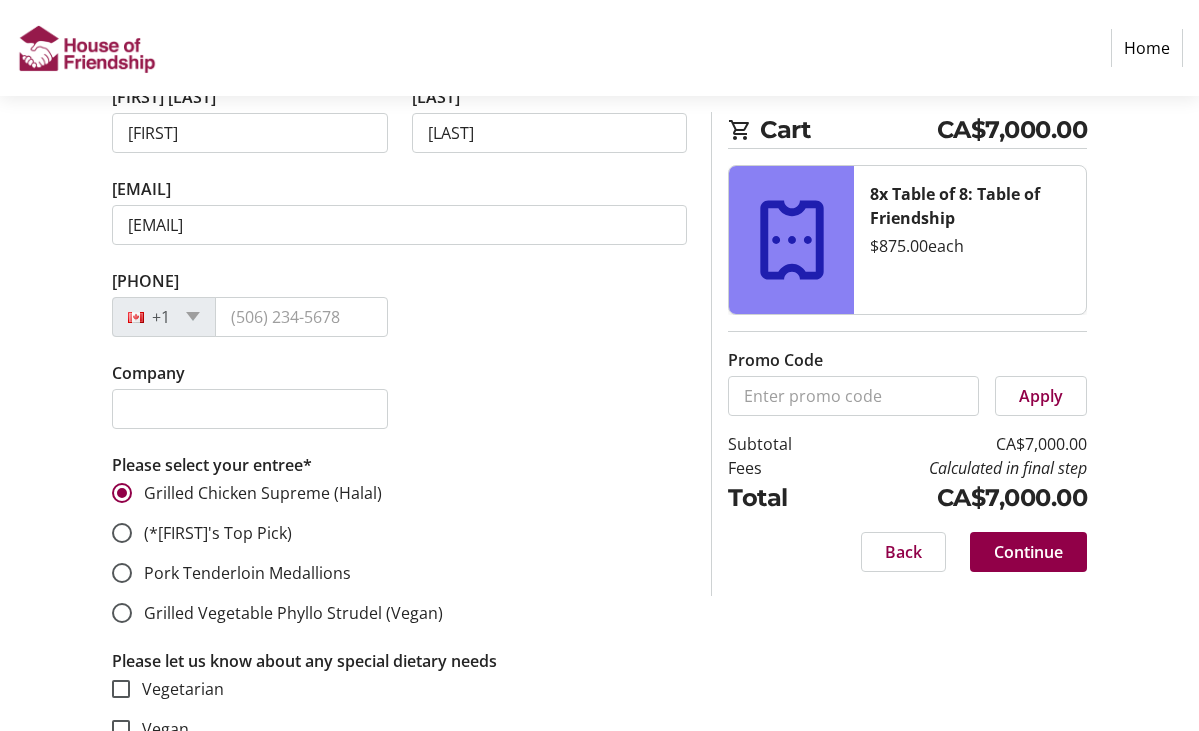 scroll, scrollTop: 1528, scrollLeft: 0, axis: vertical 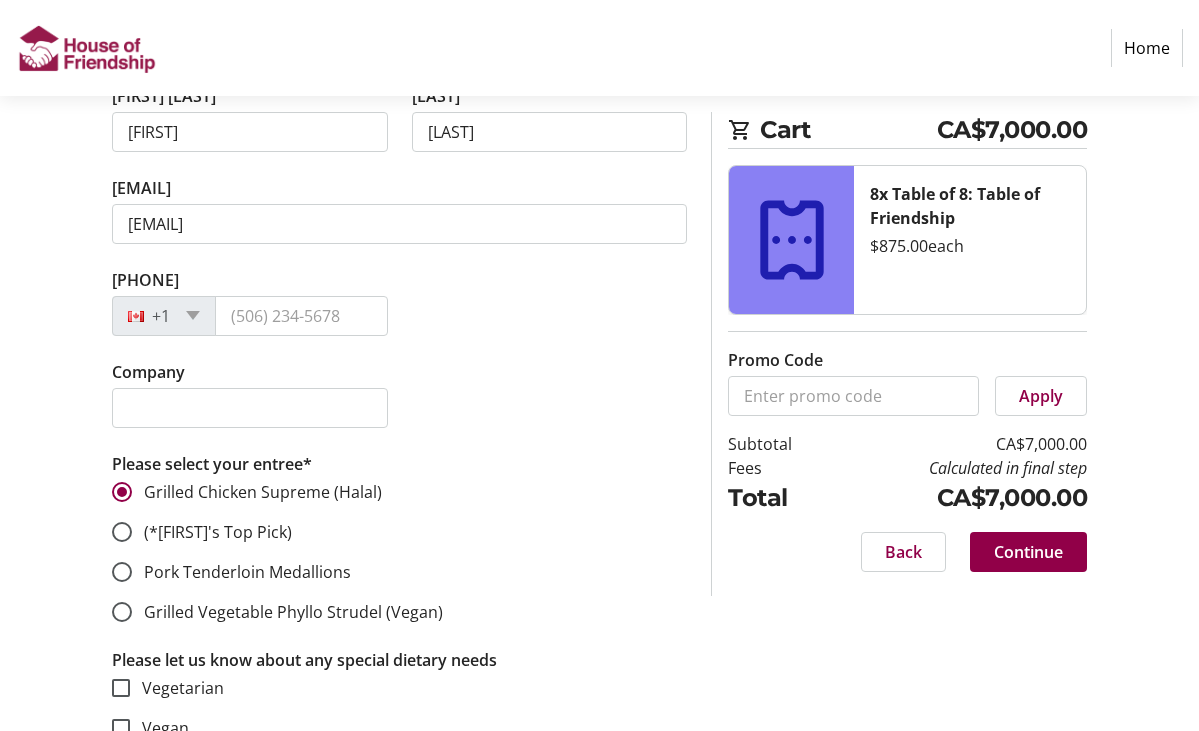 type on "Kreutzkamp" 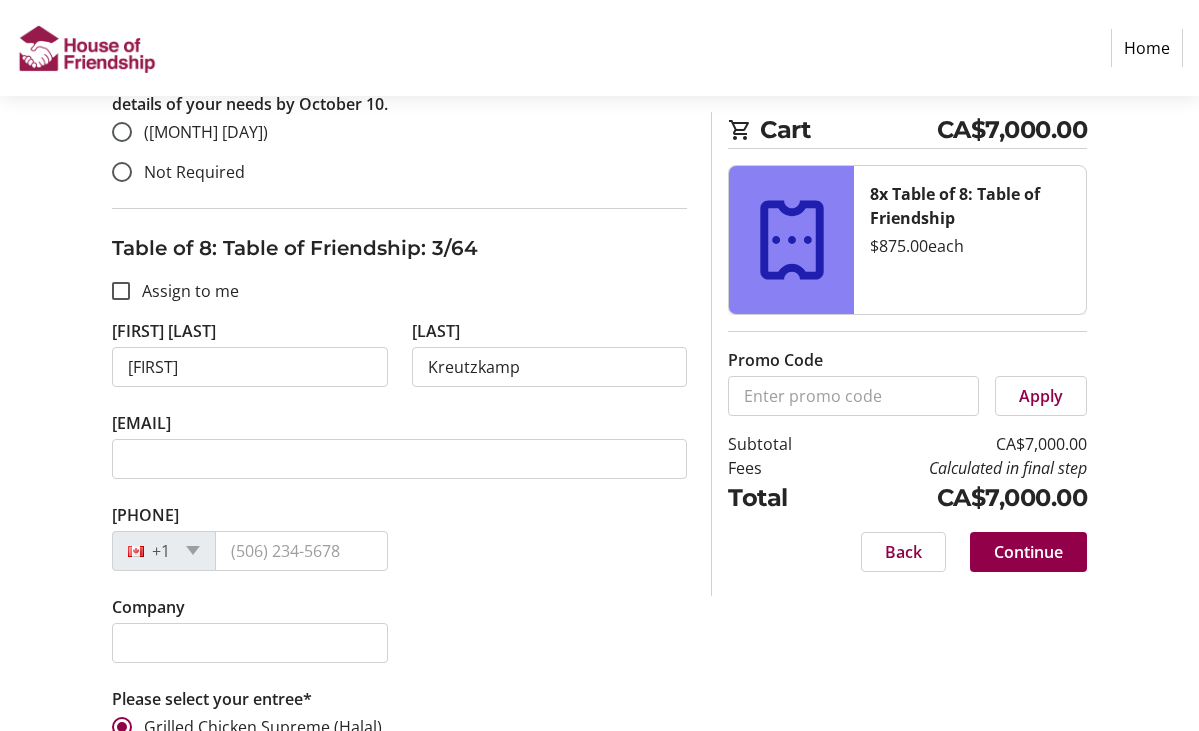 scroll, scrollTop: 2461, scrollLeft: 0, axis: vertical 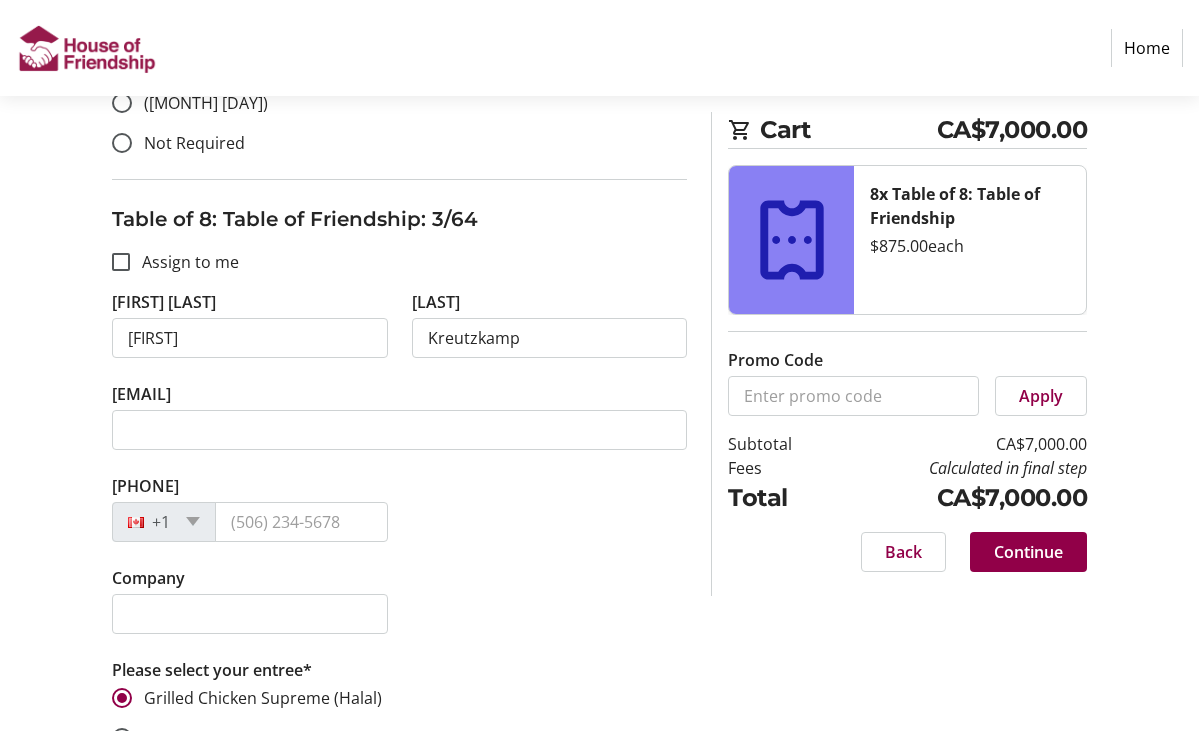 type on "(519) 998-3576" 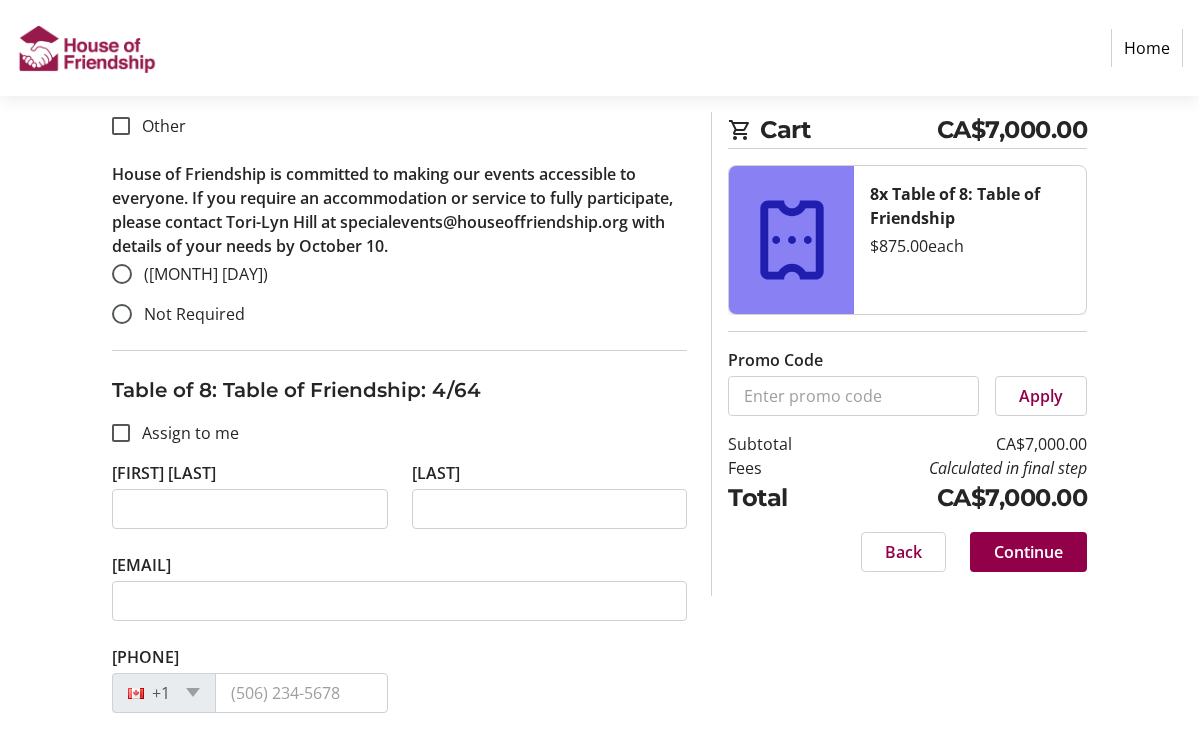 scroll, scrollTop: 3432, scrollLeft: 0, axis: vertical 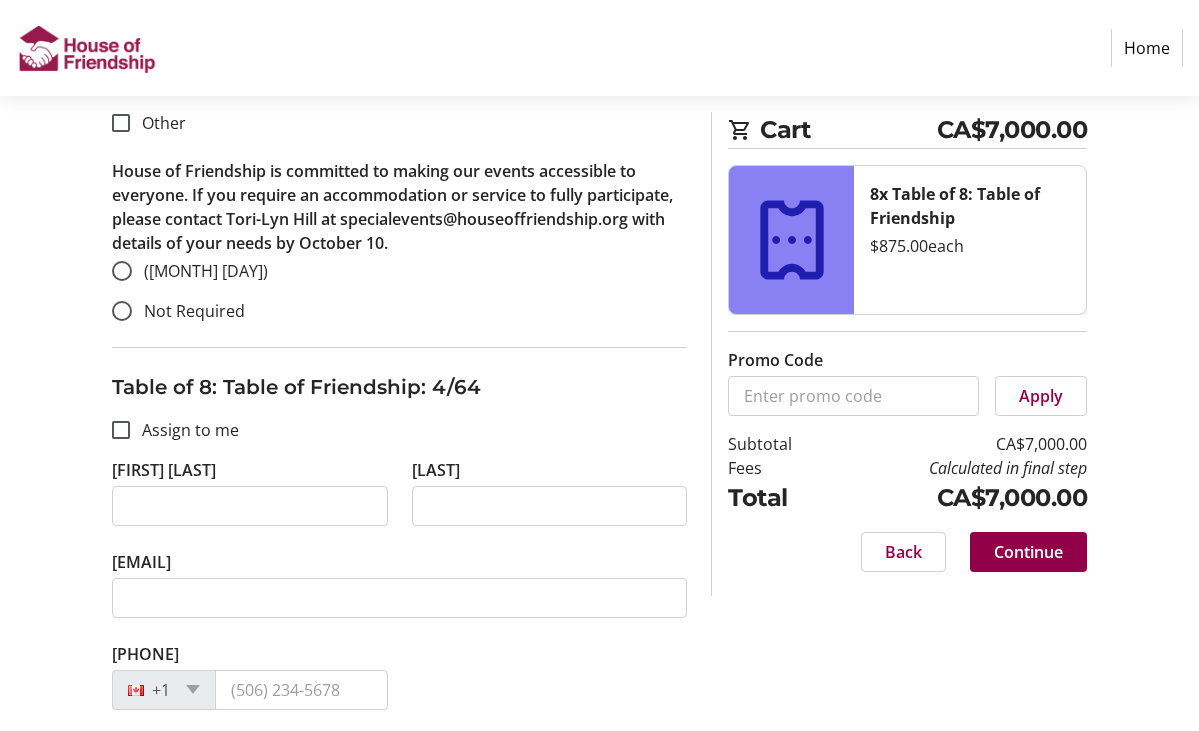 type on "(519) 998-3576" 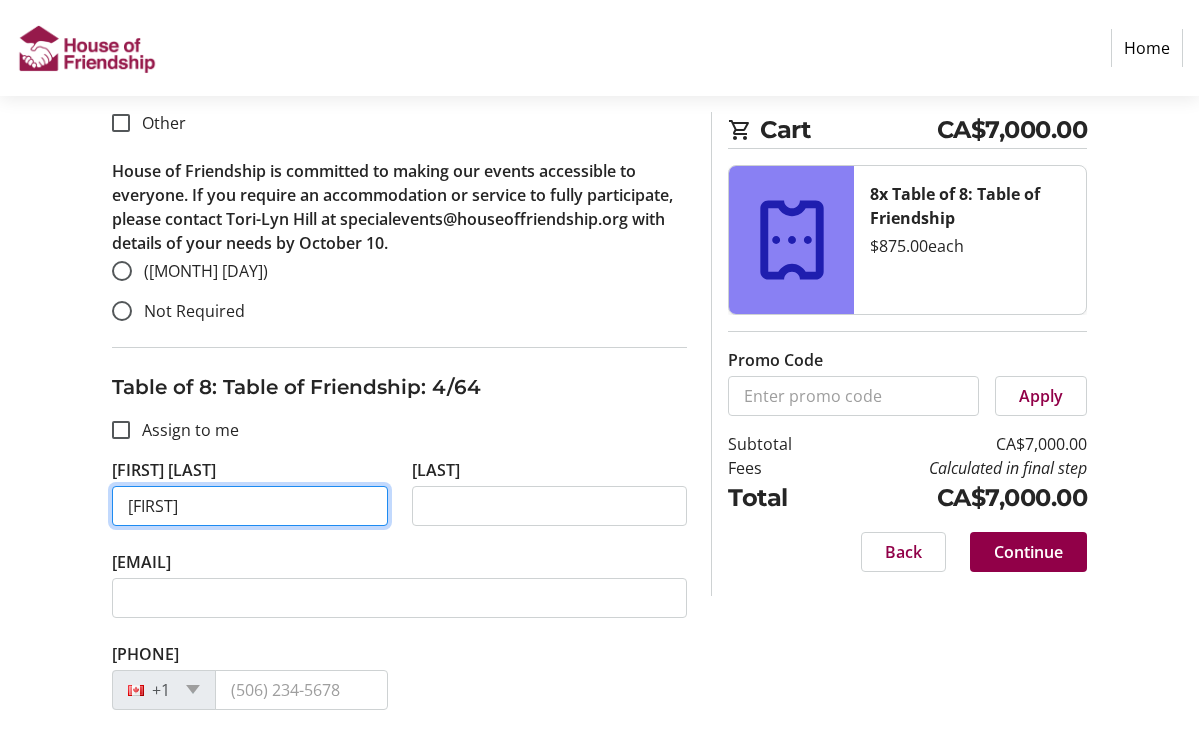 type on "Tim" 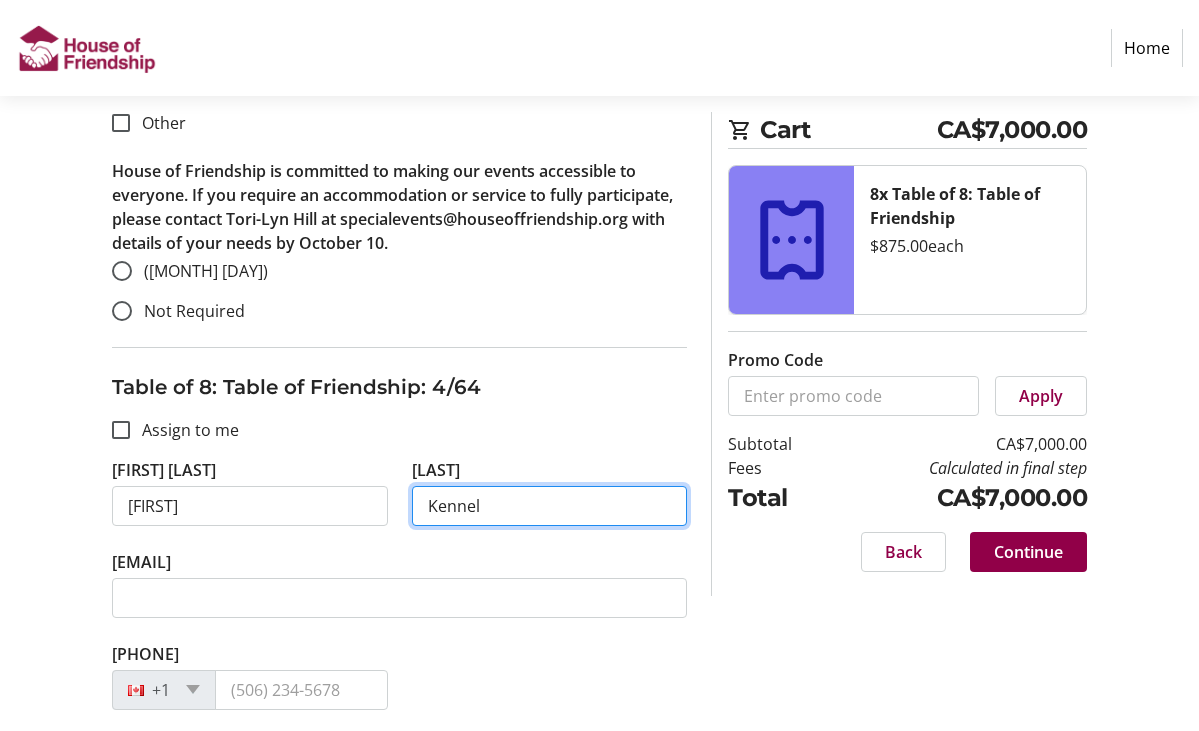 type on "Kennel" 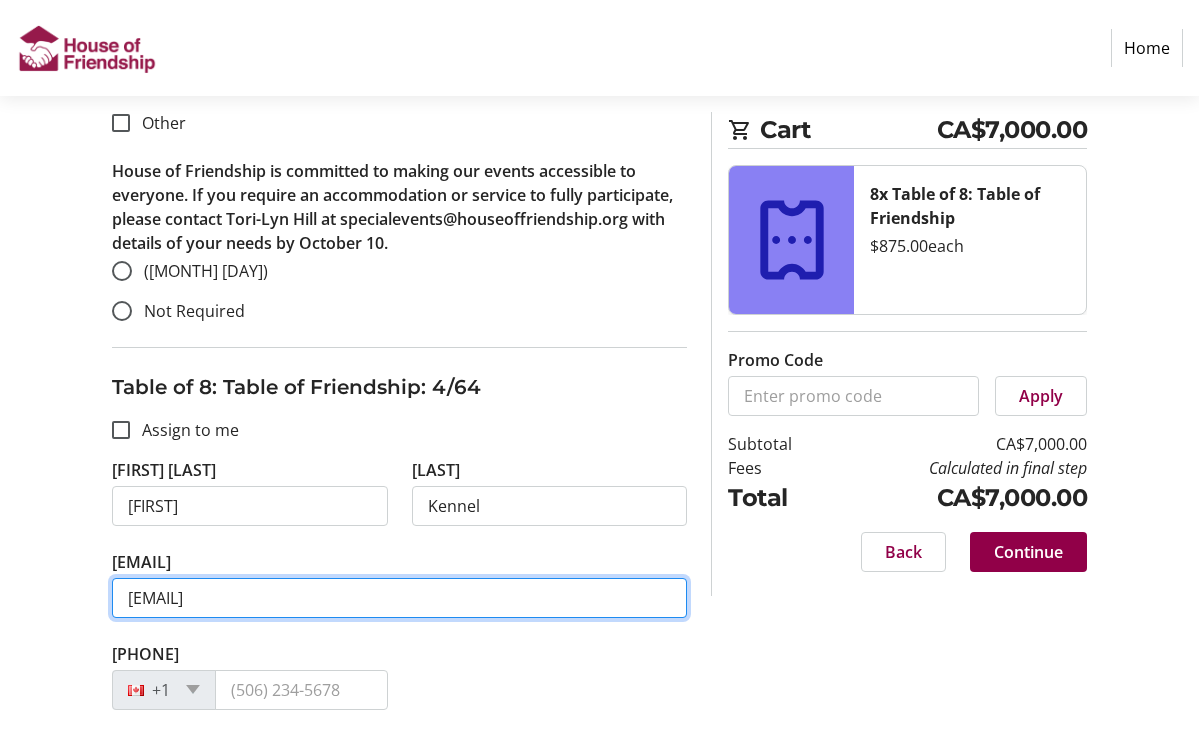 type on "t.j.kennel@hotmail.com" 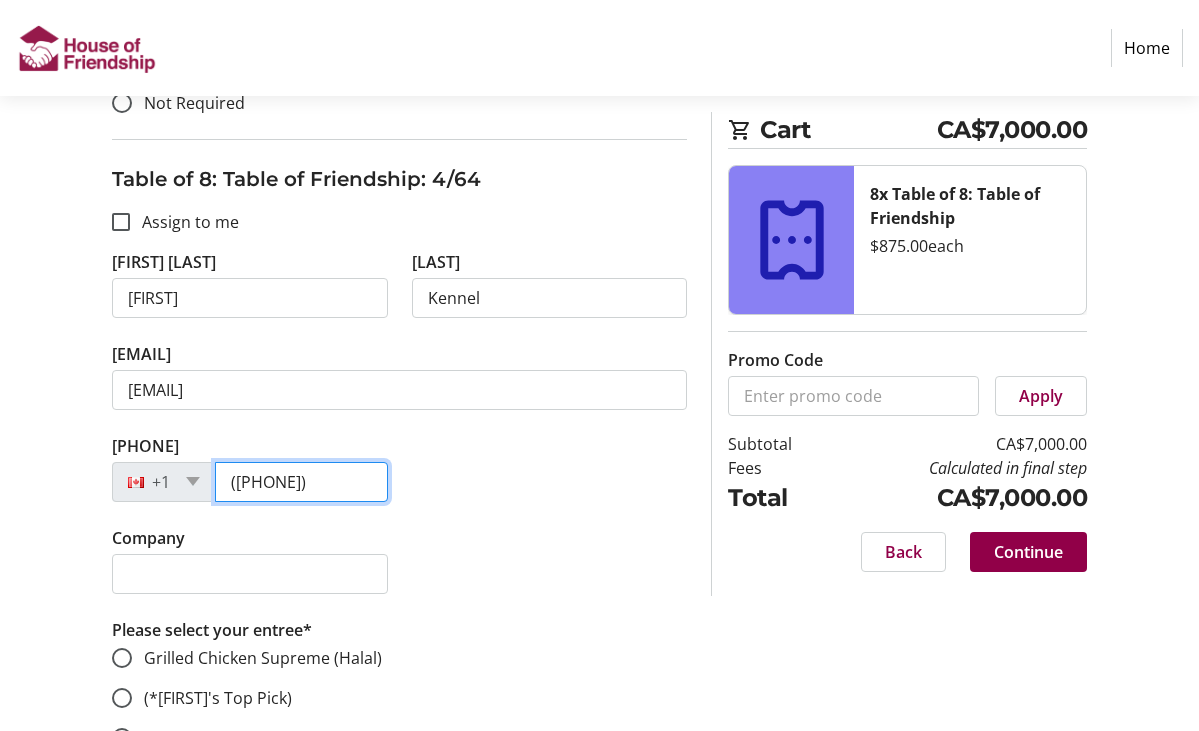 scroll, scrollTop: 3666, scrollLeft: 0, axis: vertical 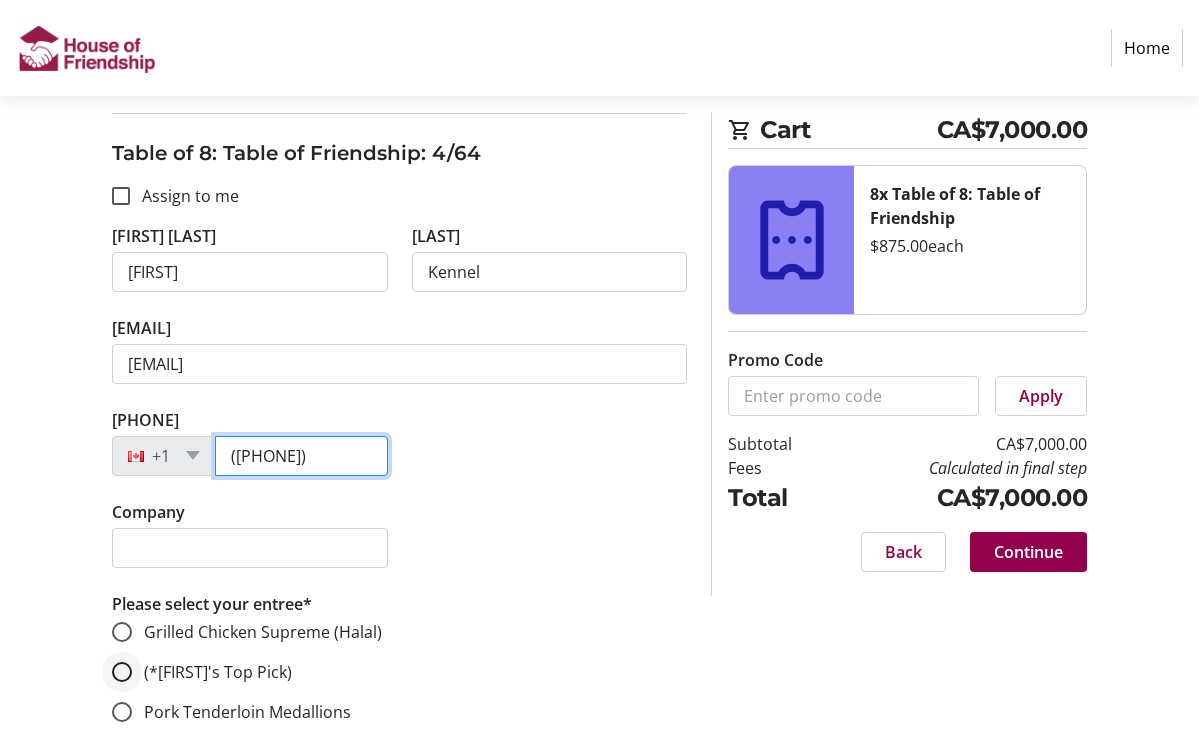 type on "(519) 743-2270" 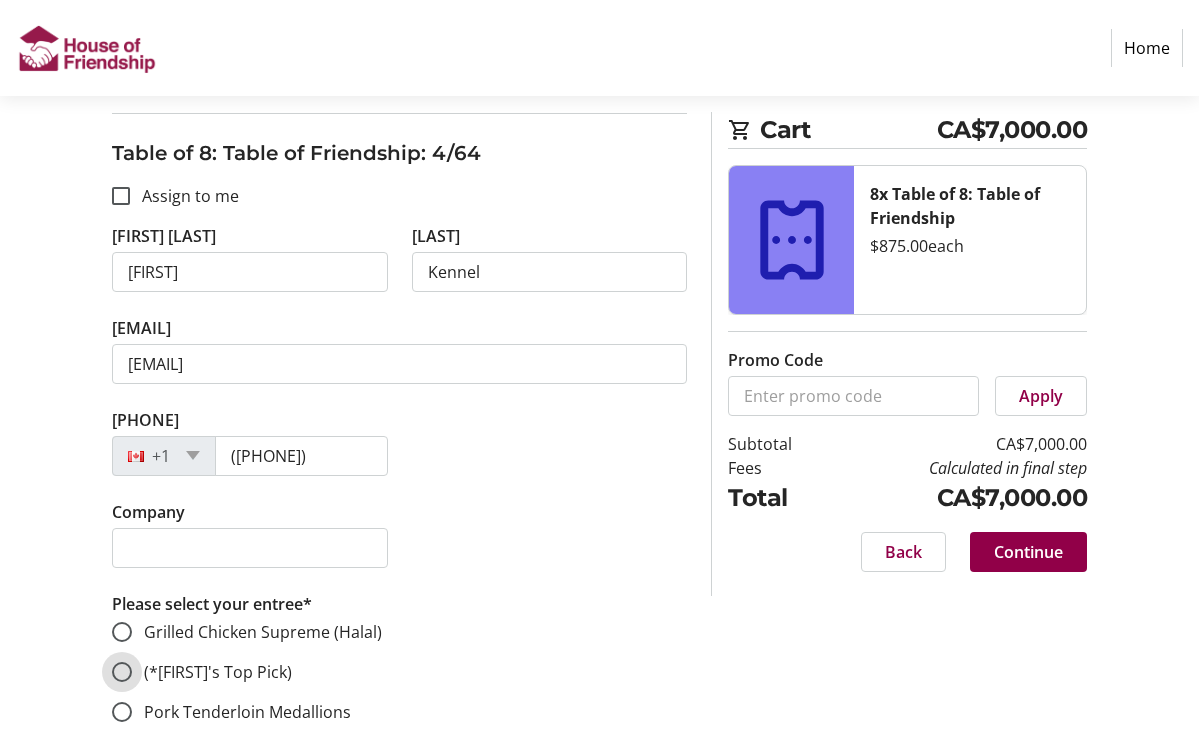 click on "[FOOD_ITEM] (*[PERSON]'s Top Pick)" at bounding box center [122, 672] 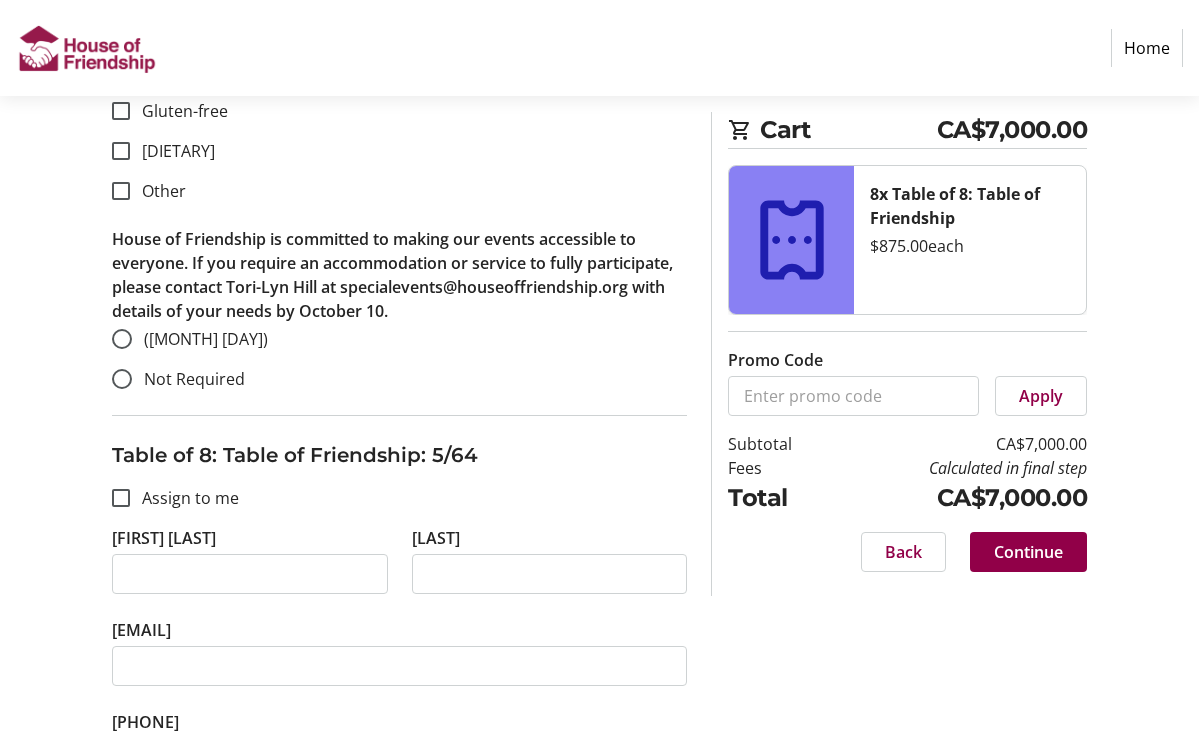 scroll, scrollTop: 4508, scrollLeft: 0, axis: vertical 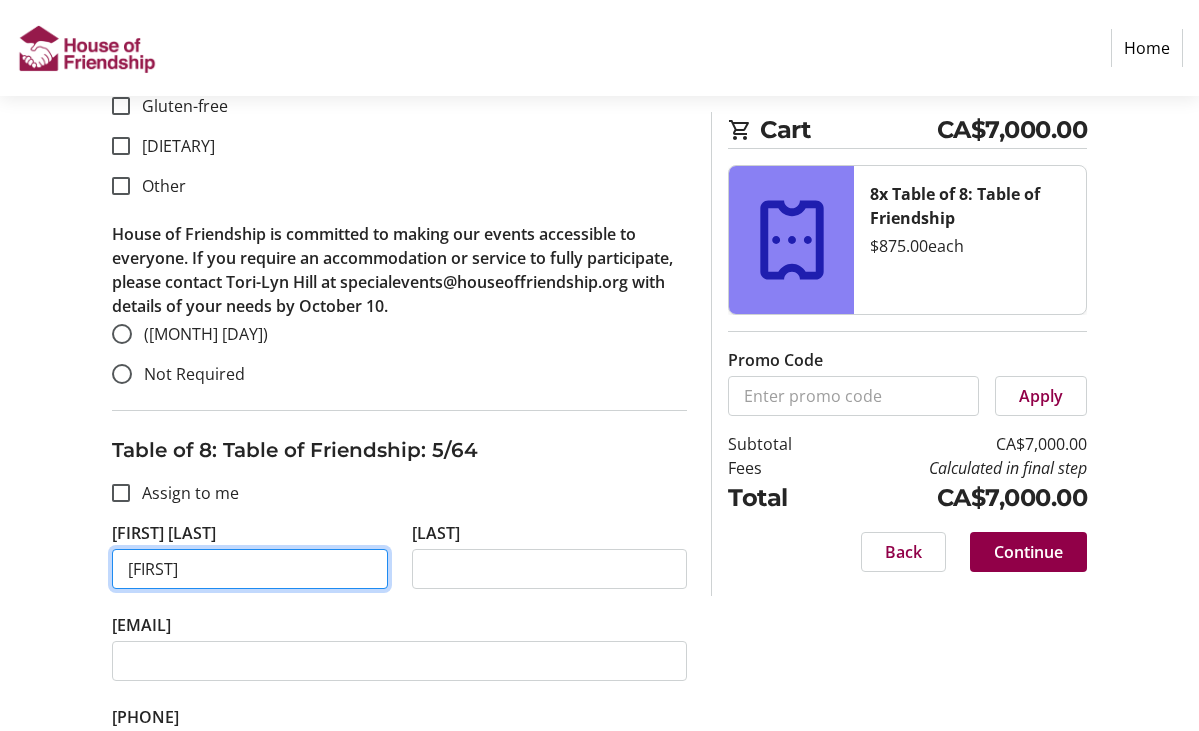 type on "Jeannette" 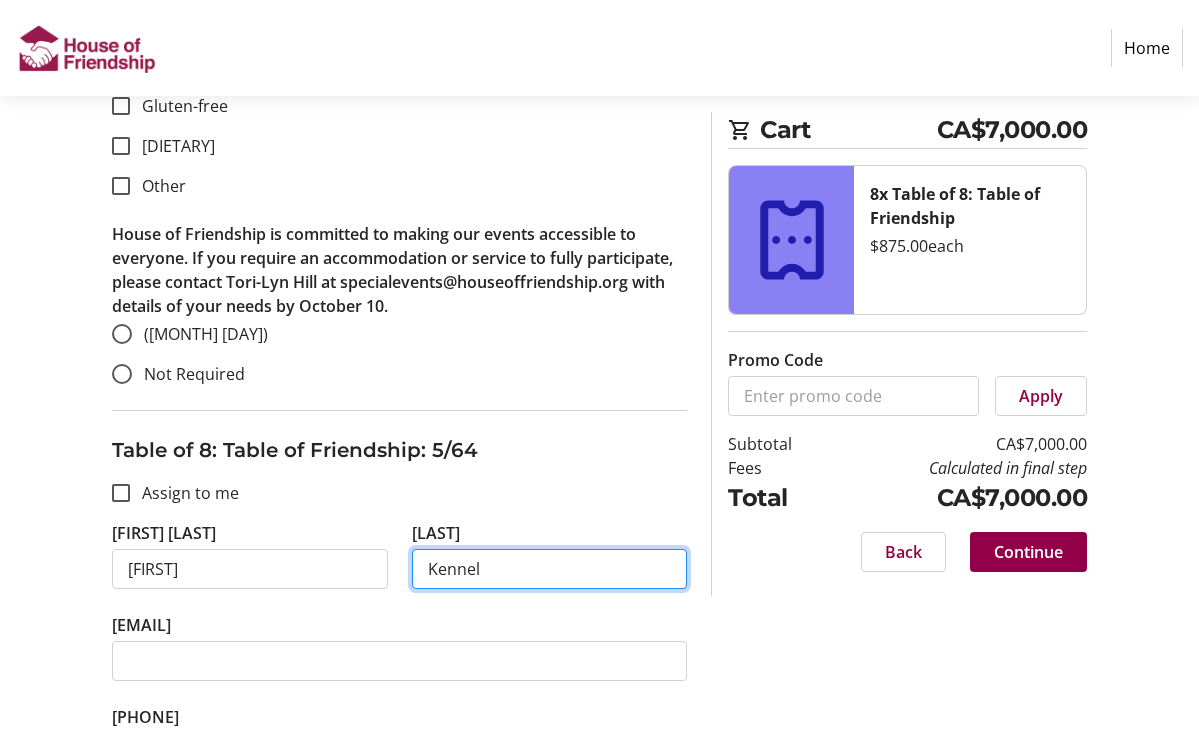 type on "Kennel" 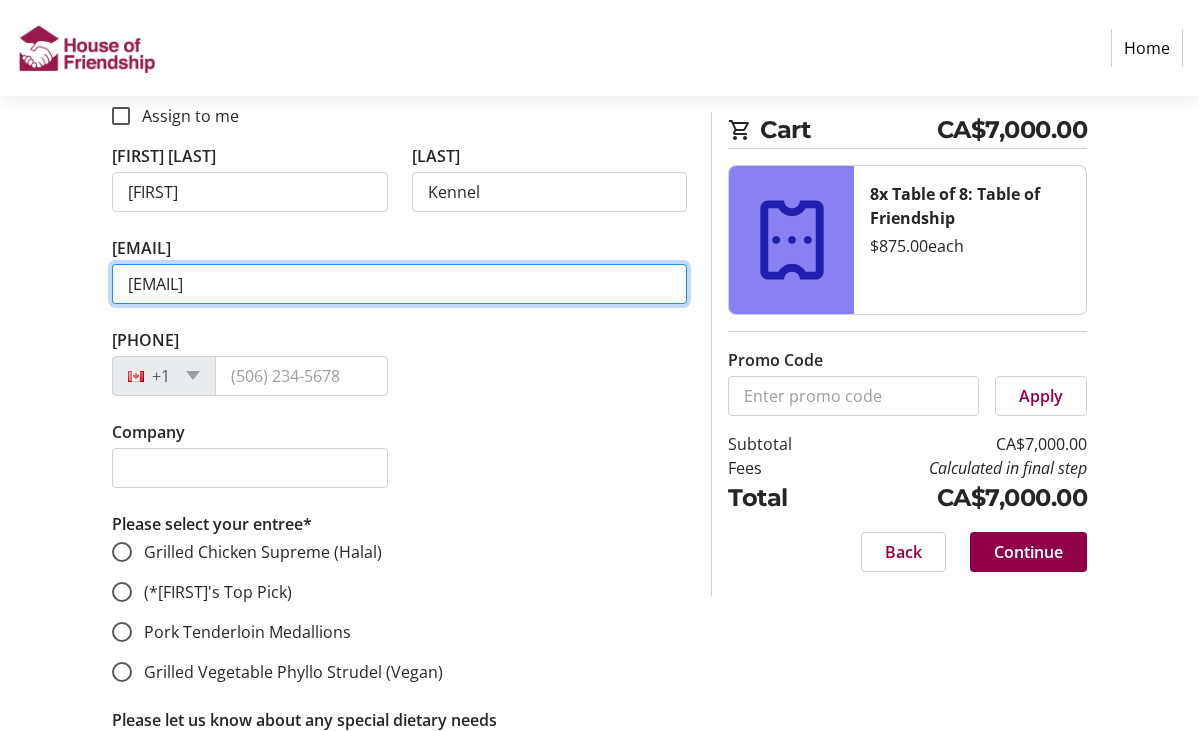 scroll, scrollTop: 4896, scrollLeft: 0, axis: vertical 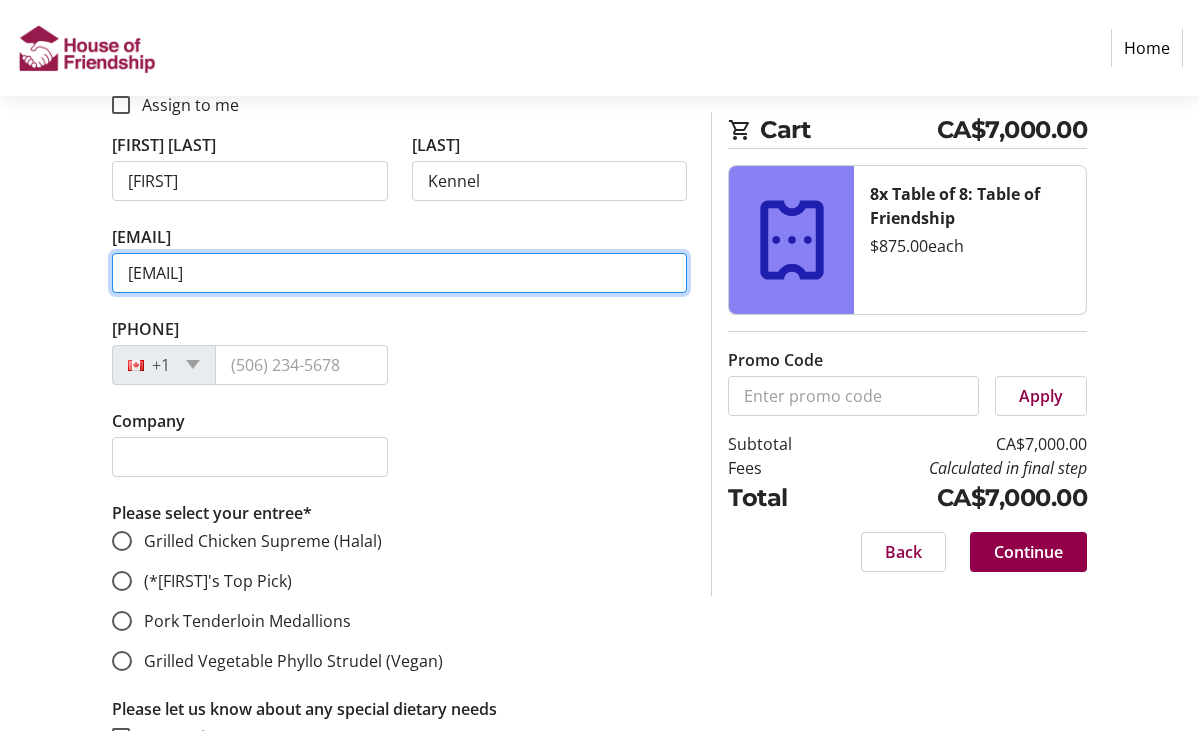 type on "t.j.kennel@hotmail.com" 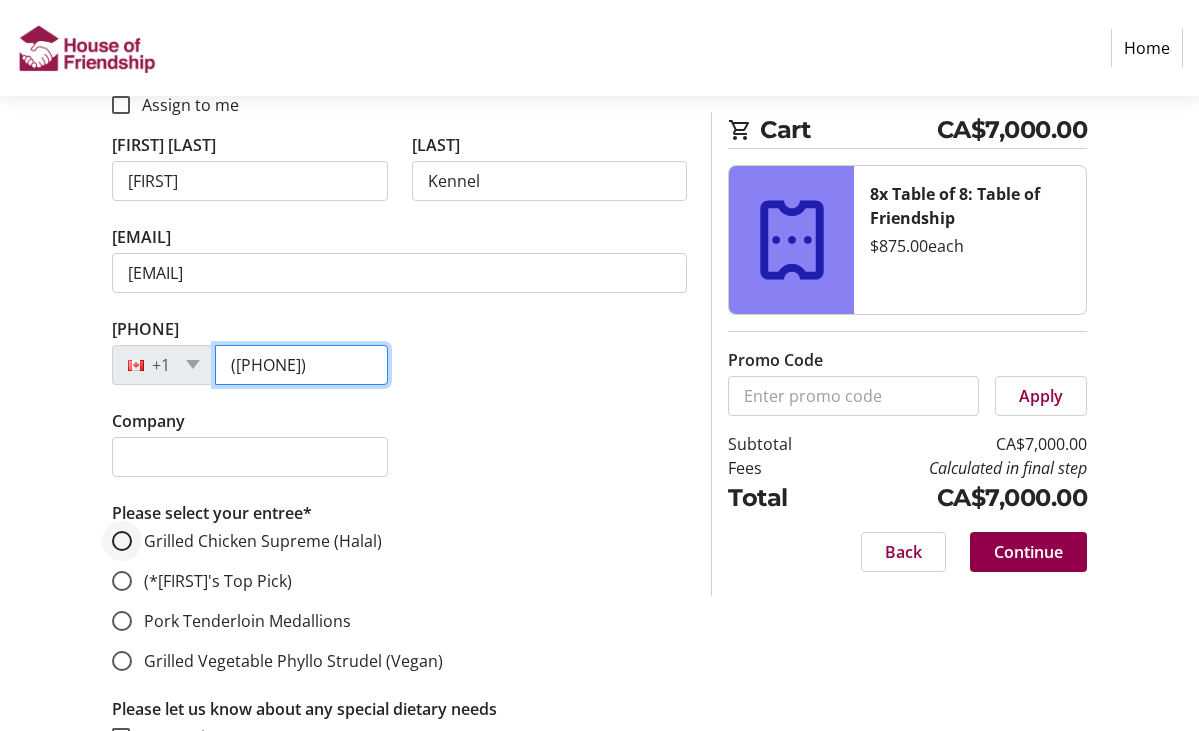 type on "(519) 743-2270" 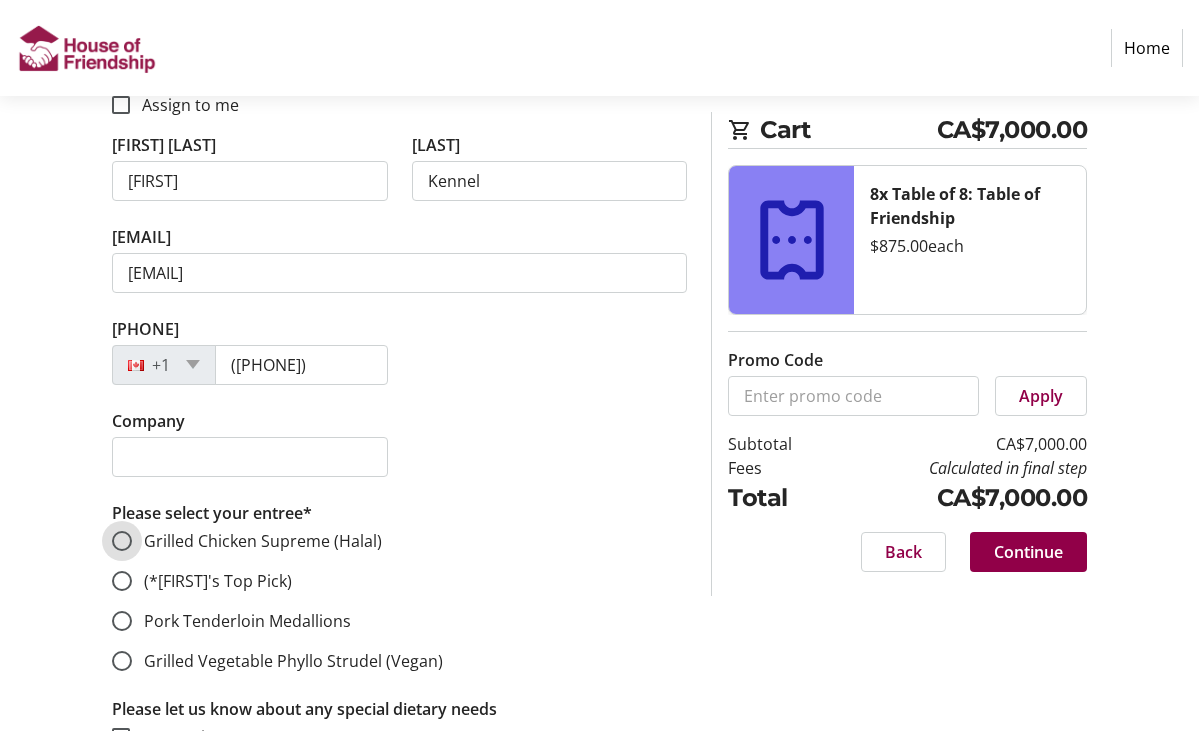click on "Grilled Chicken Supreme (Halal)" at bounding box center (122, 541) 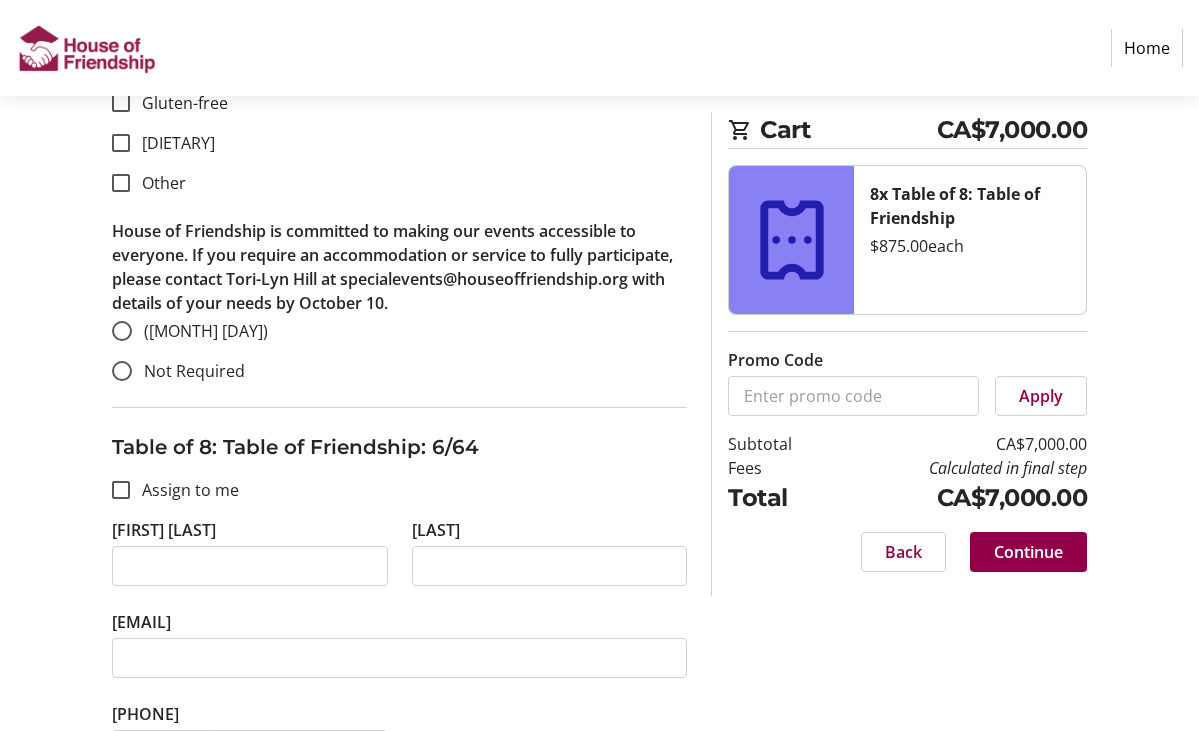 scroll, scrollTop: 5665, scrollLeft: 0, axis: vertical 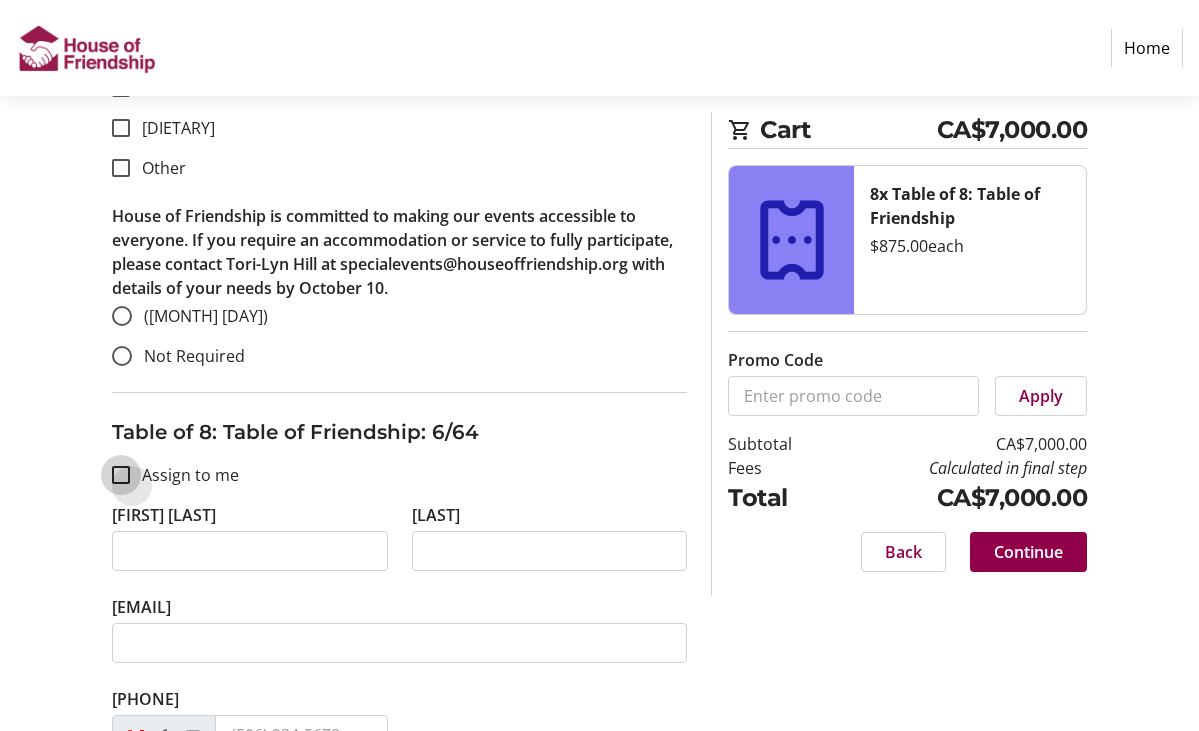 click on "Assign to me" at bounding box center [121, 475] 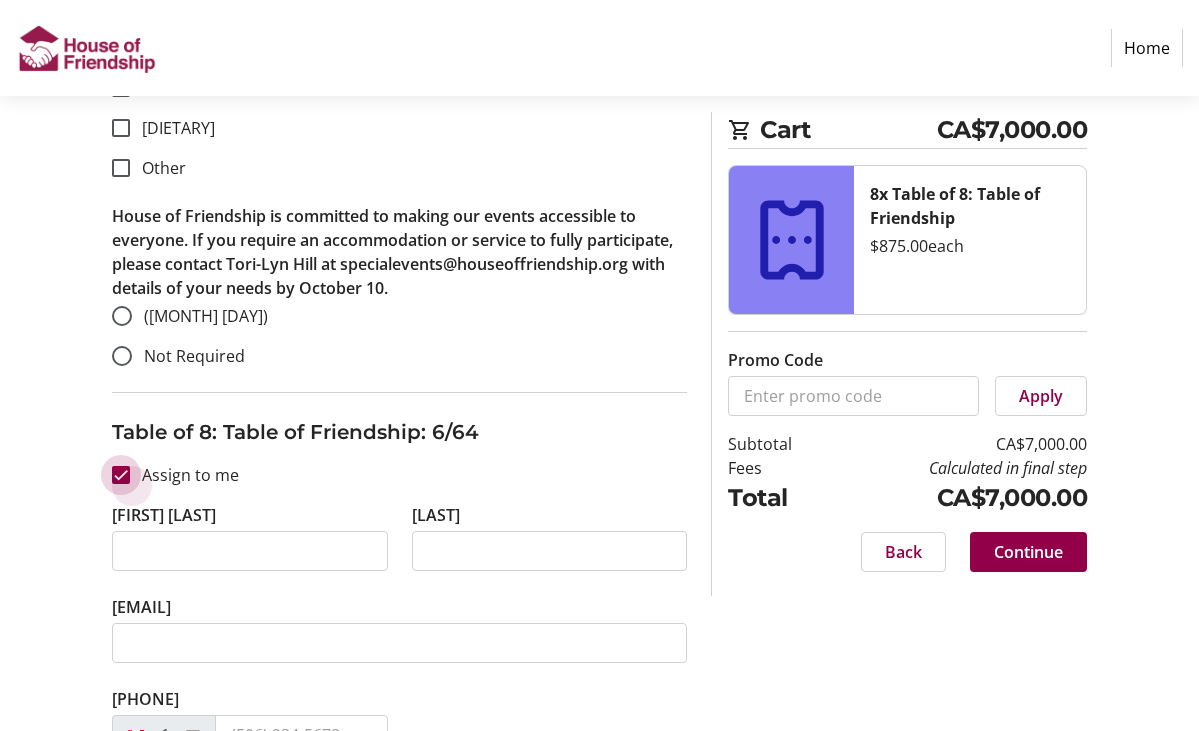 checkbox on "true" 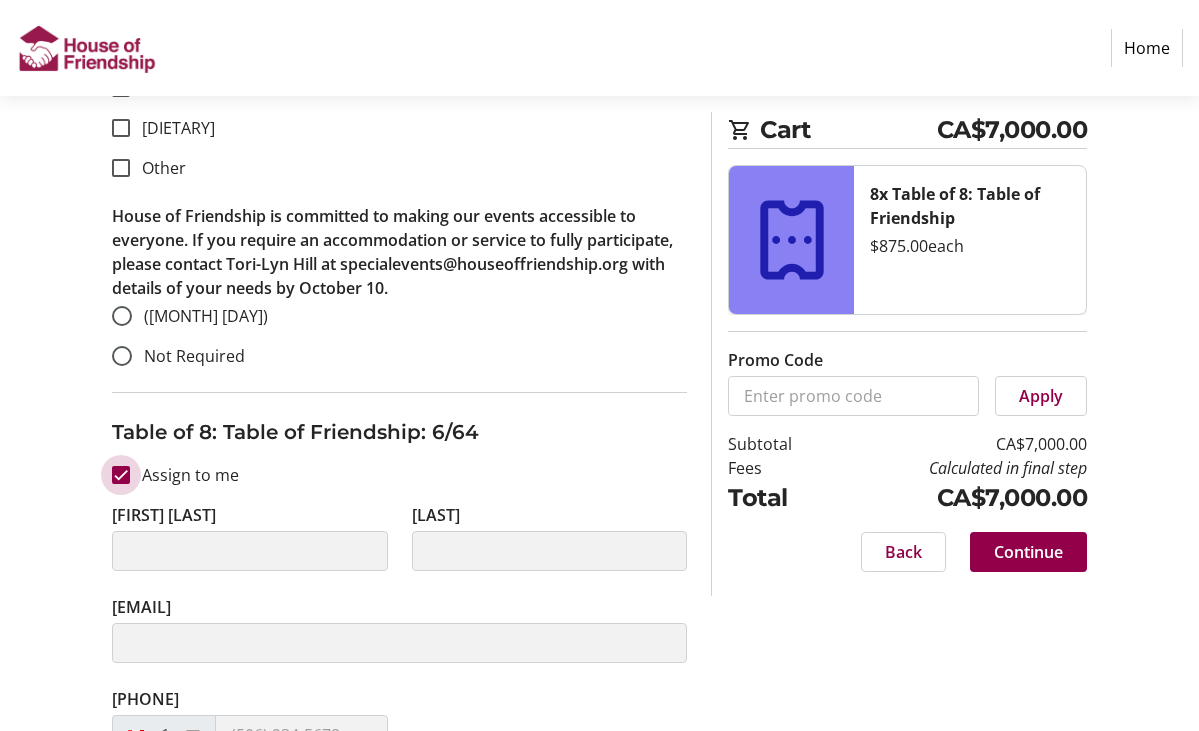 type on "[FIRST]" 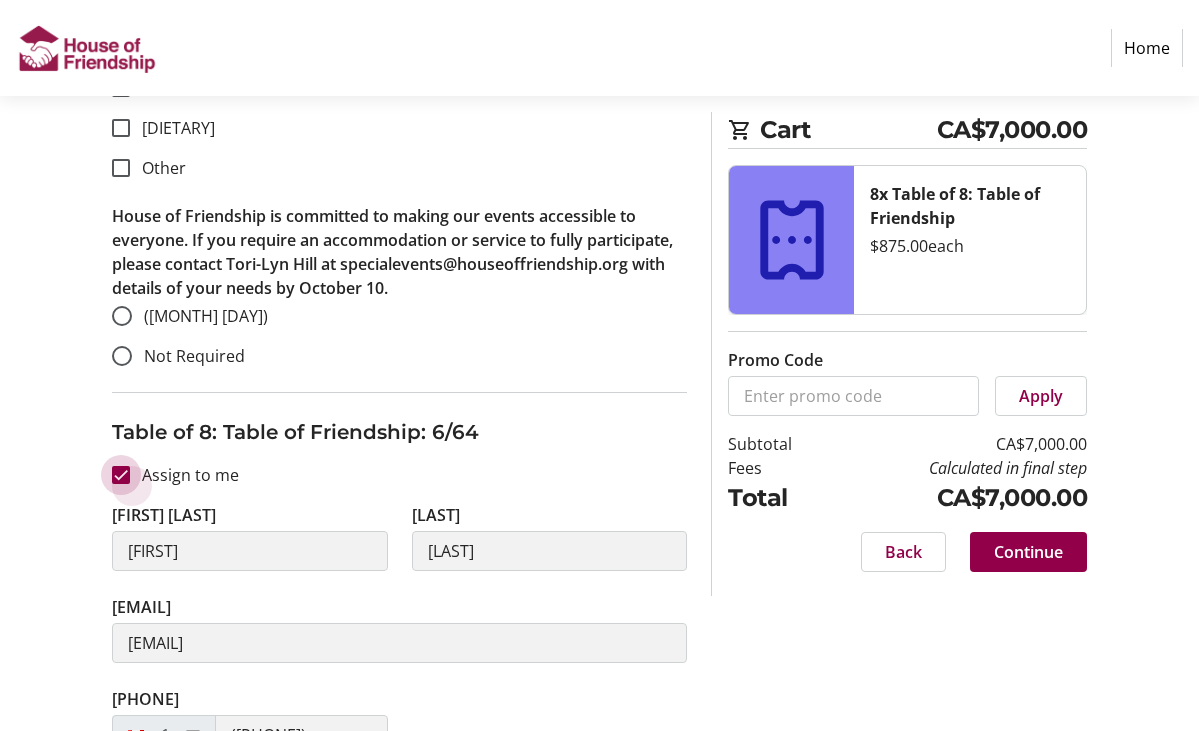click on "Assign to me" at bounding box center [121, 475] 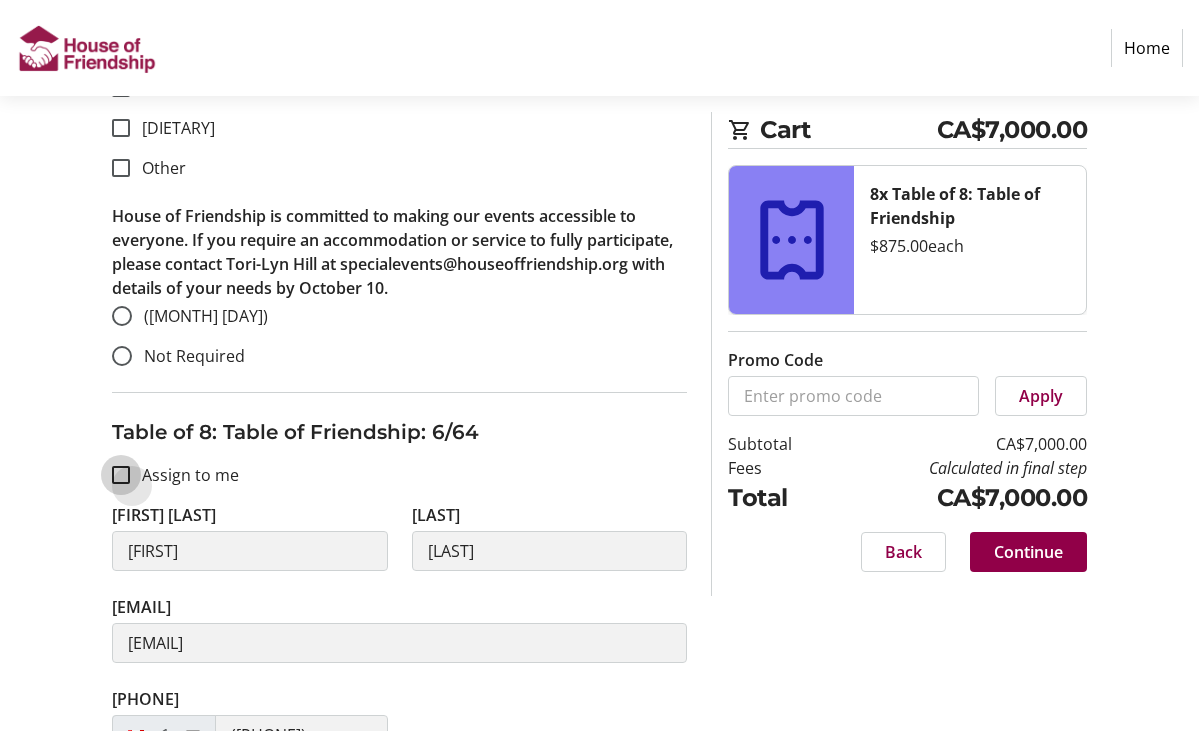 checkbox on "false" 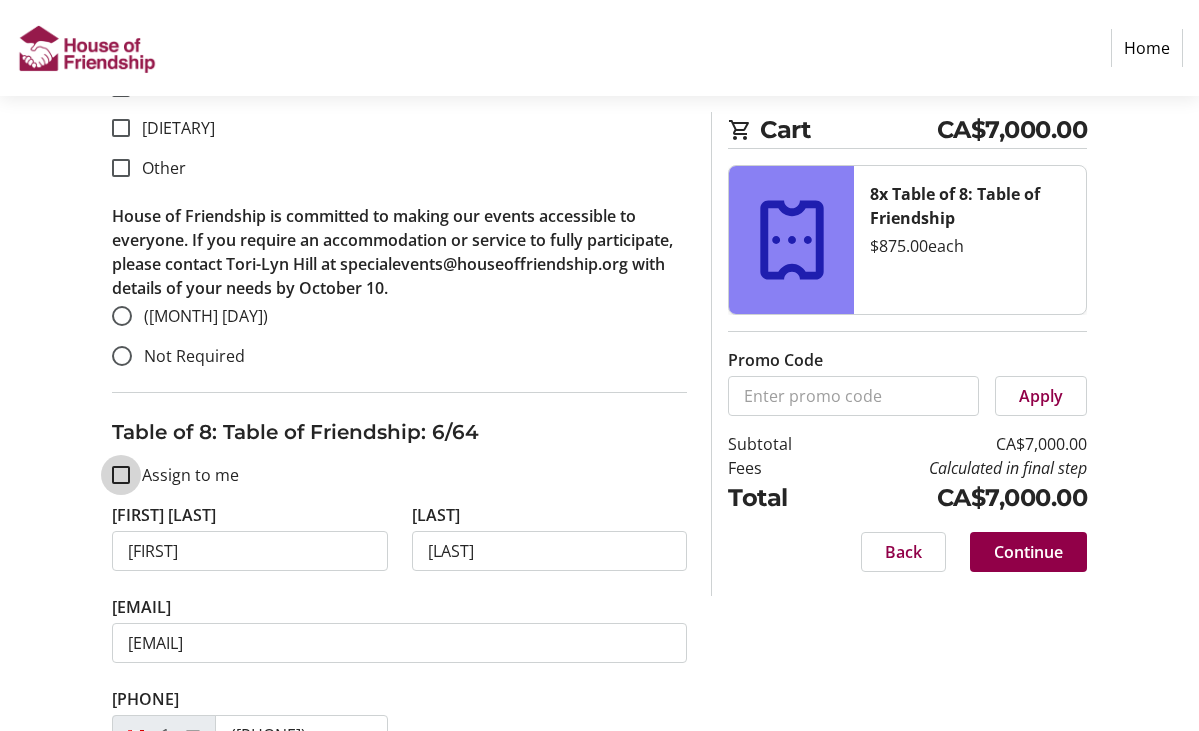 type 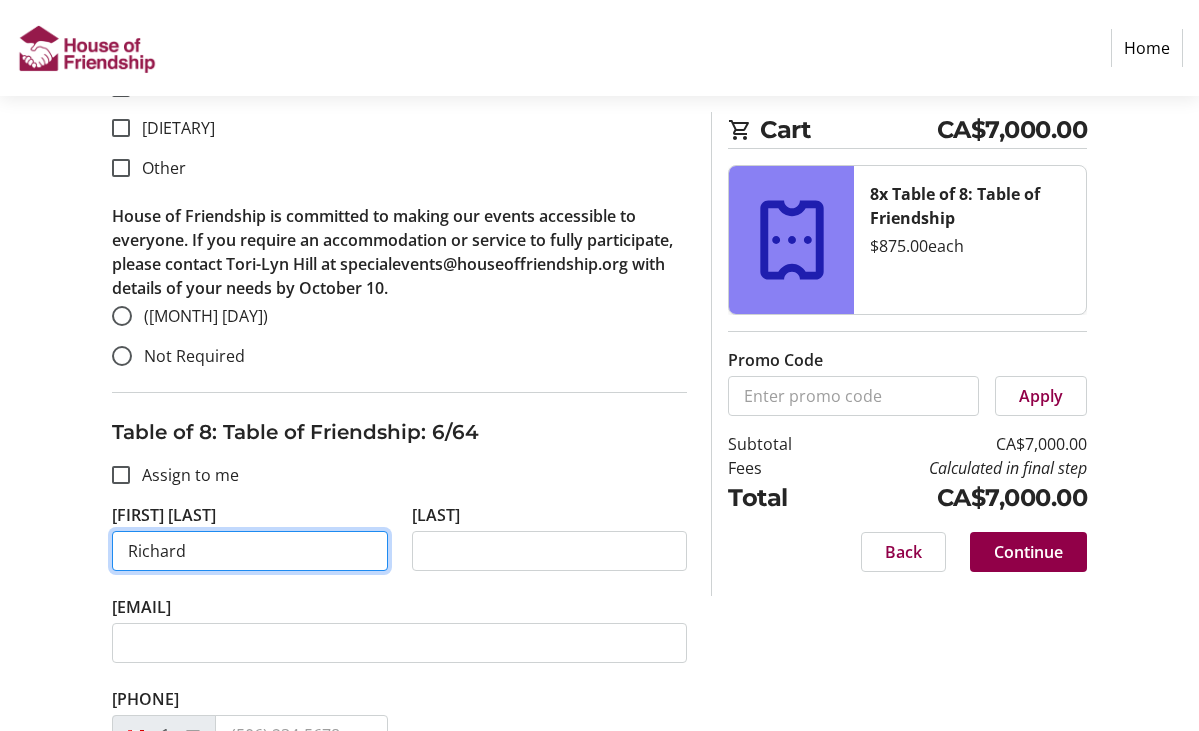 type on "Richard" 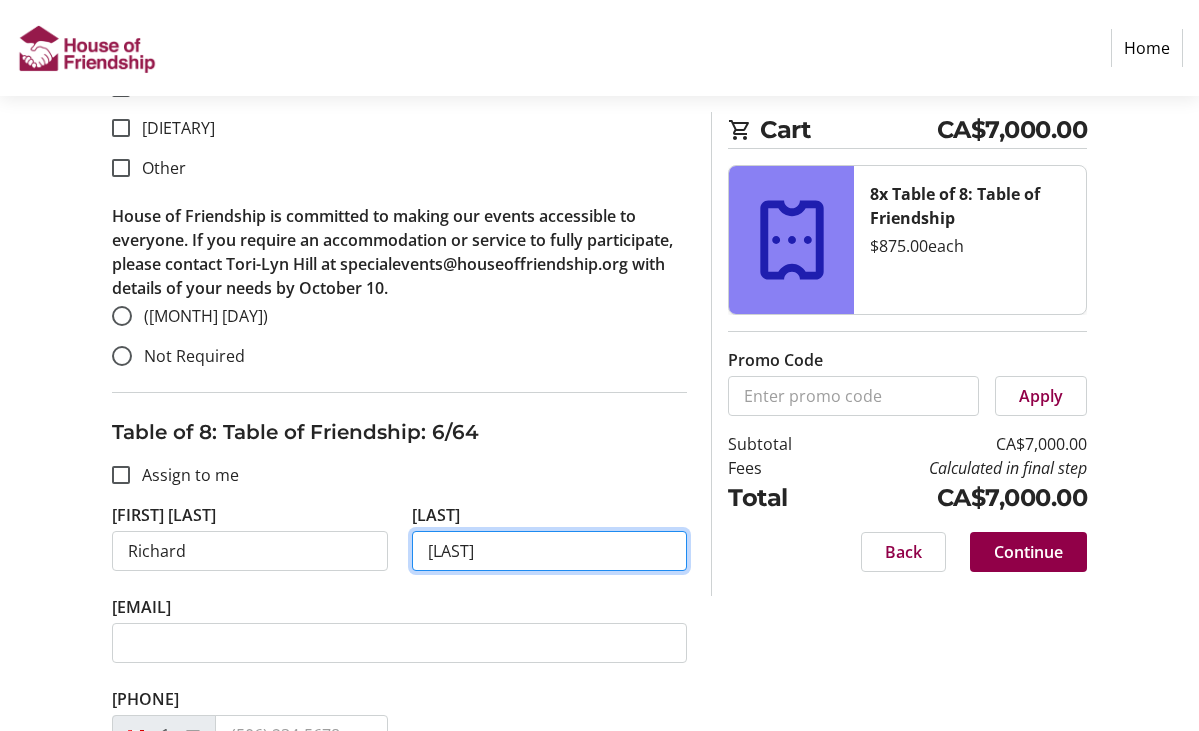 type on "kennel" 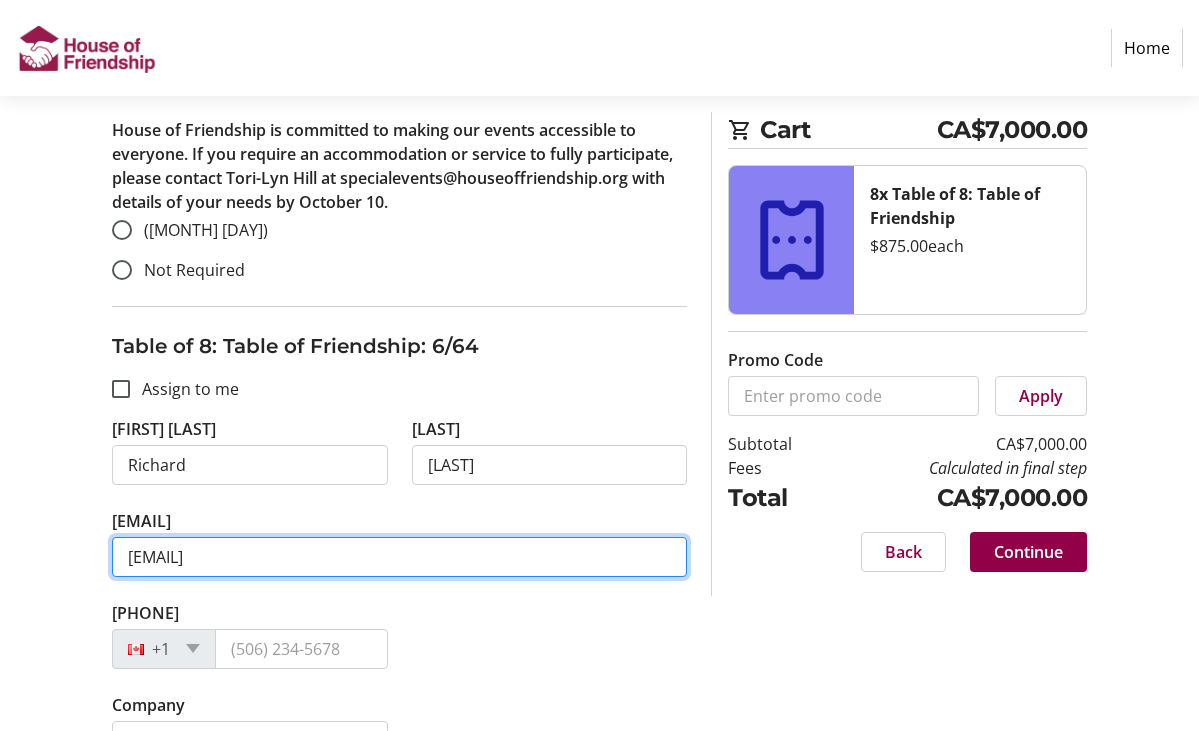scroll, scrollTop: 5754, scrollLeft: 0, axis: vertical 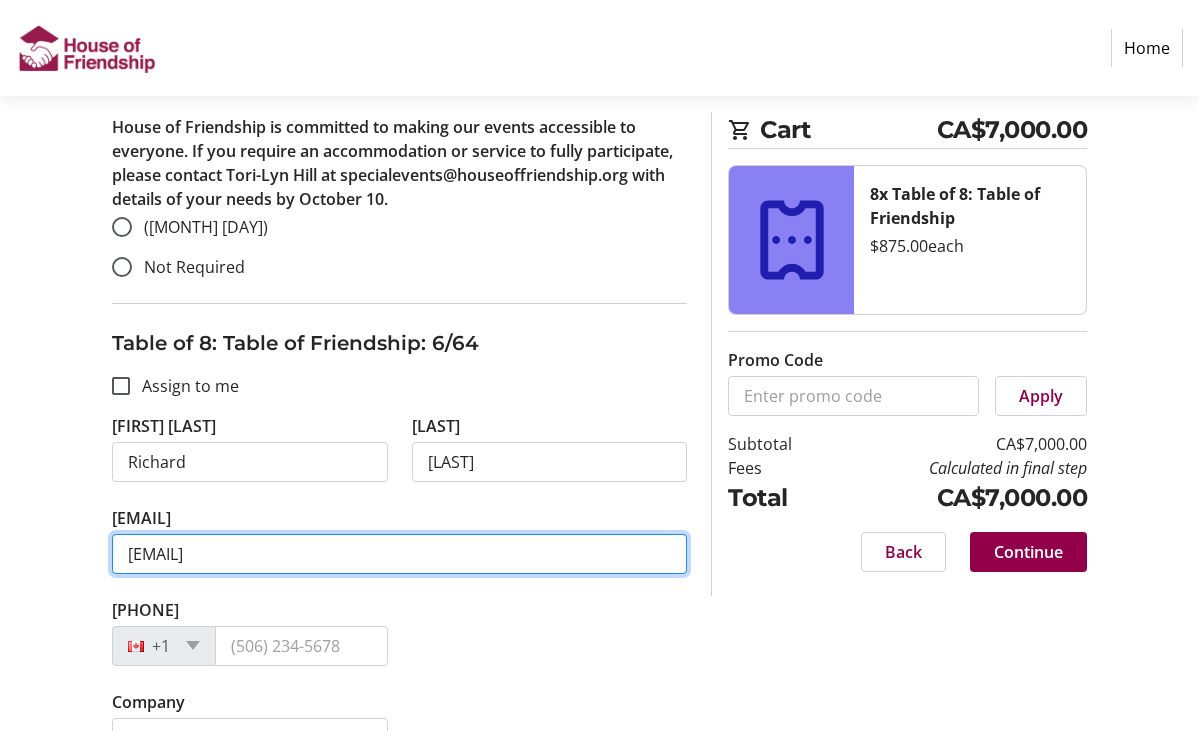 type on "richarskennel@sympatico.ca" 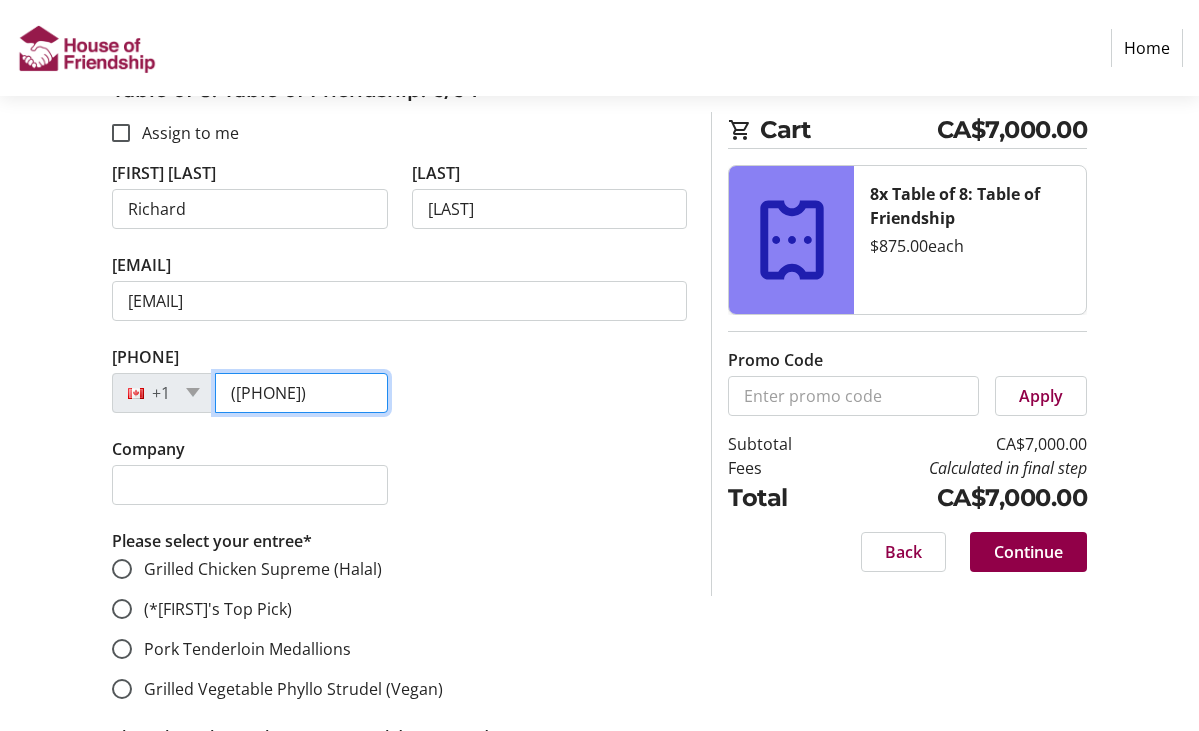 scroll, scrollTop: 6006, scrollLeft: 0, axis: vertical 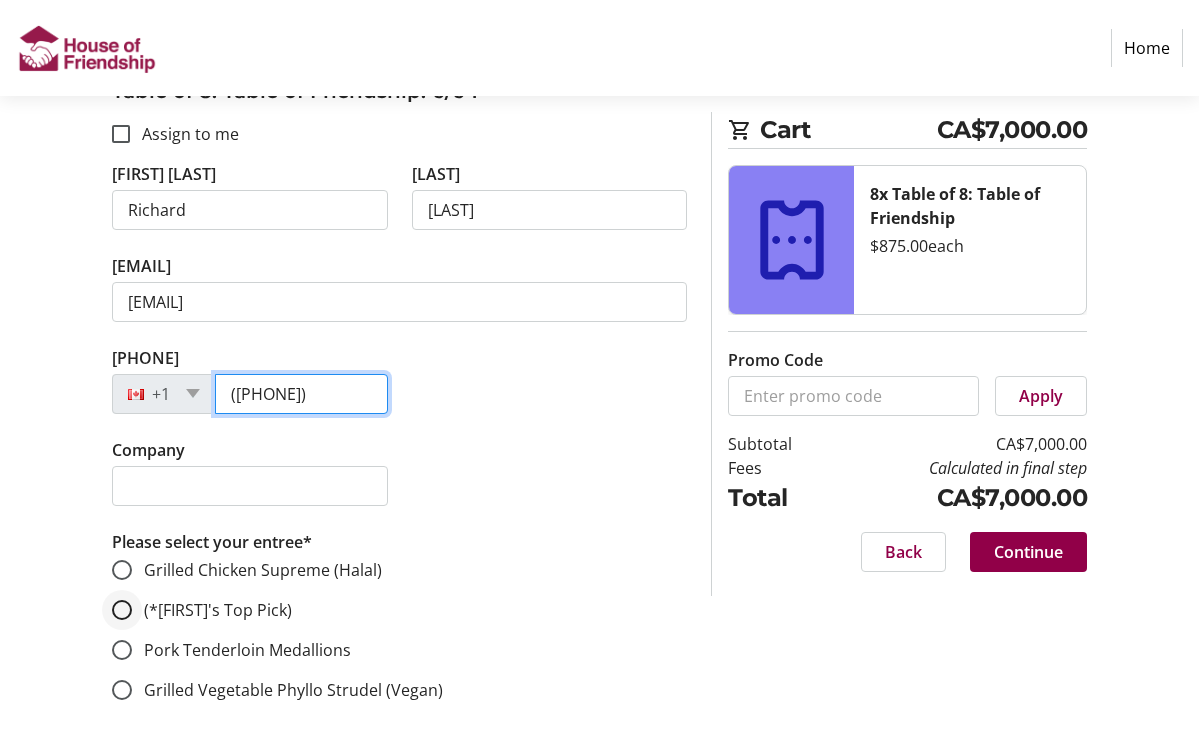 type on "(226) 929-9021" 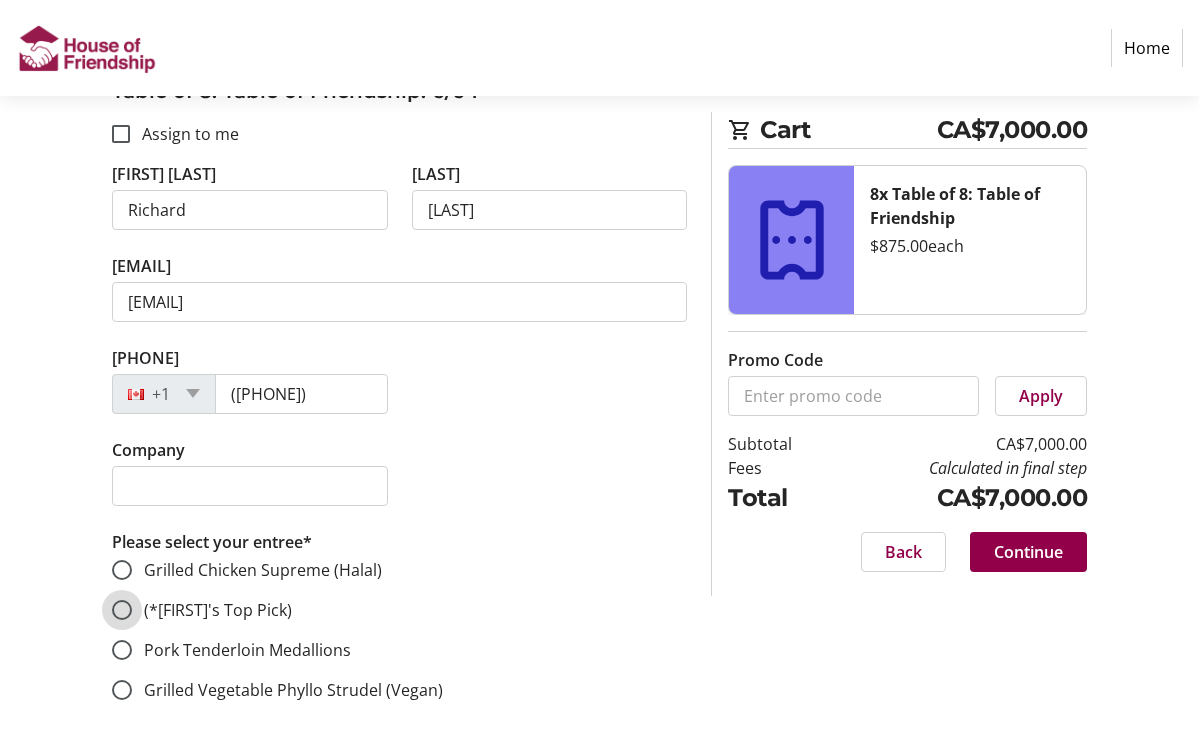click on "[FOOD_ITEM] (*[PERSON]'s Top Pick)" at bounding box center [122, 610] 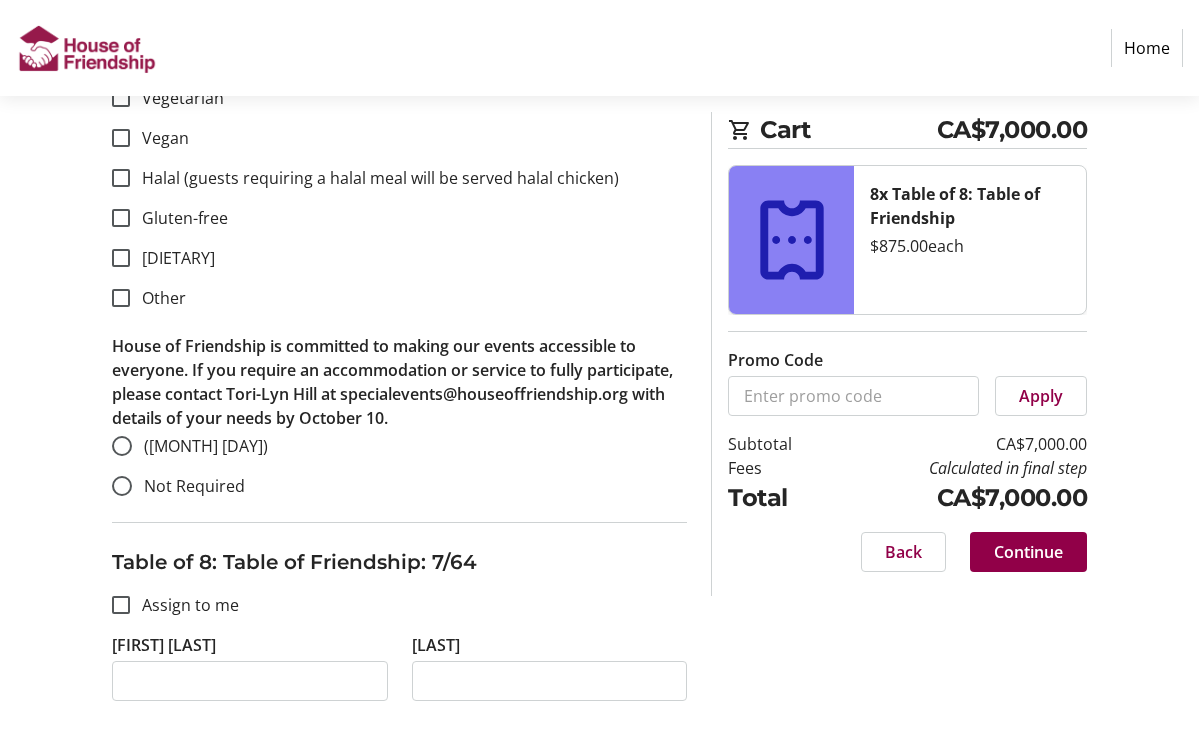scroll, scrollTop: 6700, scrollLeft: 0, axis: vertical 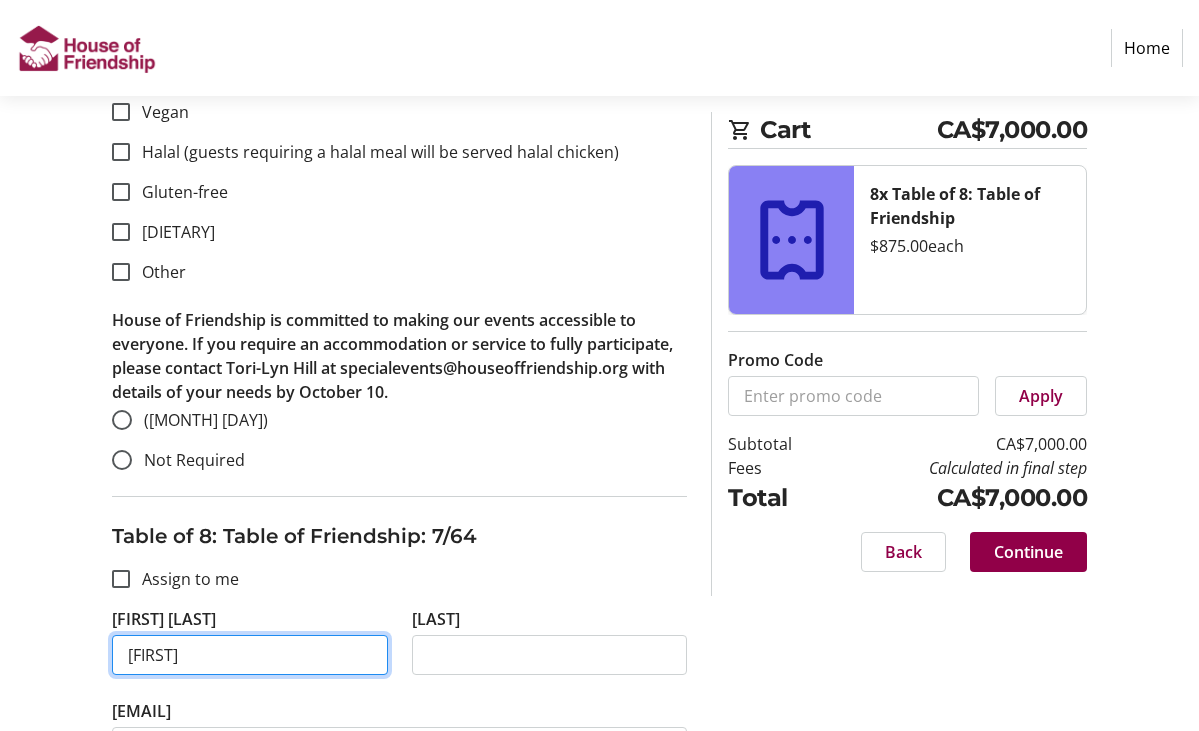 type on "Ronald" 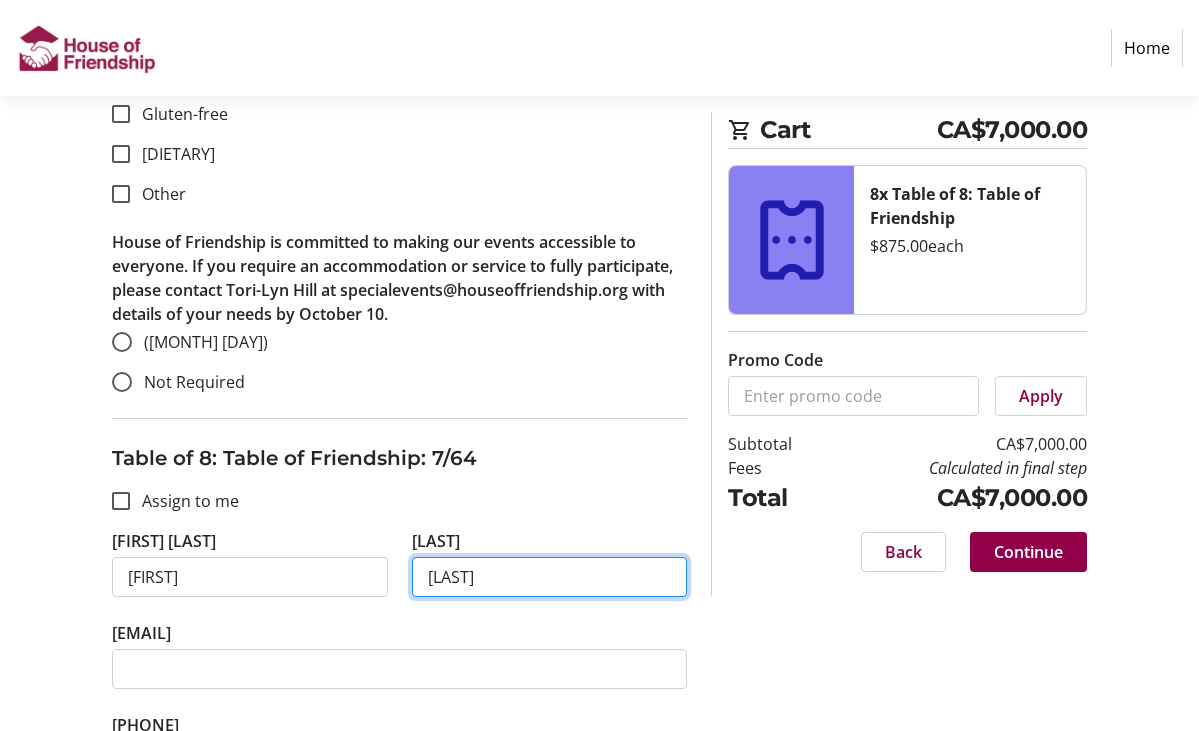 scroll, scrollTop: 6785, scrollLeft: 0, axis: vertical 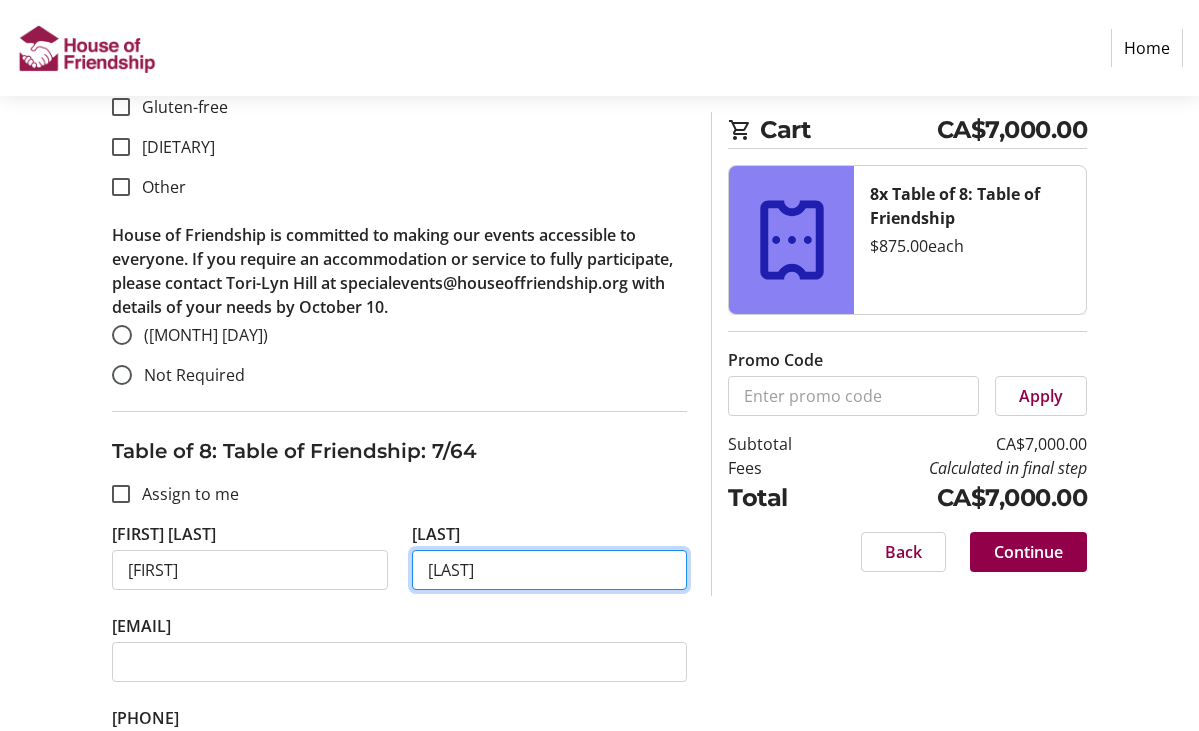 type on "Toews" 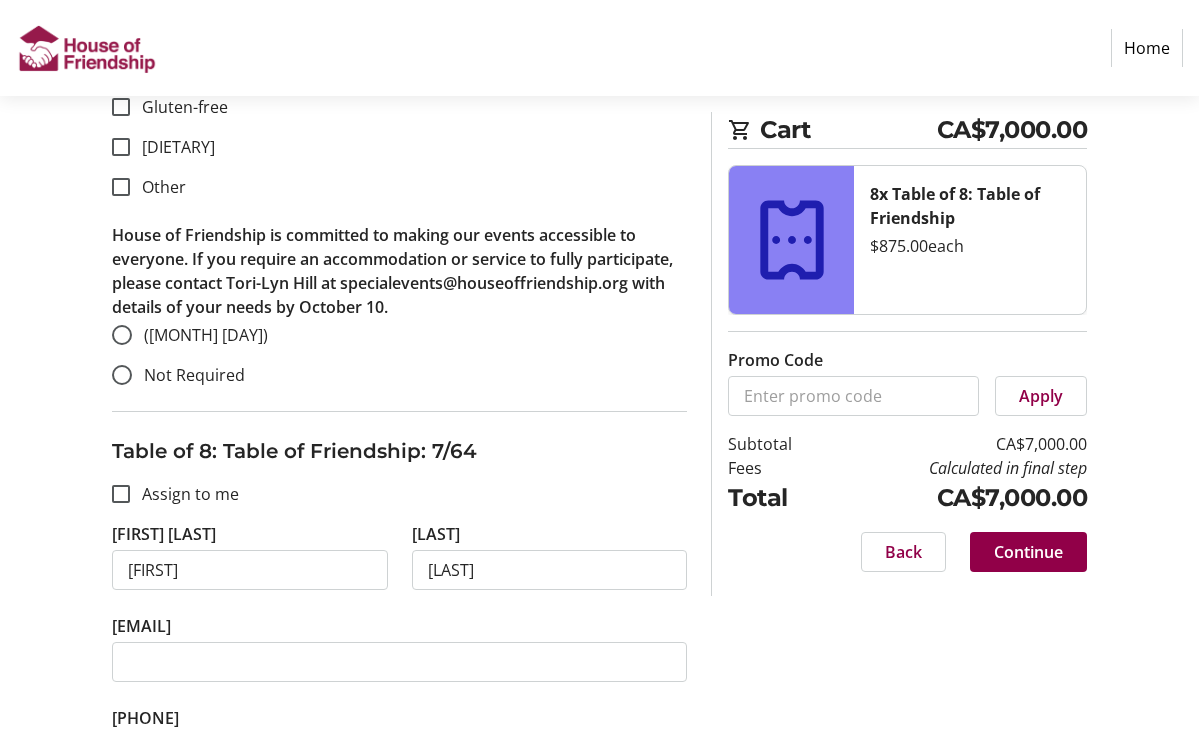 click on "Email Address*" 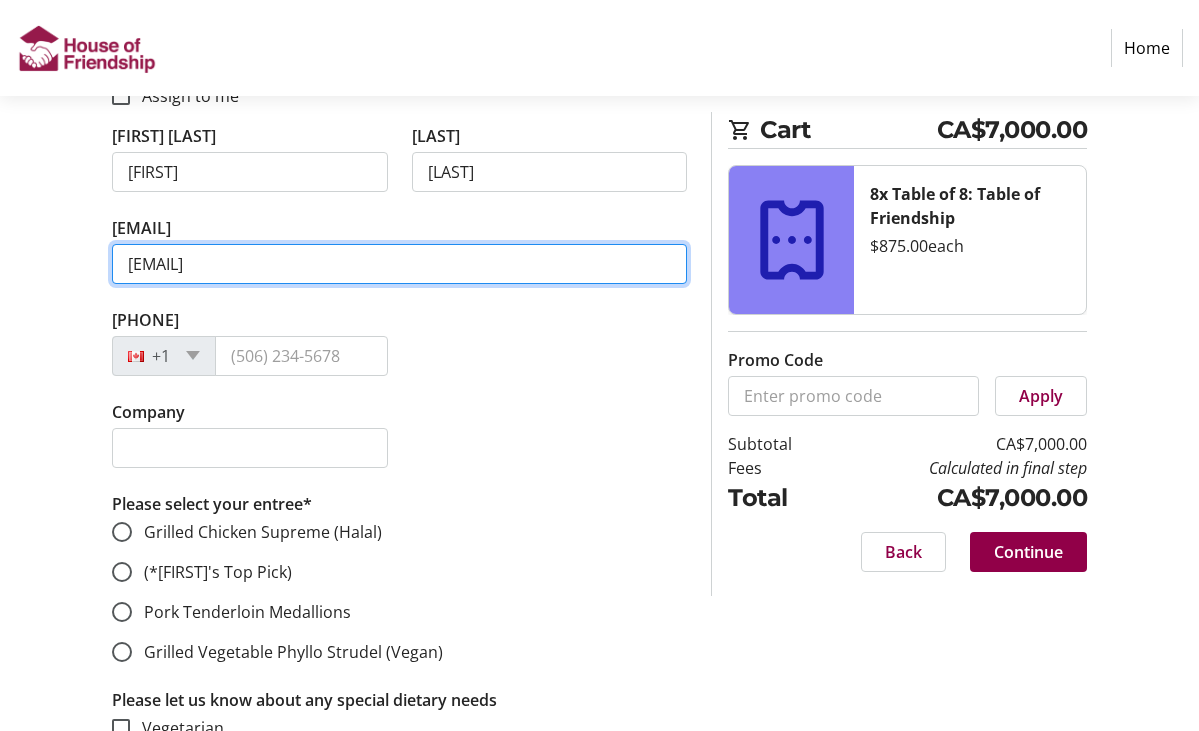 scroll, scrollTop: 7188, scrollLeft: 0, axis: vertical 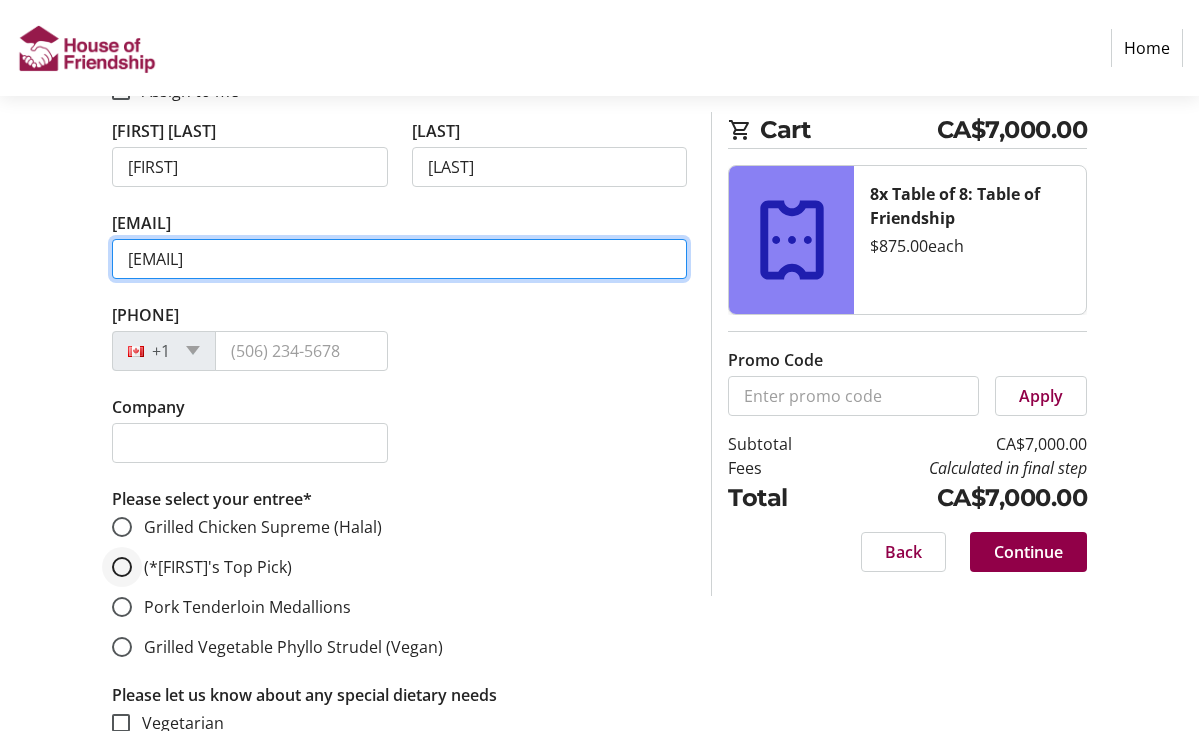 type on "ronald.toews@gmail.com" 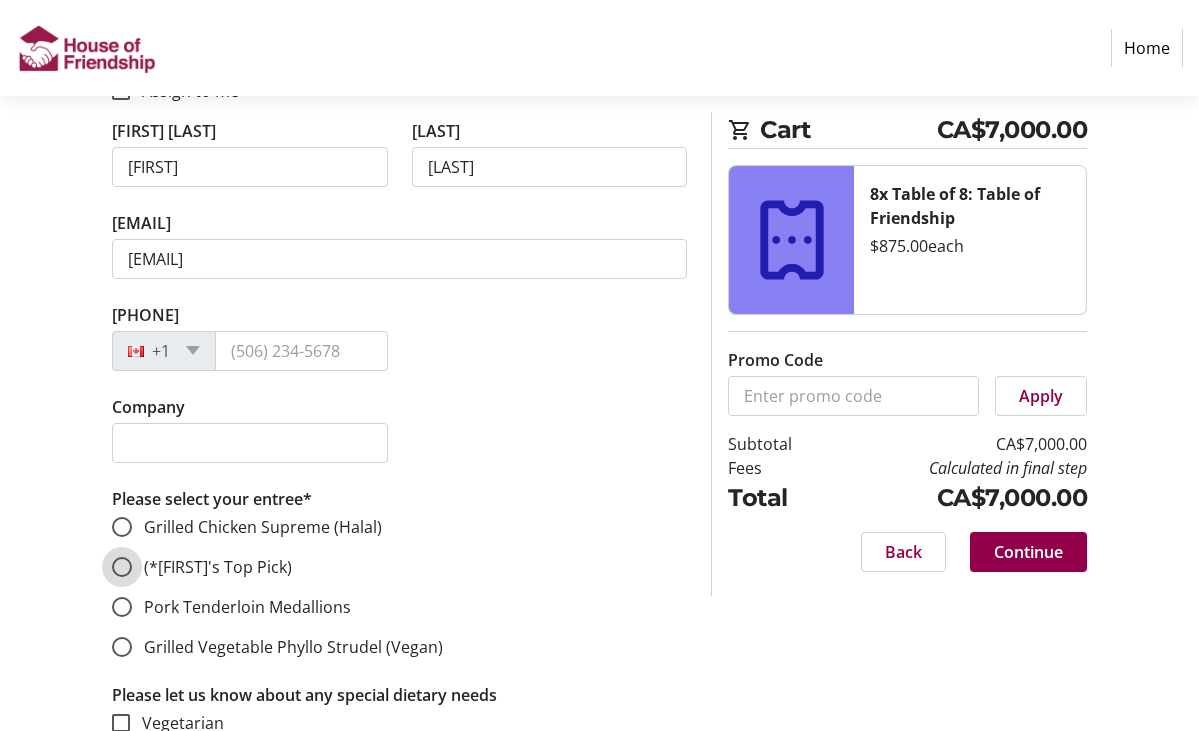 click on "[FOOD_ITEM] (*[PERSON]'s Top Pick)" at bounding box center [122, 567] 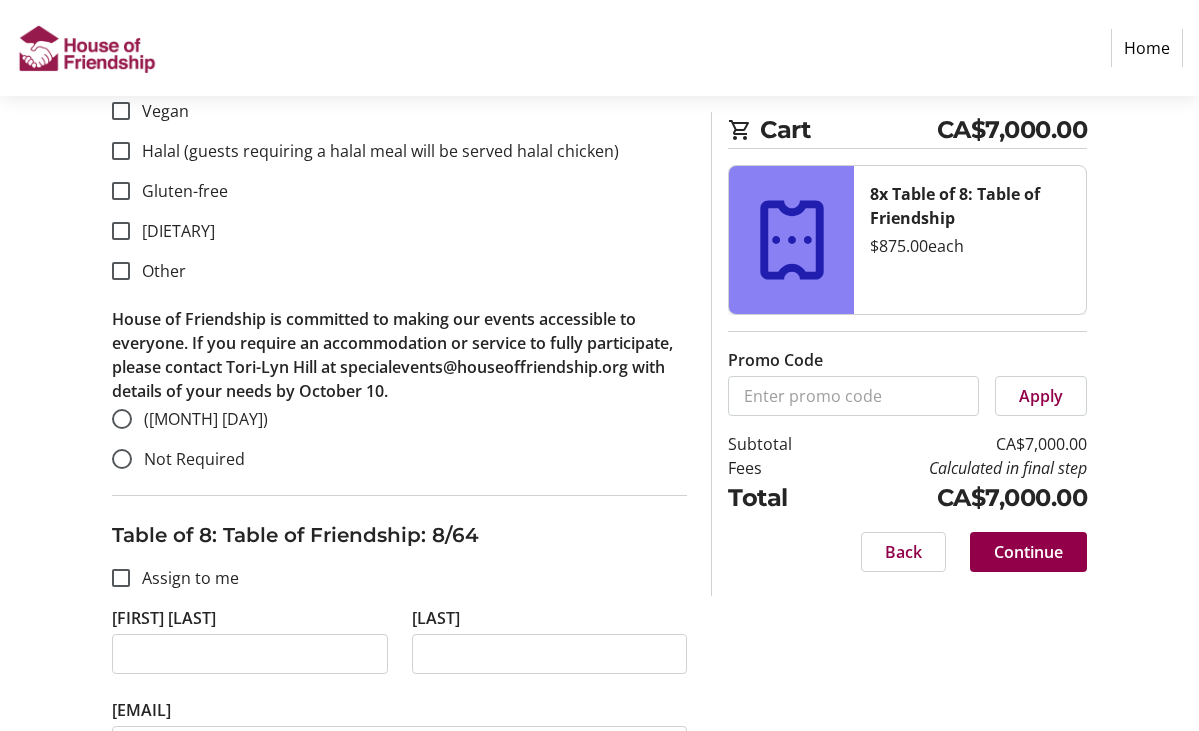 scroll, scrollTop: 7855, scrollLeft: 0, axis: vertical 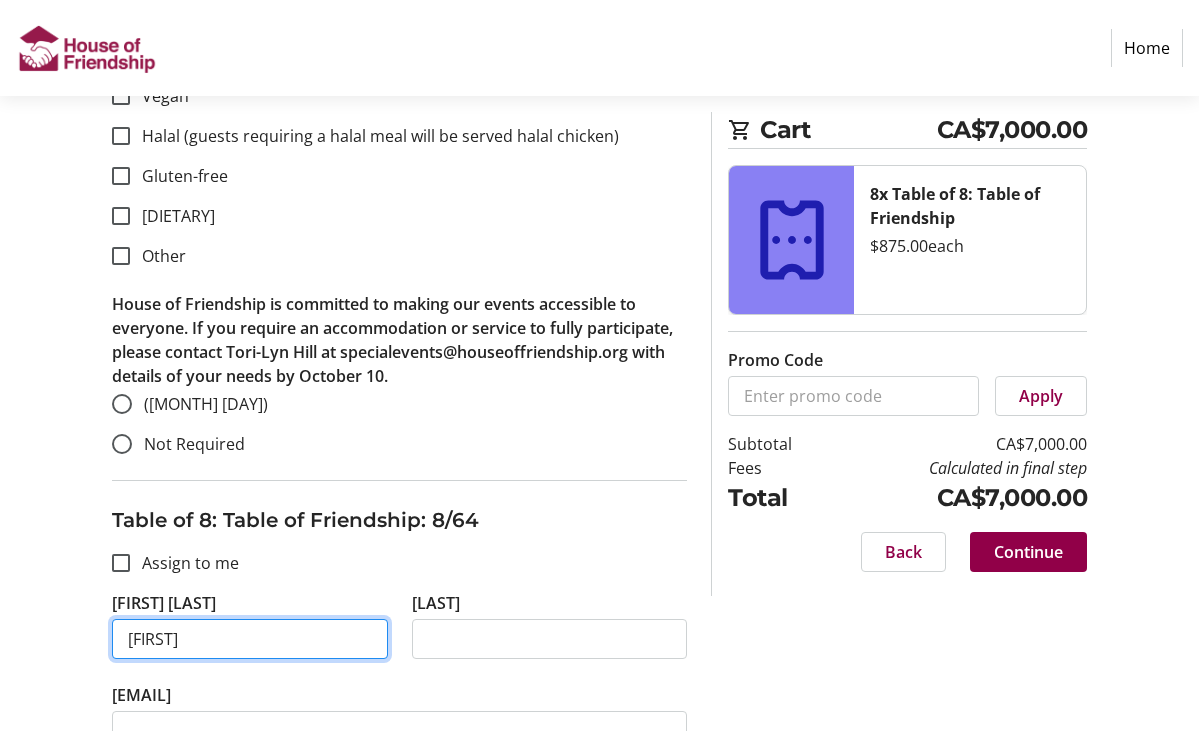 type on "Violet" 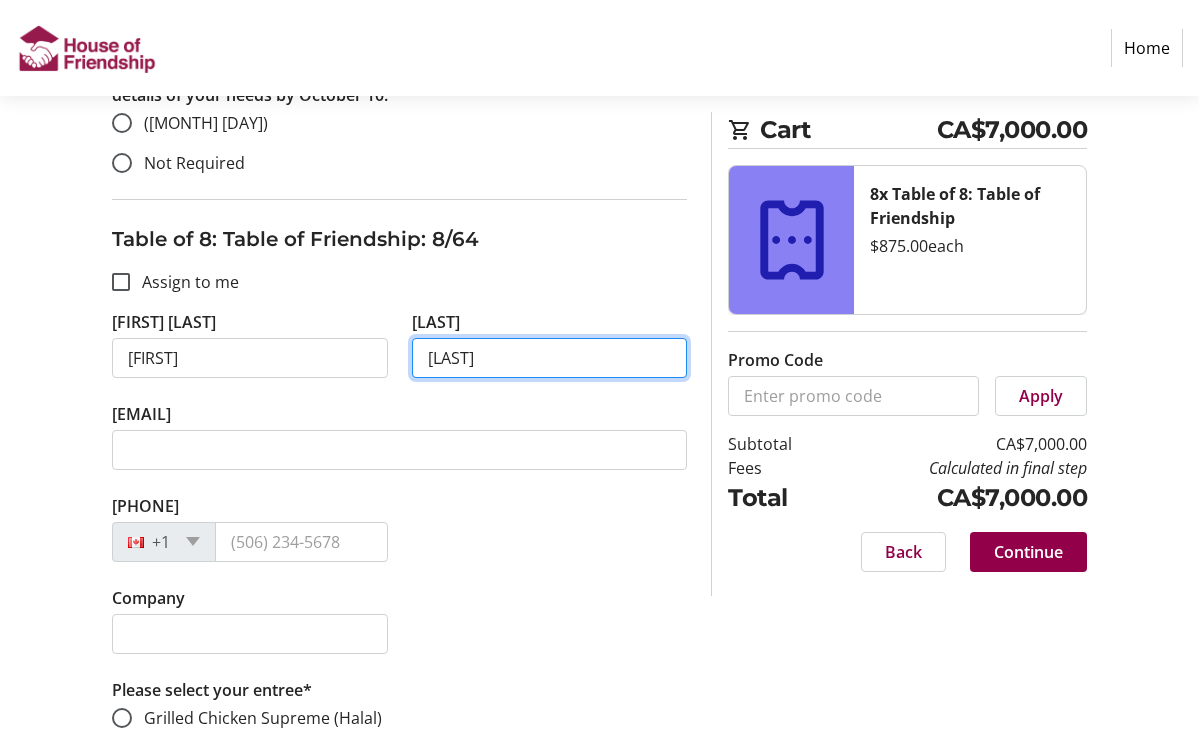 scroll, scrollTop: 8140, scrollLeft: 0, axis: vertical 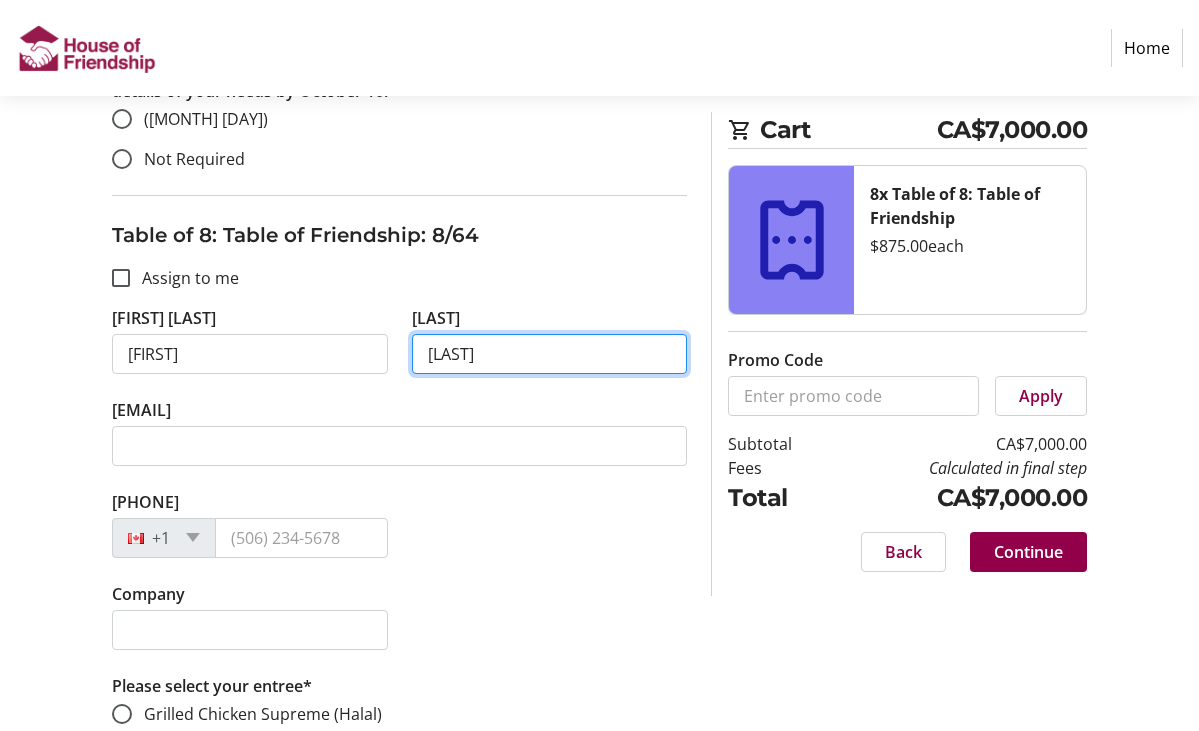 type on "Toews" 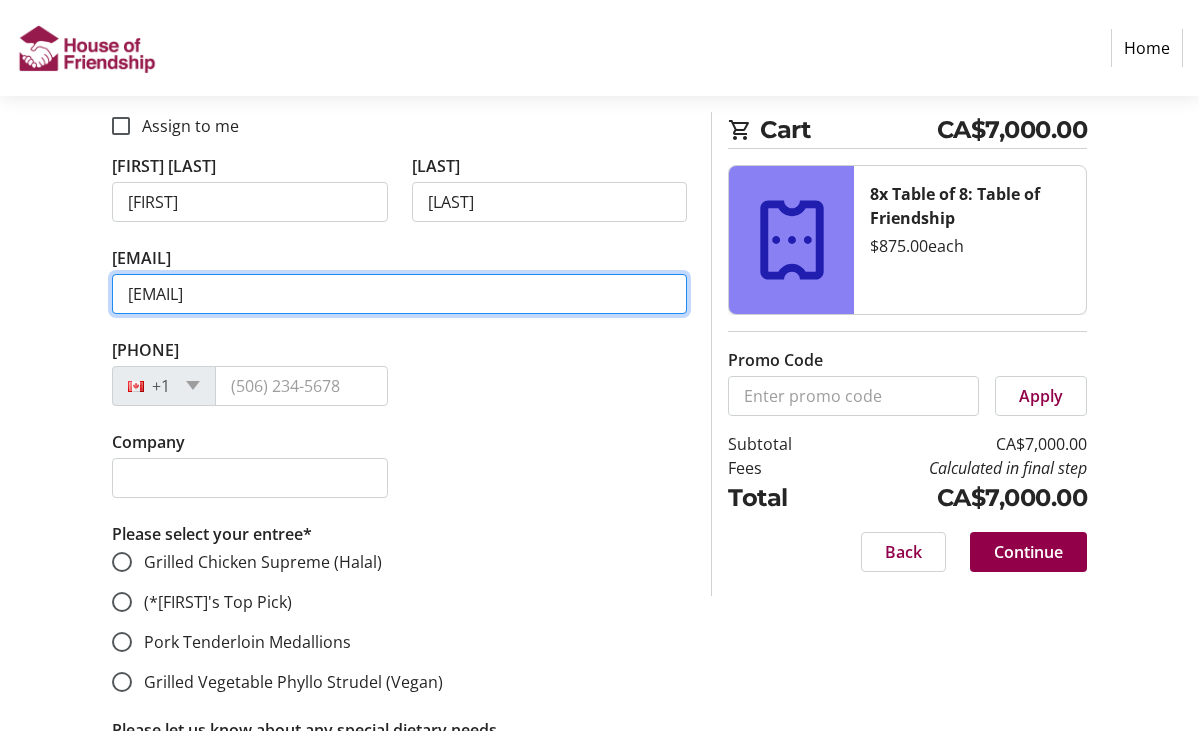 scroll, scrollTop: 8294, scrollLeft: 0, axis: vertical 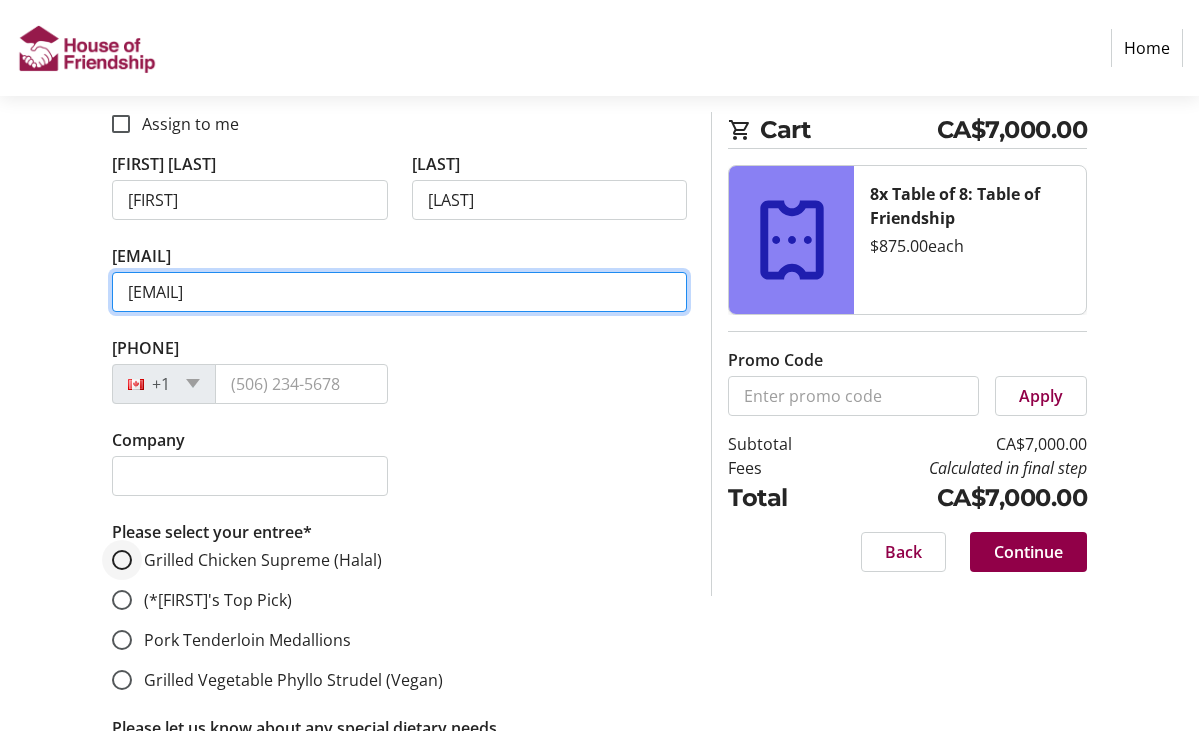 type on "vtoews5219@msn.com" 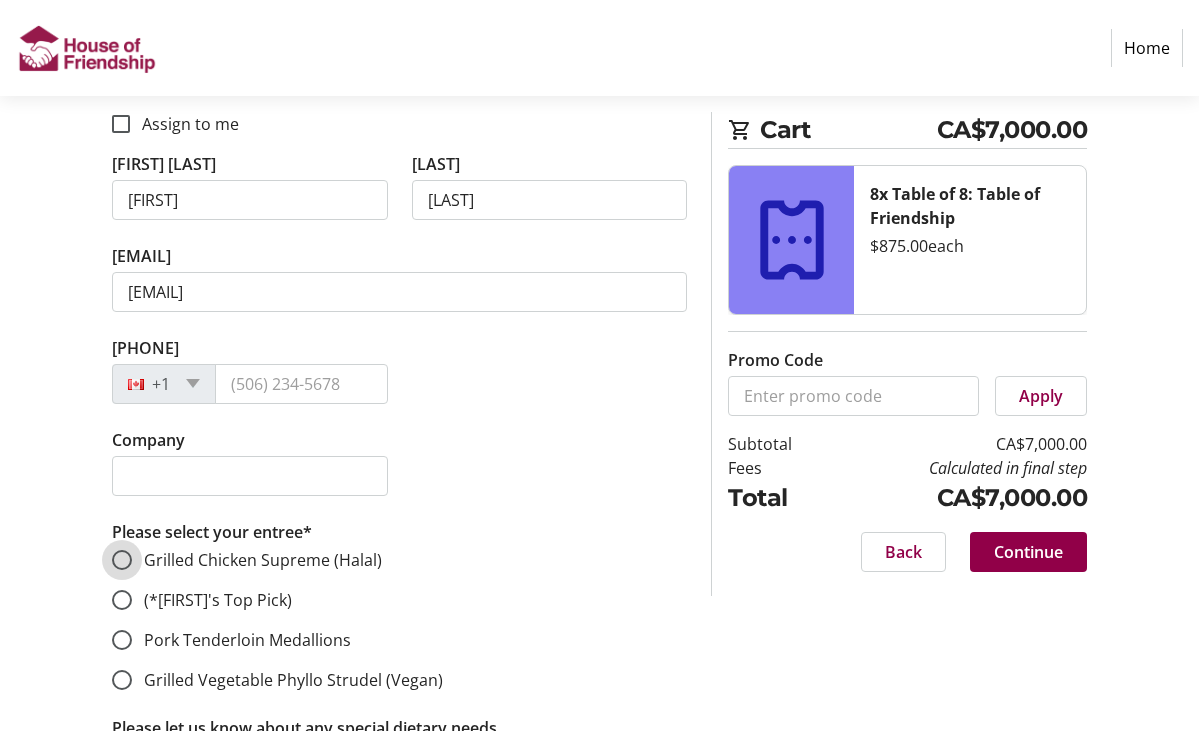click on "Grilled Chicken Supreme (Halal)" at bounding box center [122, 560] 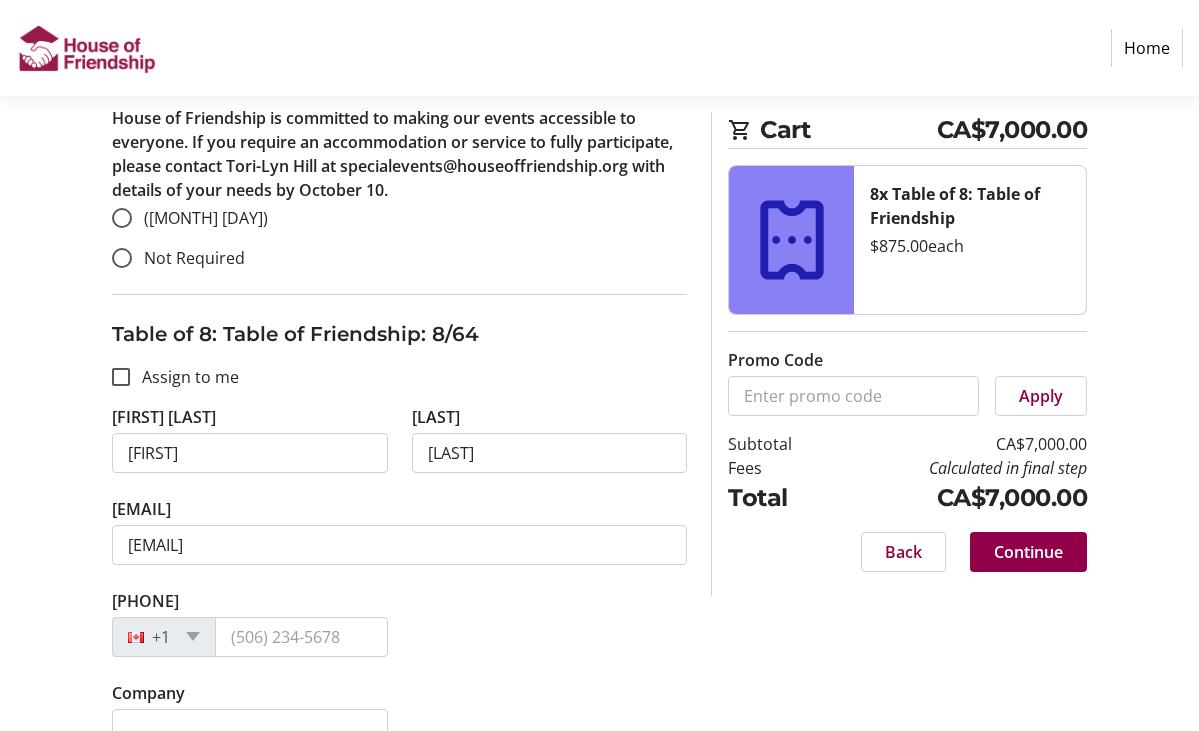 scroll, scrollTop: 8039, scrollLeft: 0, axis: vertical 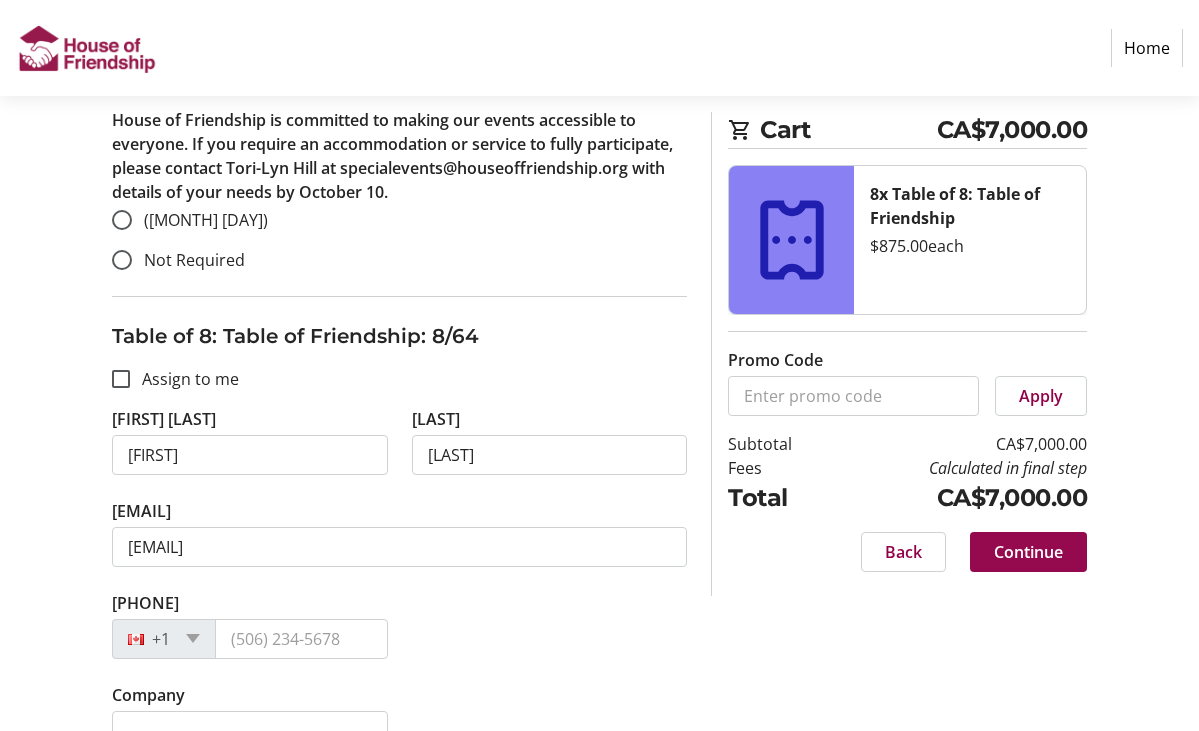 click on "Continue" 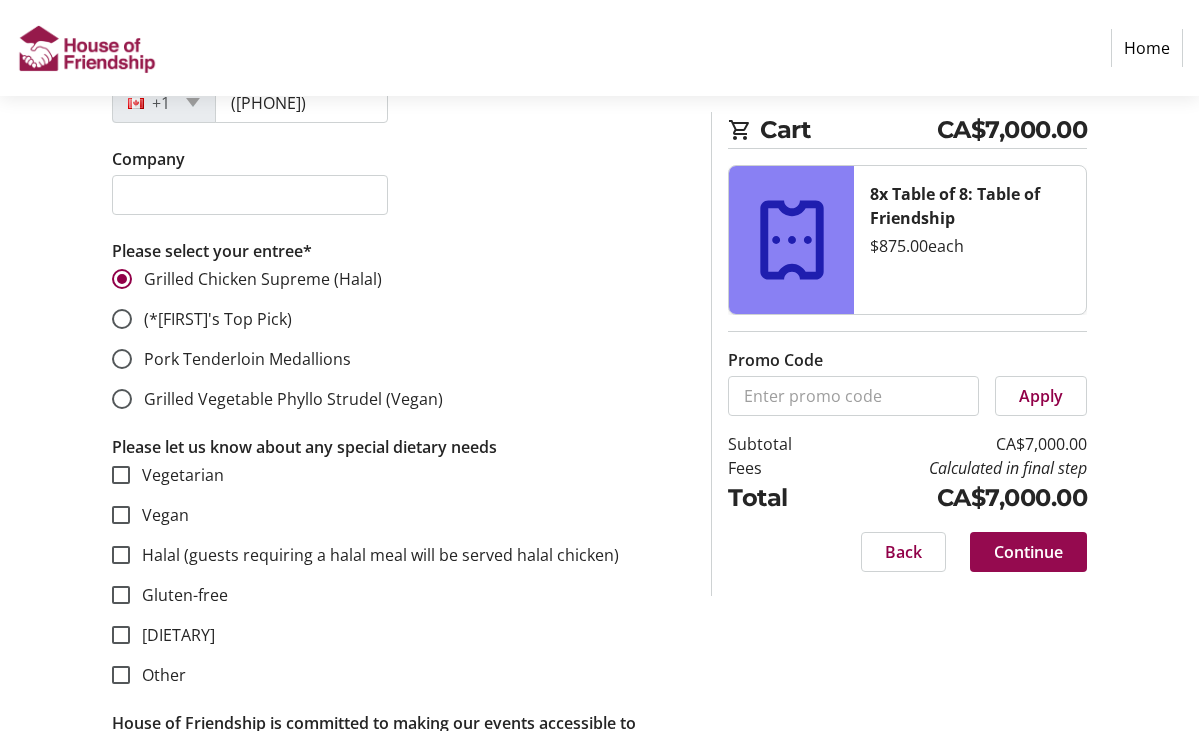 scroll, scrollTop: 2713, scrollLeft: 0, axis: vertical 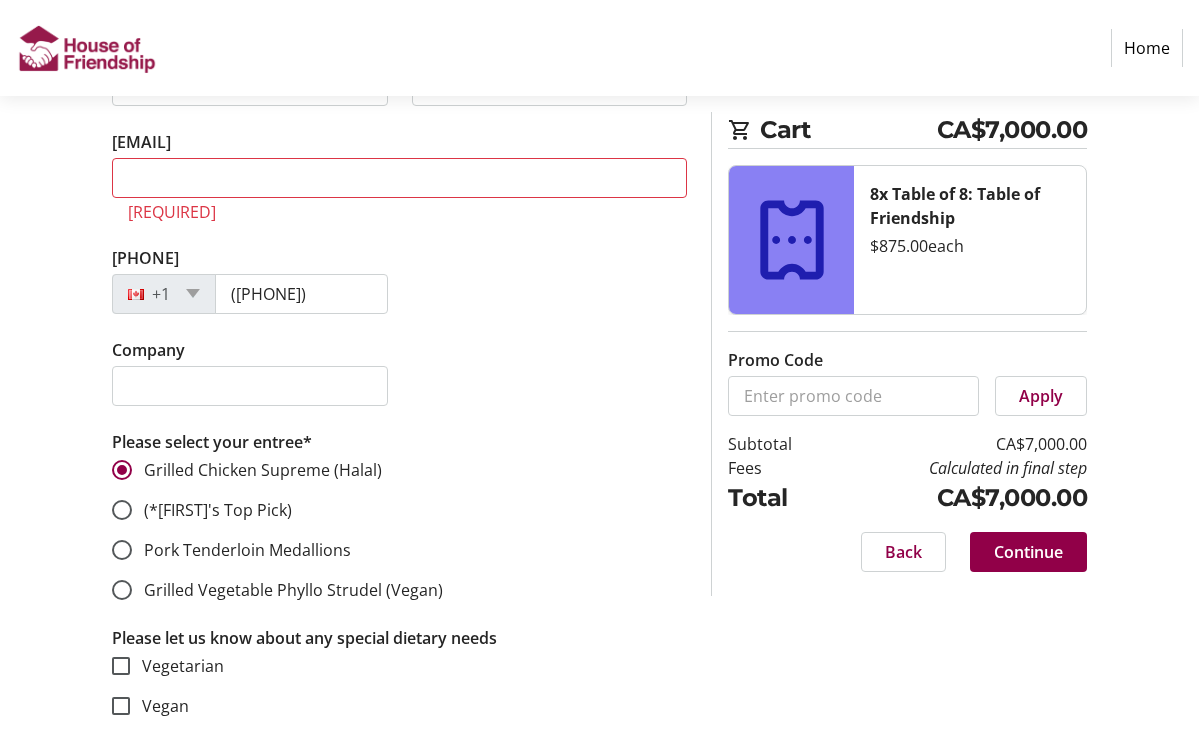 click on "Mobile Phone Number +1 (519) 998-3576" 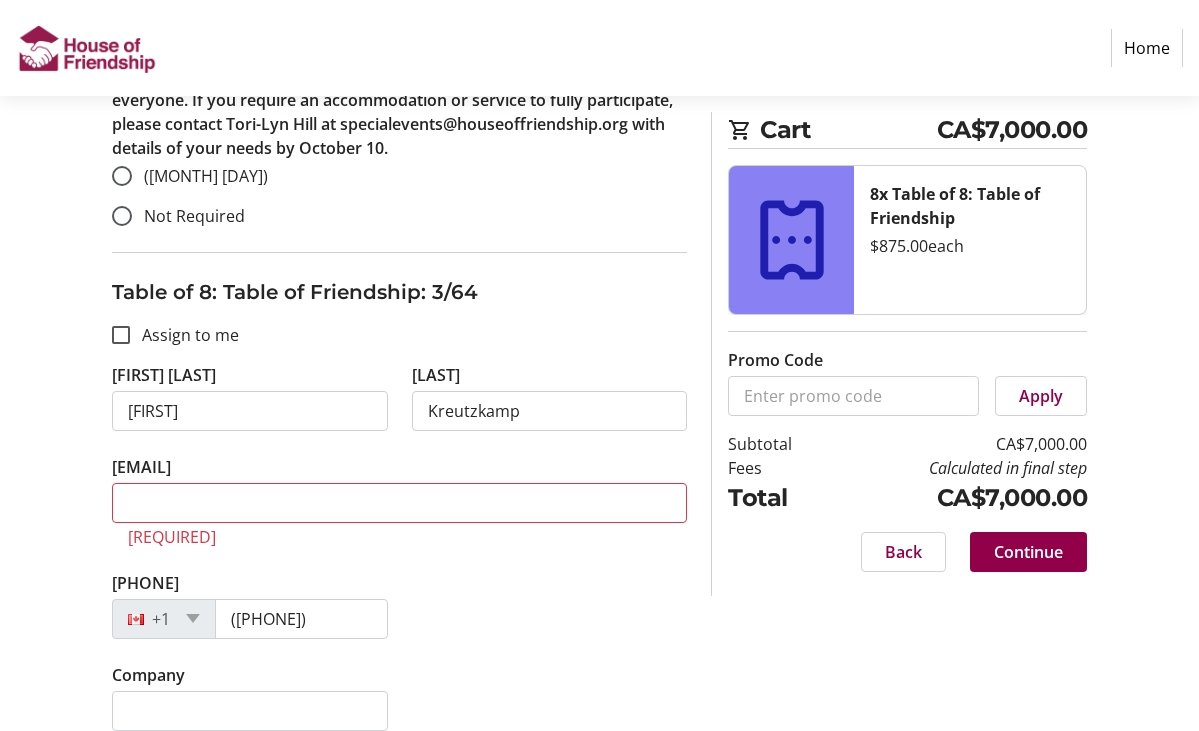 scroll, scrollTop: 2387, scrollLeft: 0, axis: vertical 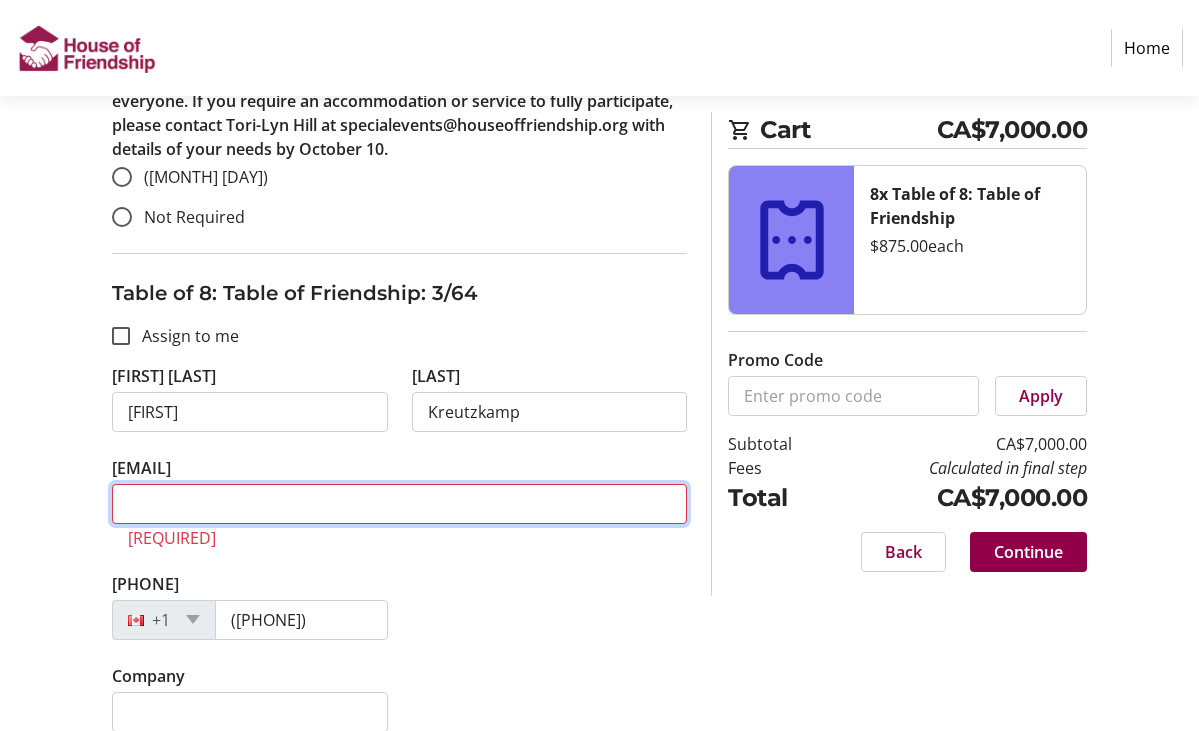 click on "Email Address*" at bounding box center (400, 504) 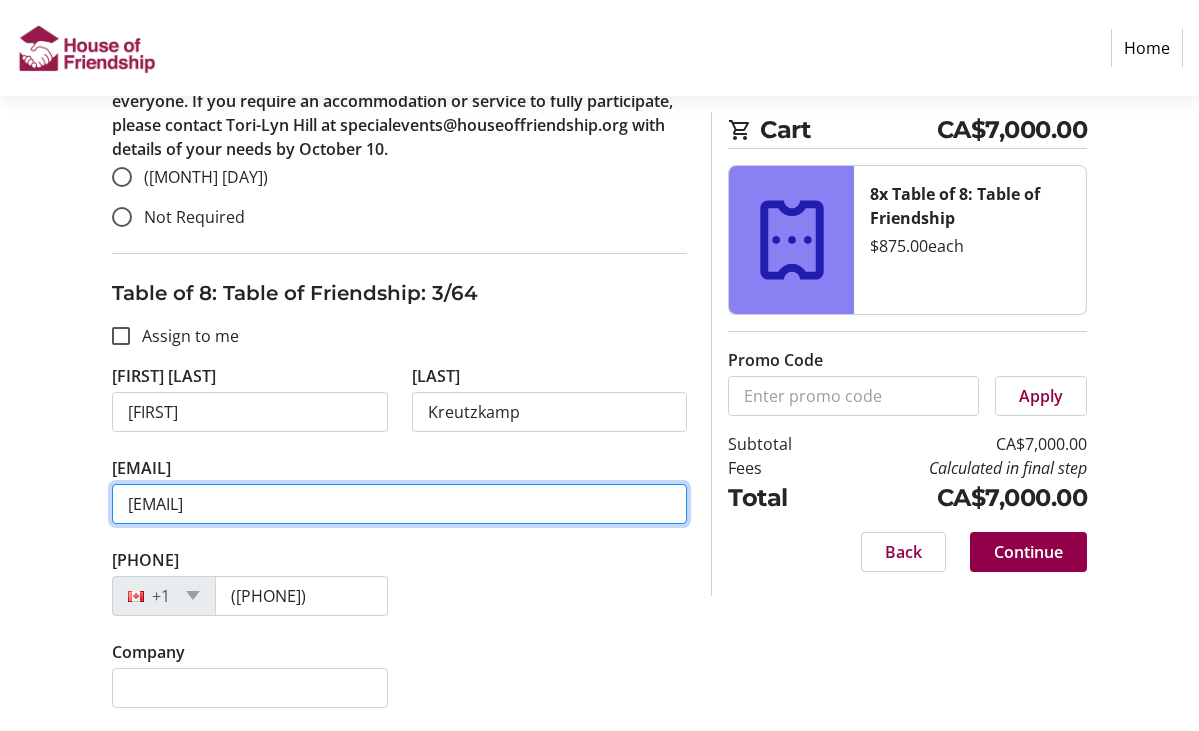 type on "mburk@bell.net" 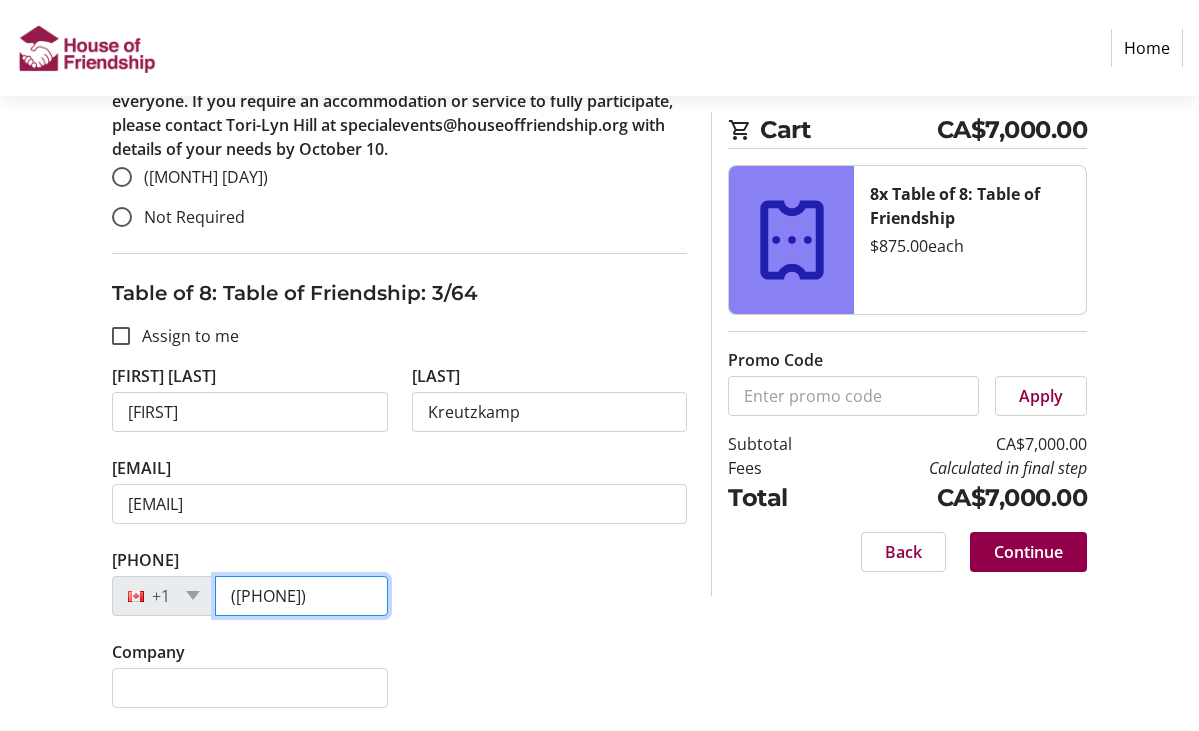 click on "(519) 998-3576" at bounding box center (301, 596) 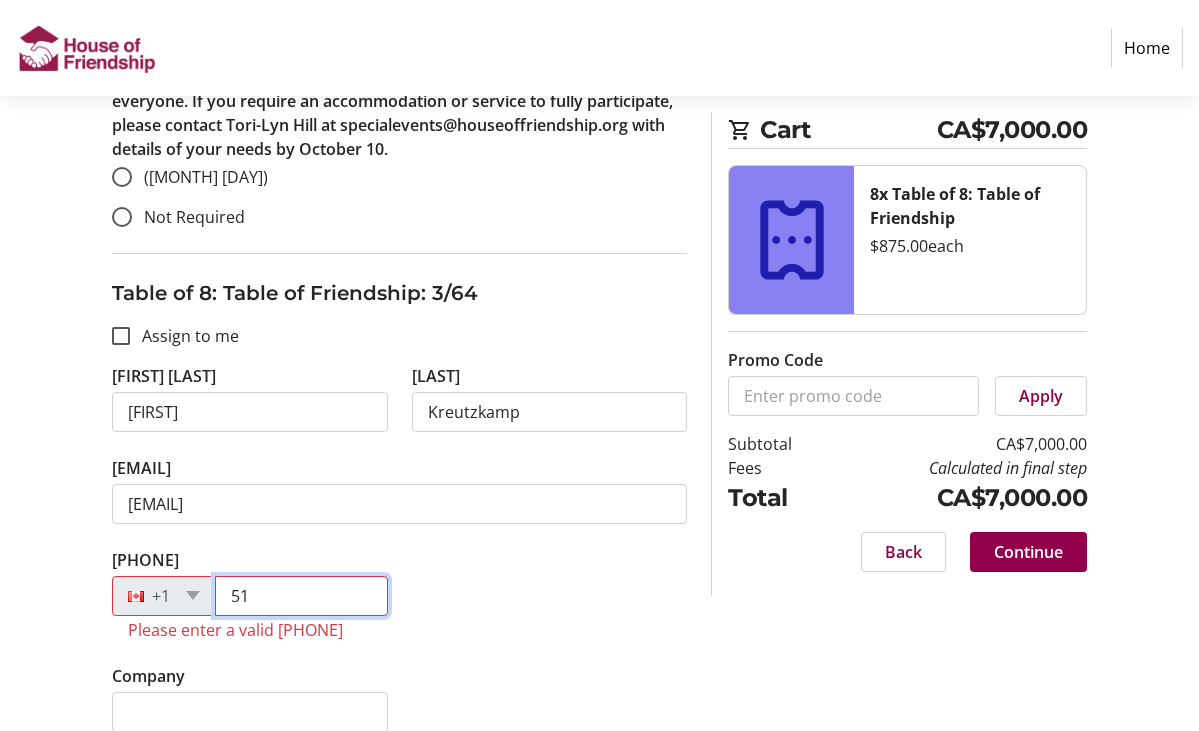 type on "5" 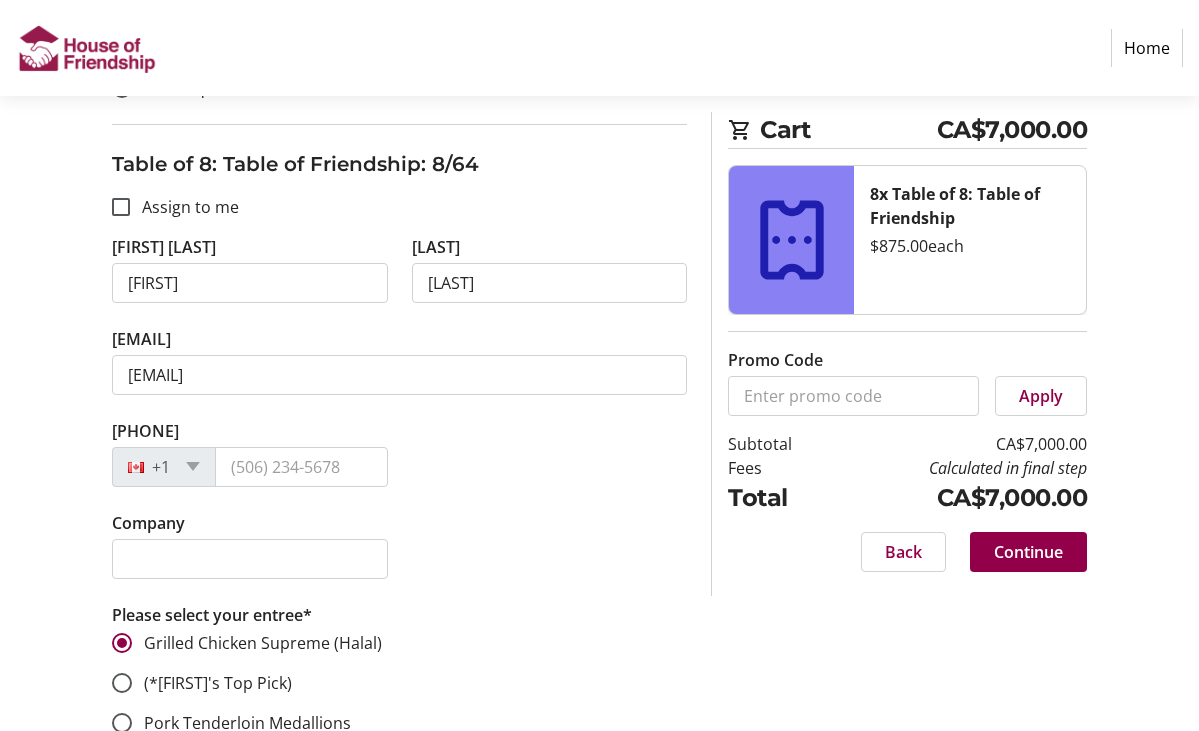 scroll, scrollTop: 8213, scrollLeft: 0, axis: vertical 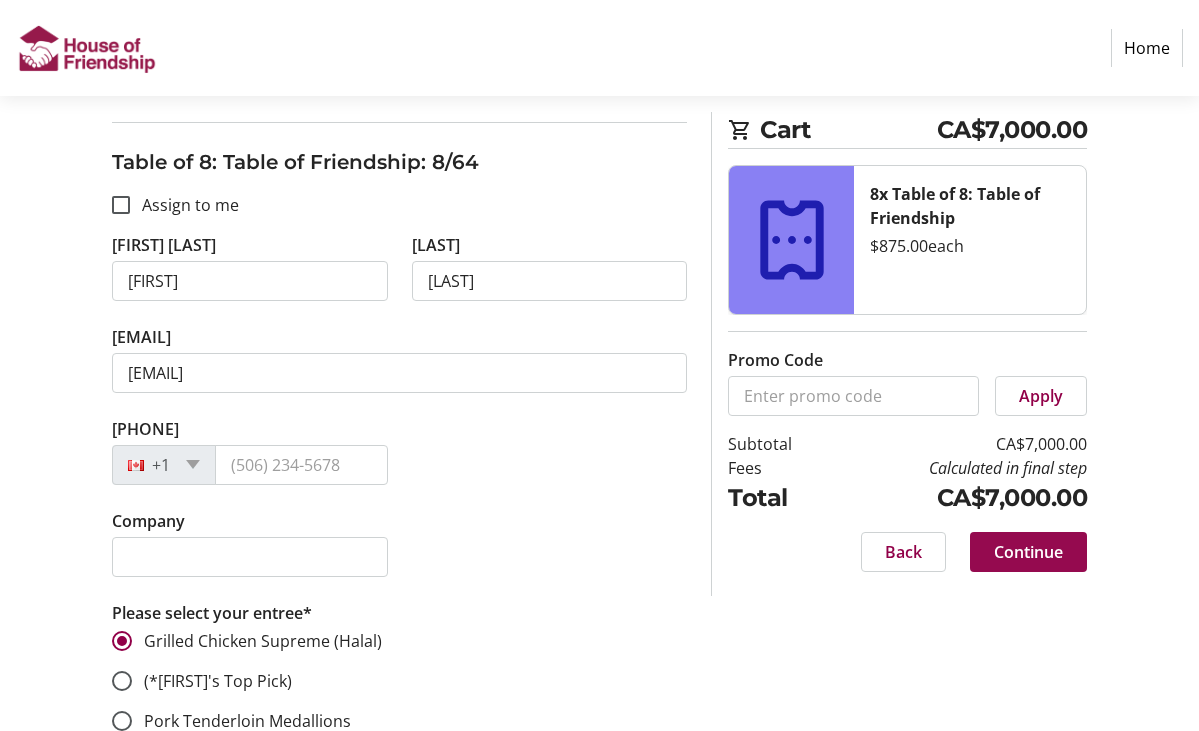 type on "(519) 998-3576" 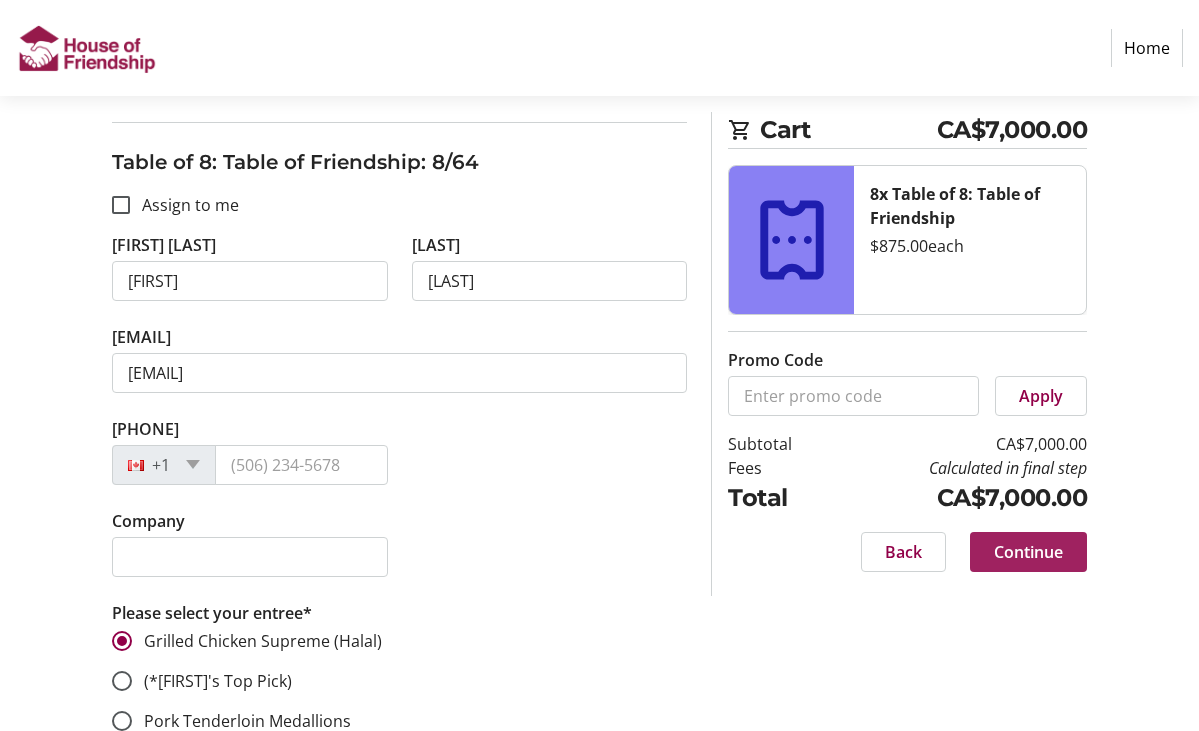 scroll, scrollTop: 9455, scrollLeft: 0, axis: vertical 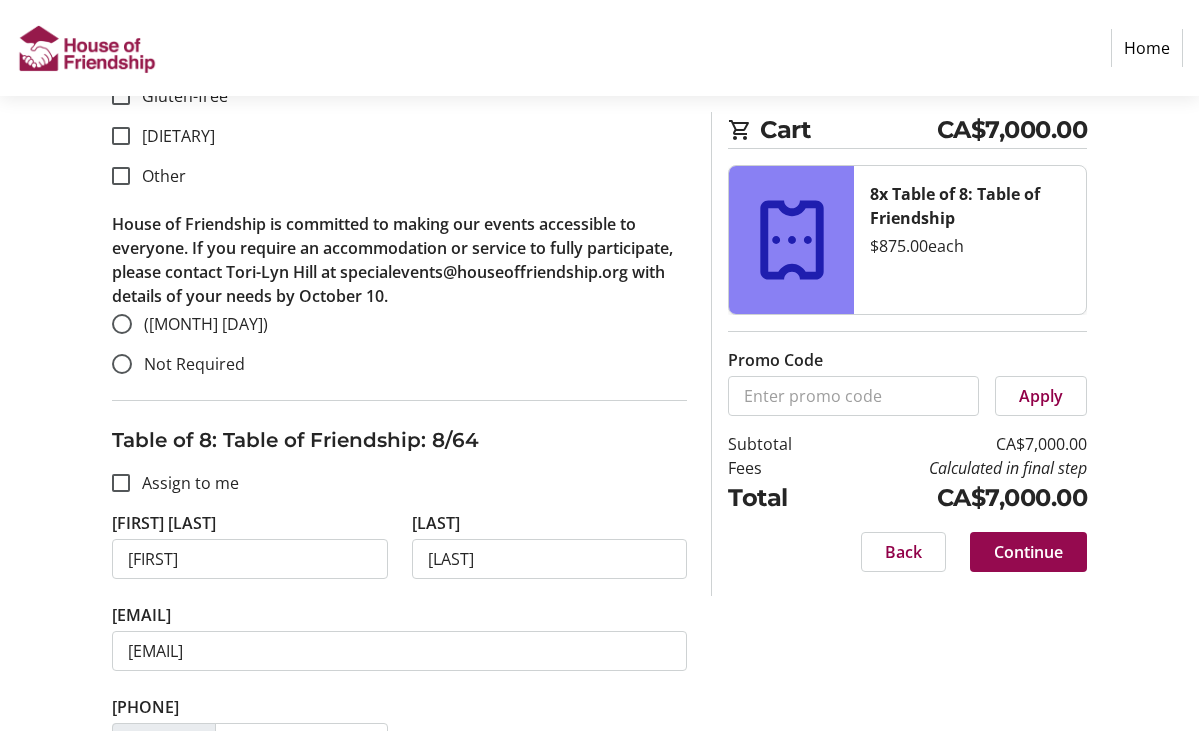 click on "Continue" 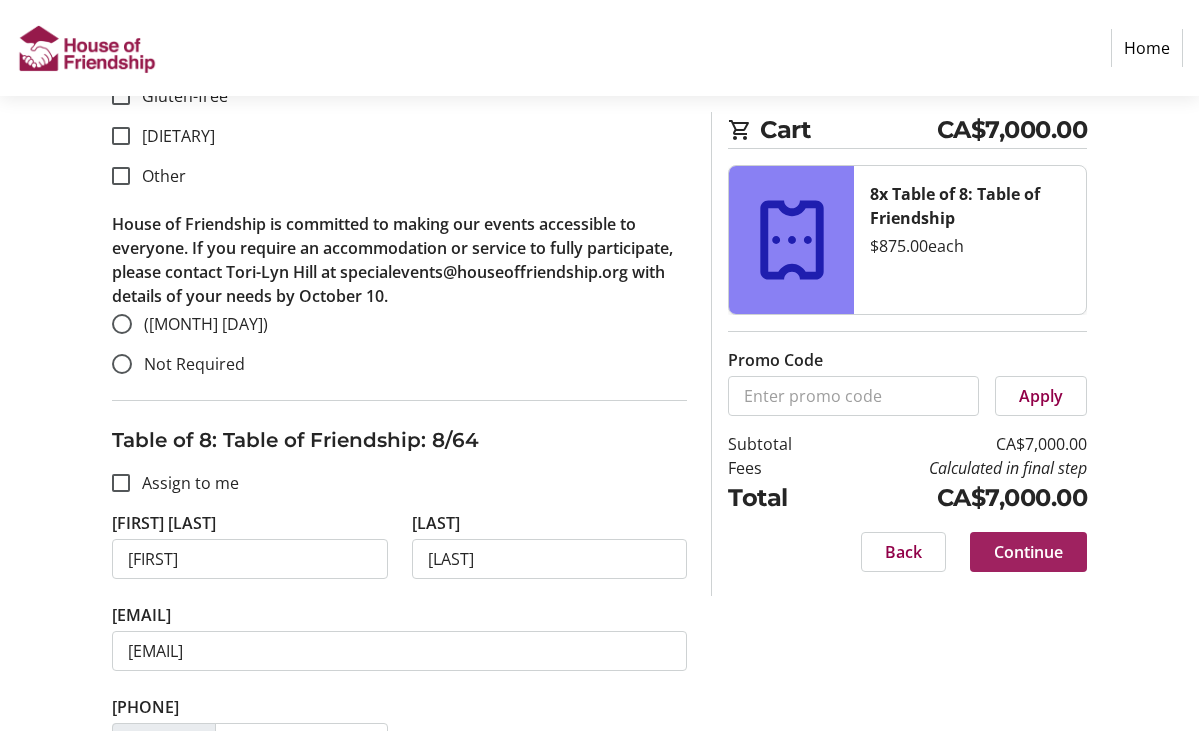 scroll, scrollTop: 9455, scrollLeft: 0, axis: vertical 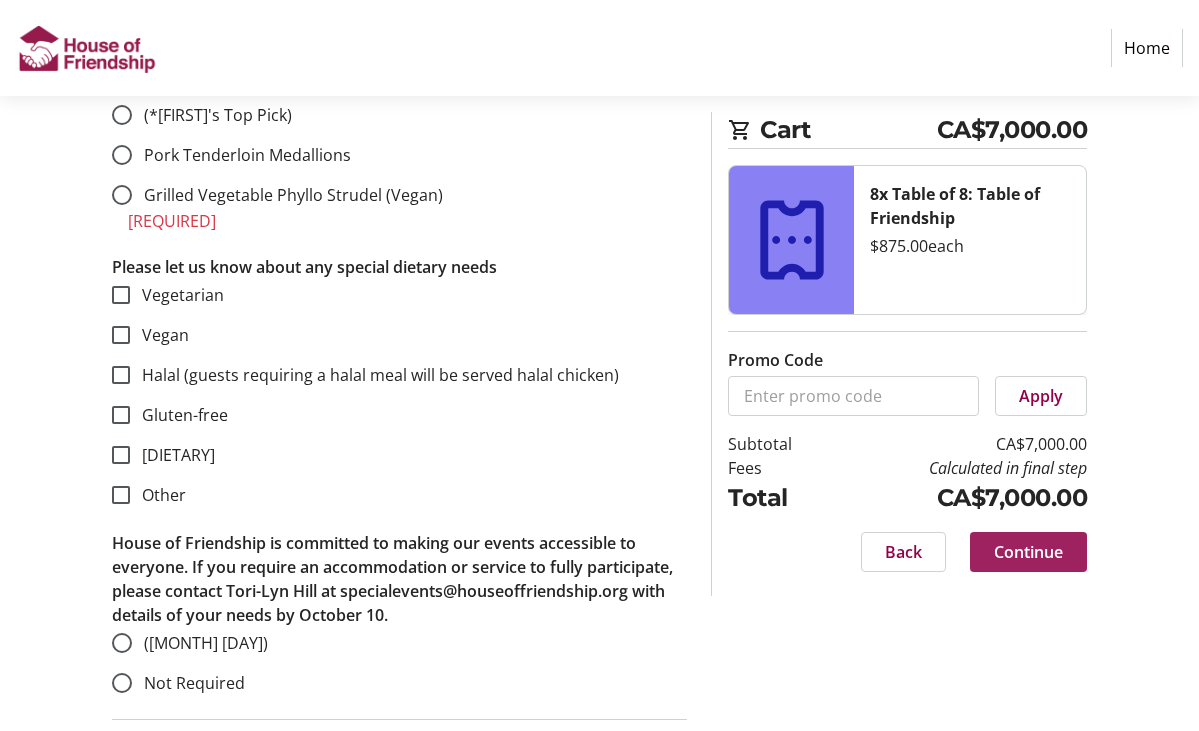 click on "Continue" 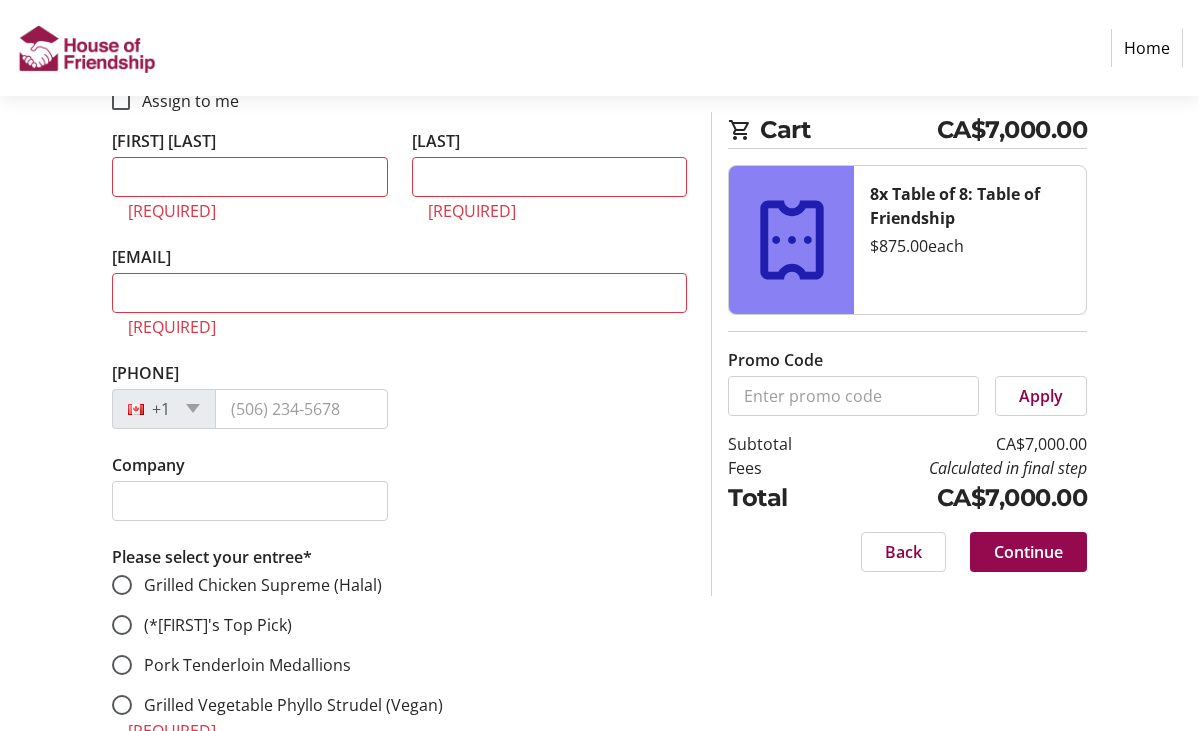 scroll, scrollTop: 9455, scrollLeft: 0, axis: vertical 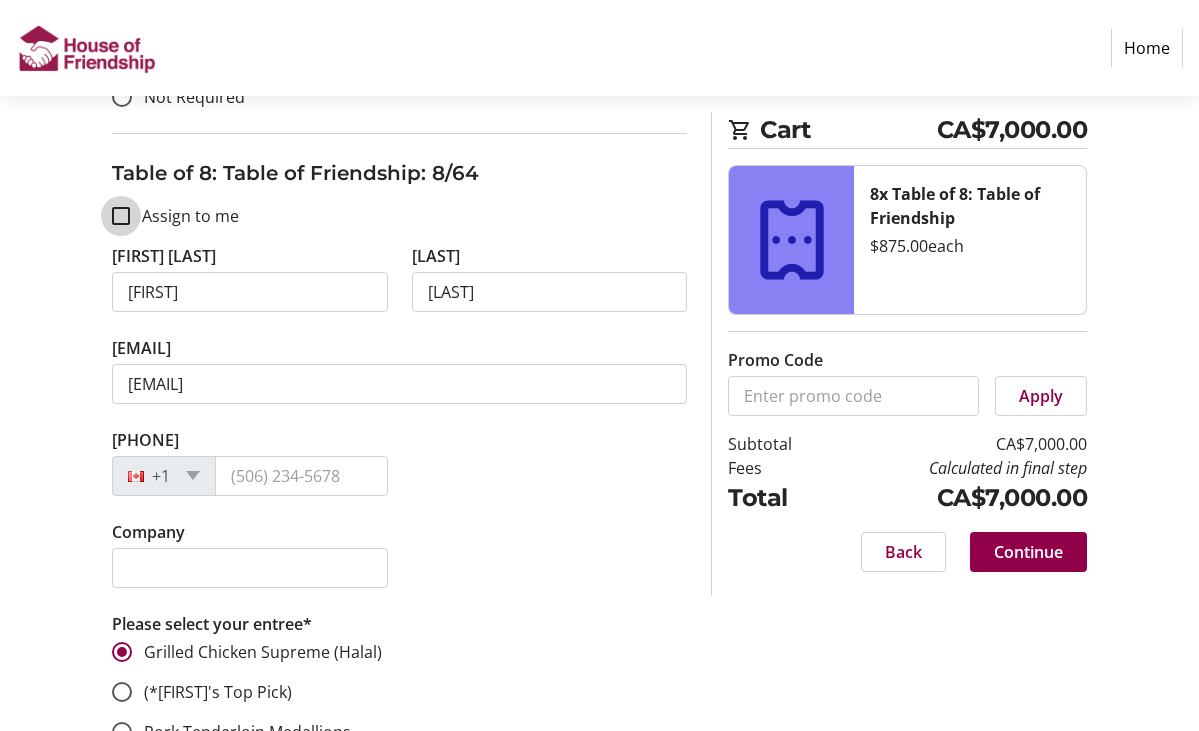 click on "Assign to me" at bounding box center [121, 216] 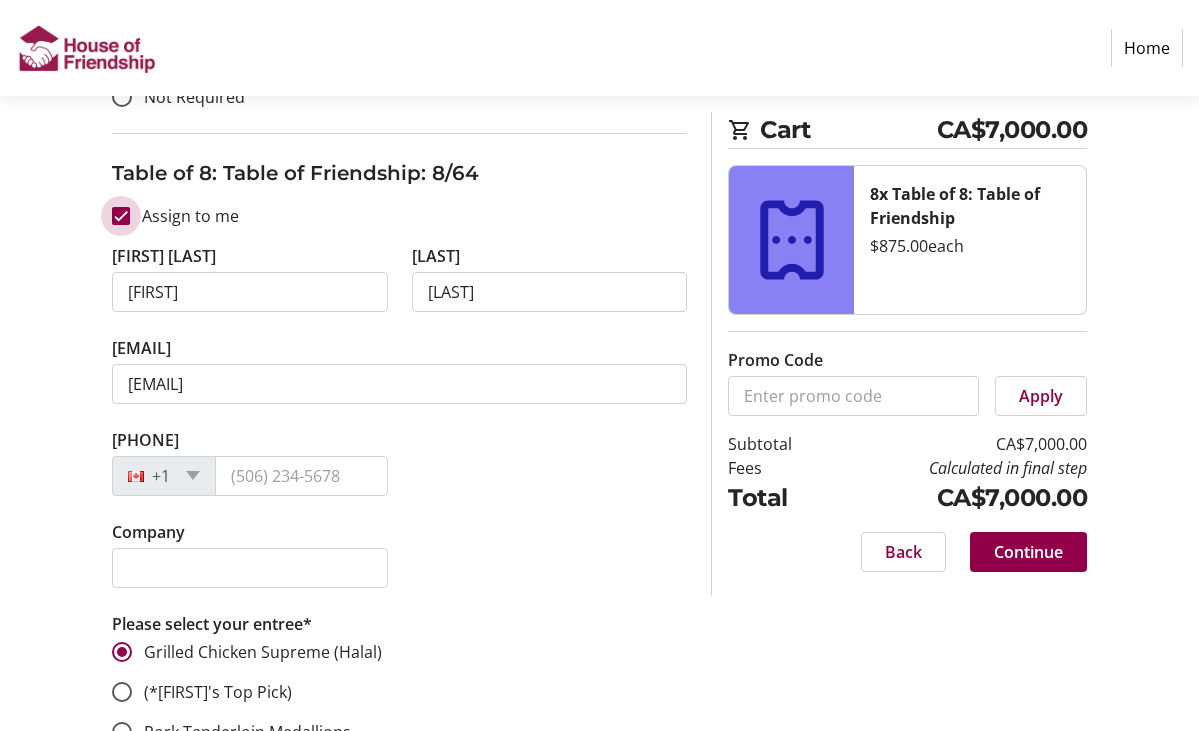 checkbox on "true" 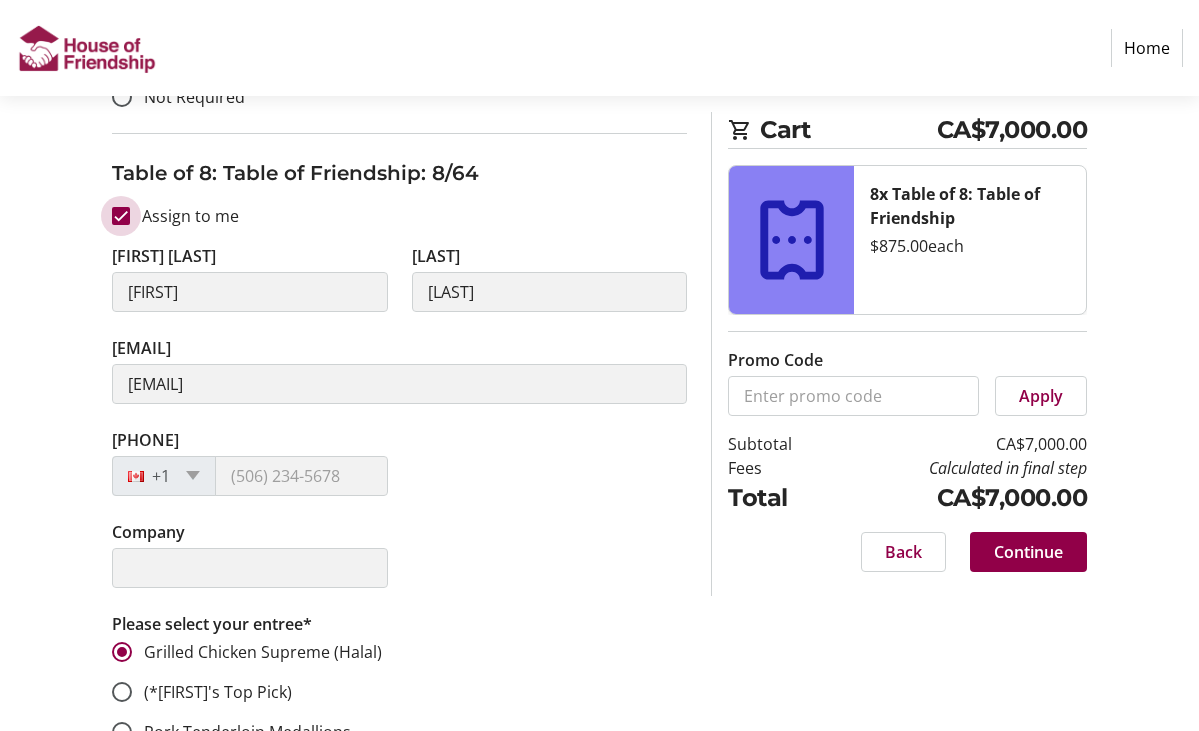 type on "[FIRST]" 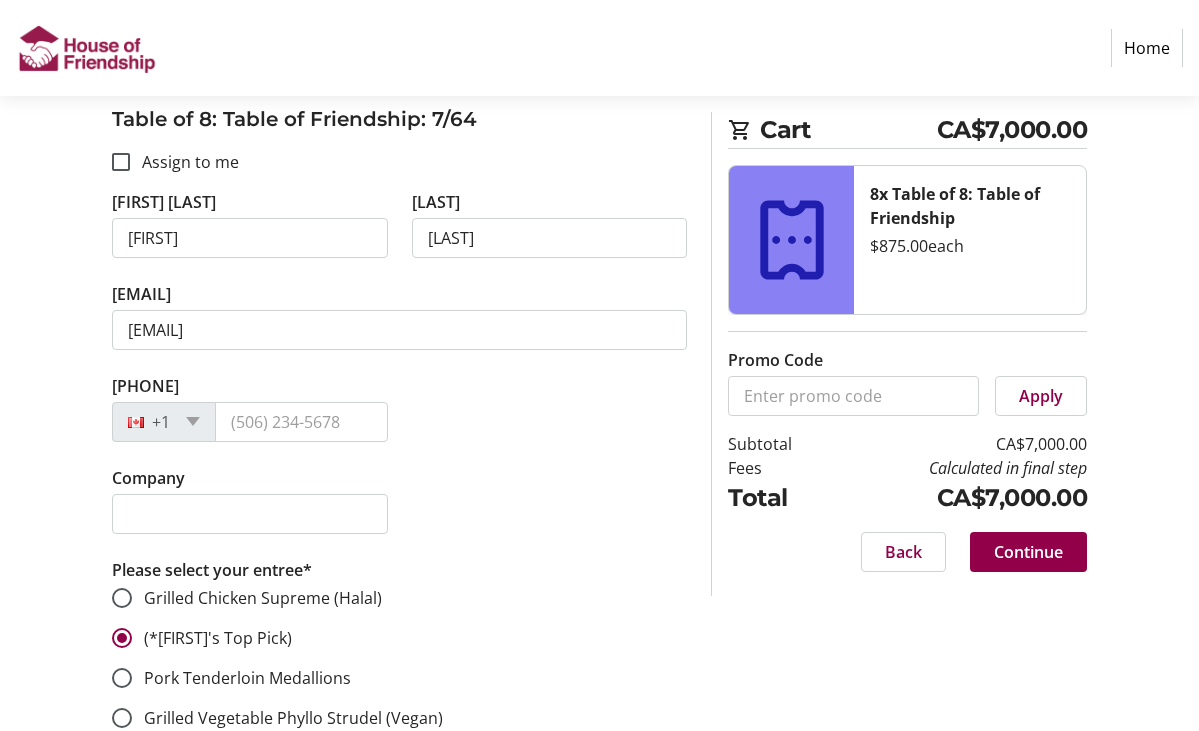scroll, scrollTop: 7103, scrollLeft: 0, axis: vertical 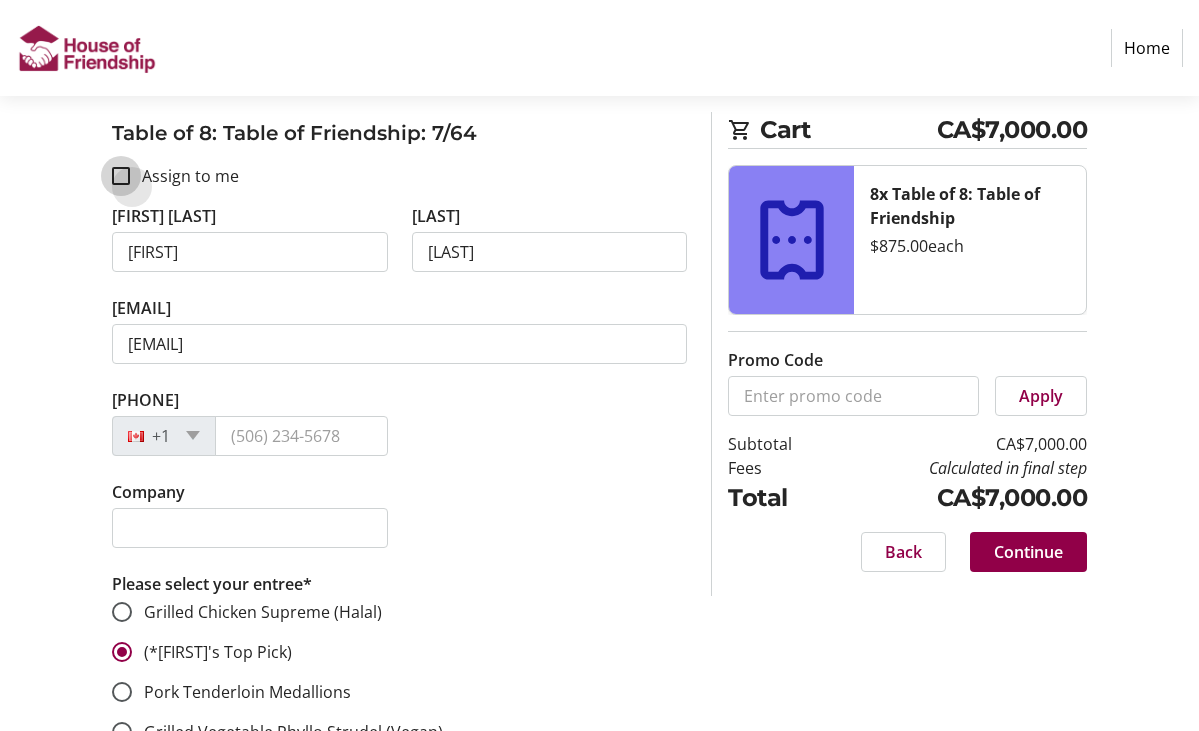 click on "Assign to me" at bounding box center (121, 176) 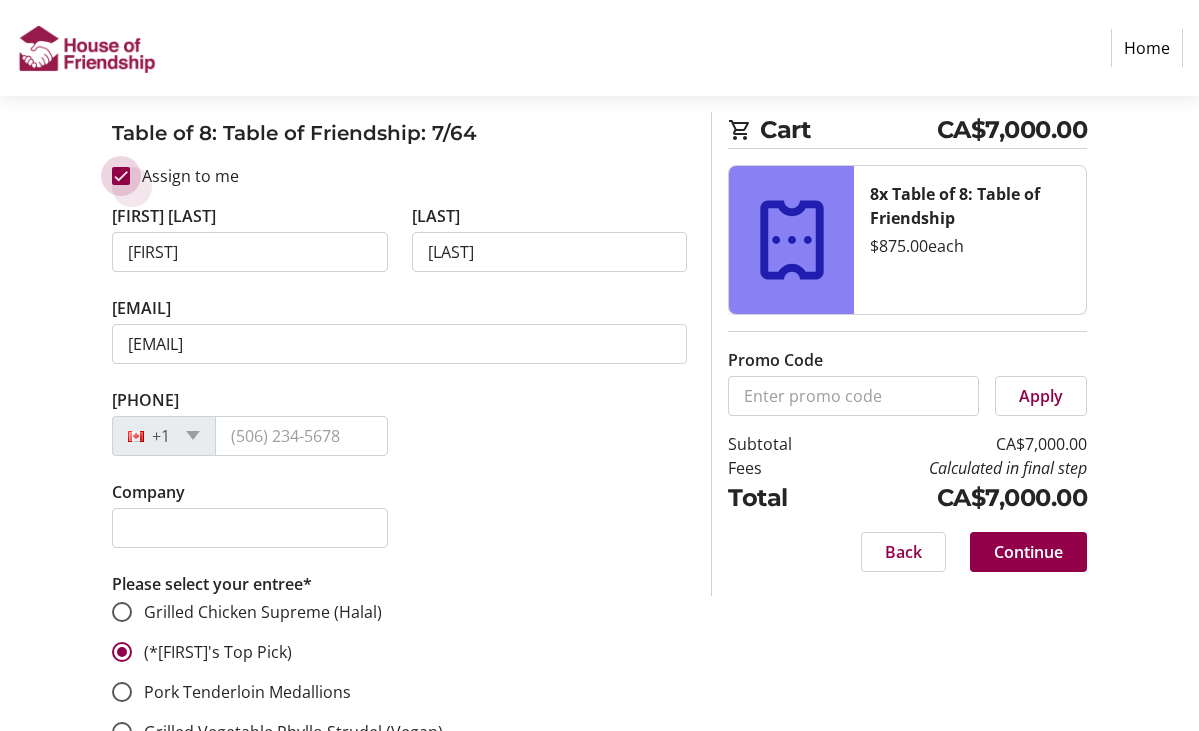 checkbox on "true" 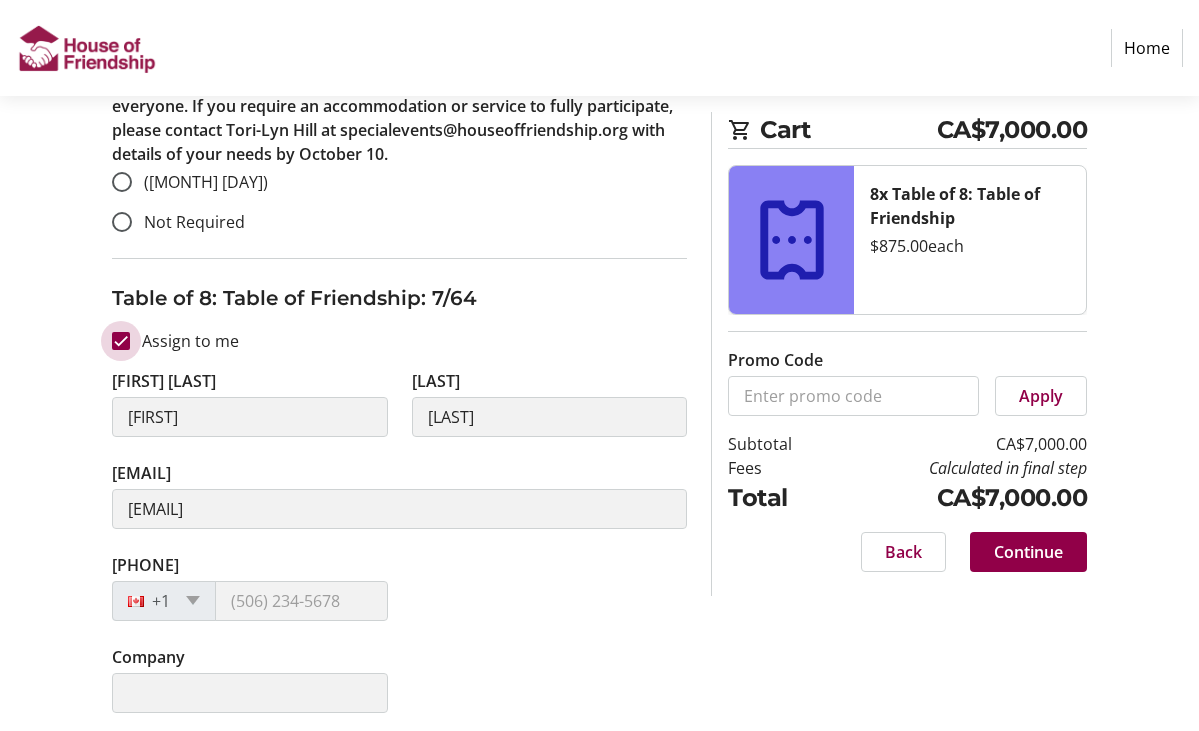 type on "[FIRST]" 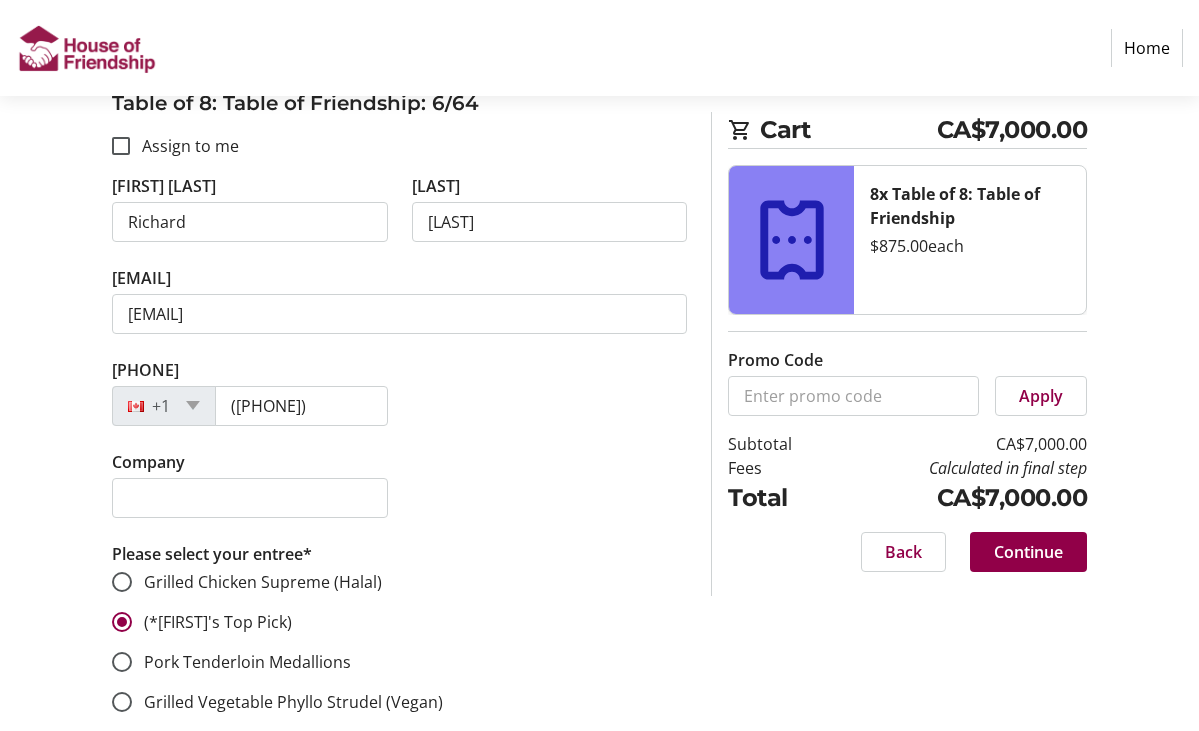 scroll, scrollTop: 5992, scrollLeft: 0, axis: vertical 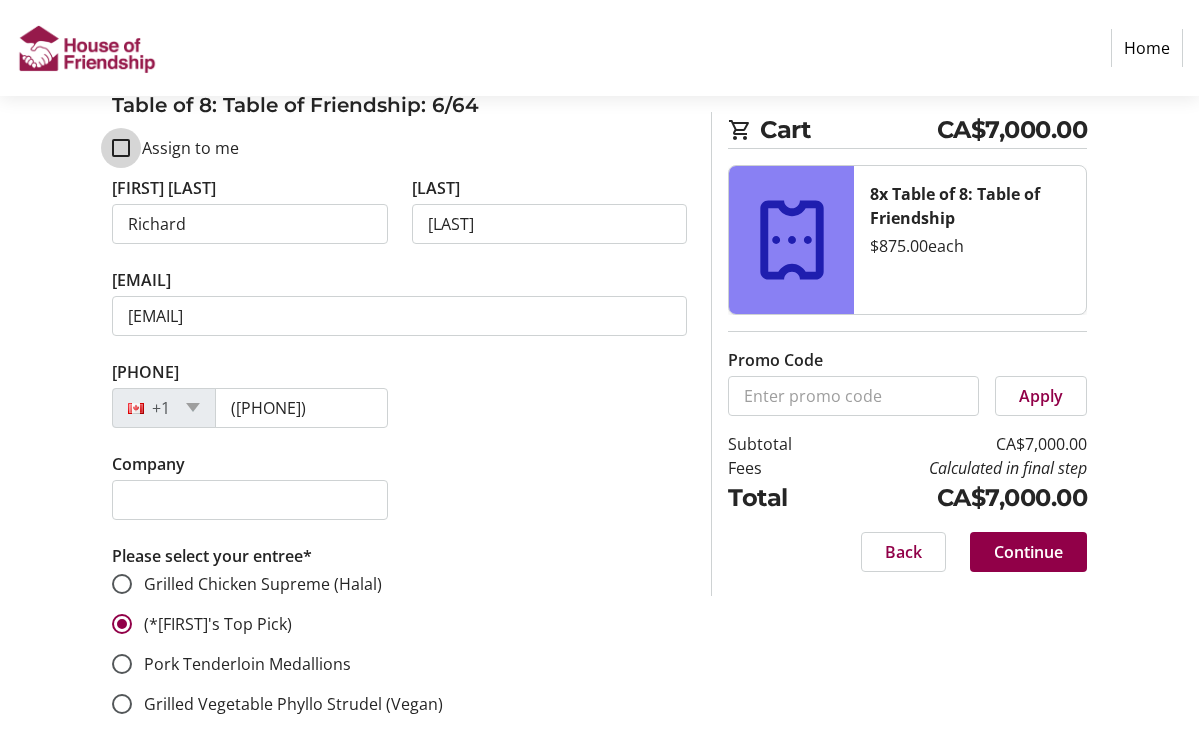 click on "Assign to me" at bounding box center [121, 148] 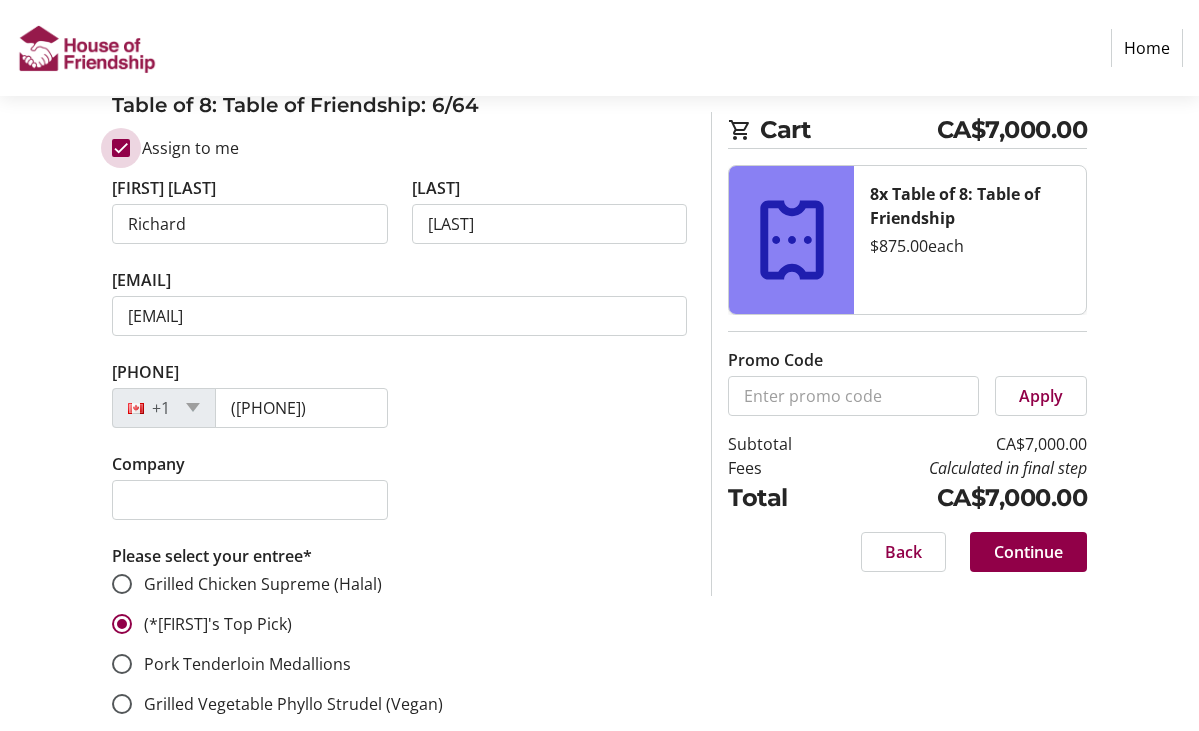 checkbox on "true" 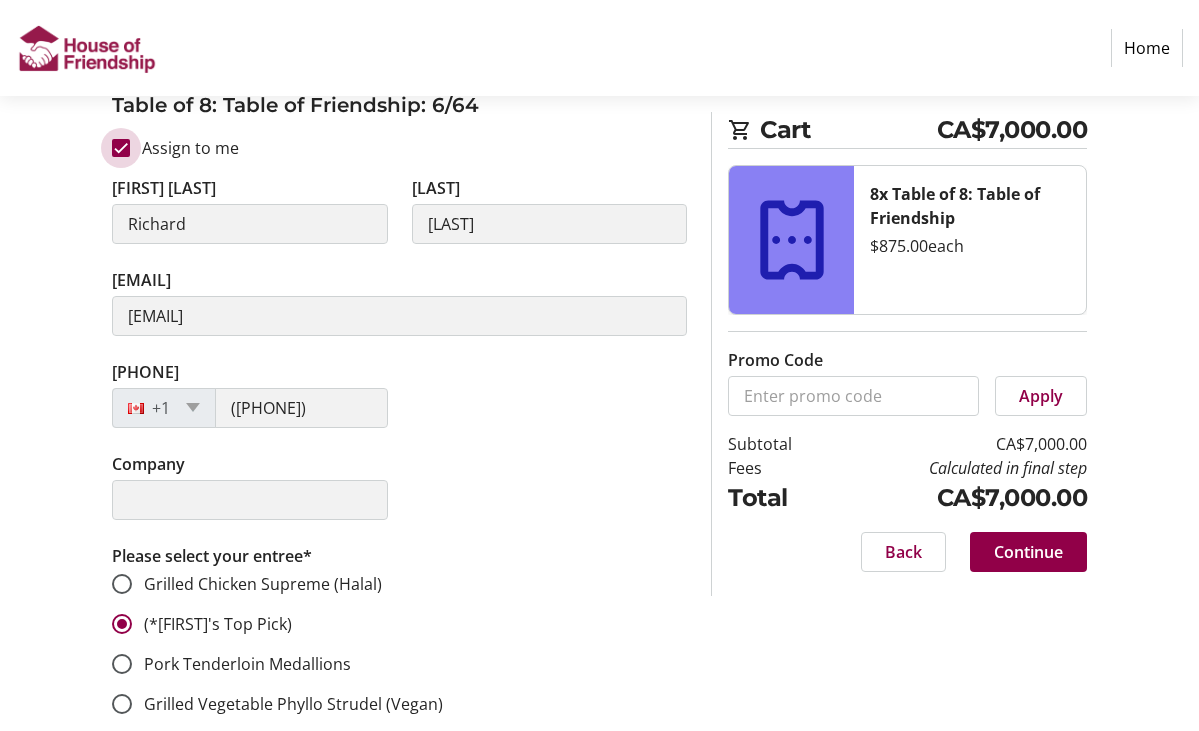 type on "[FIRST]" 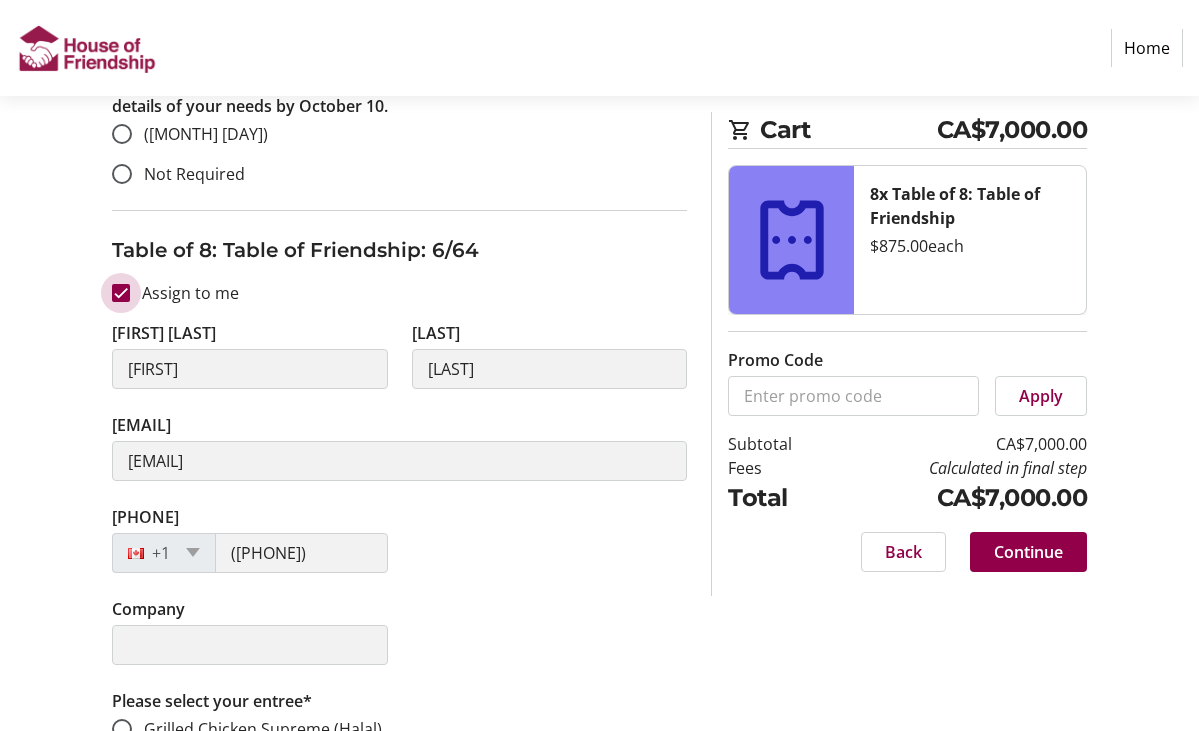 scroll, scrollTop: 5867, scrollLeft: 0, axis: vertical 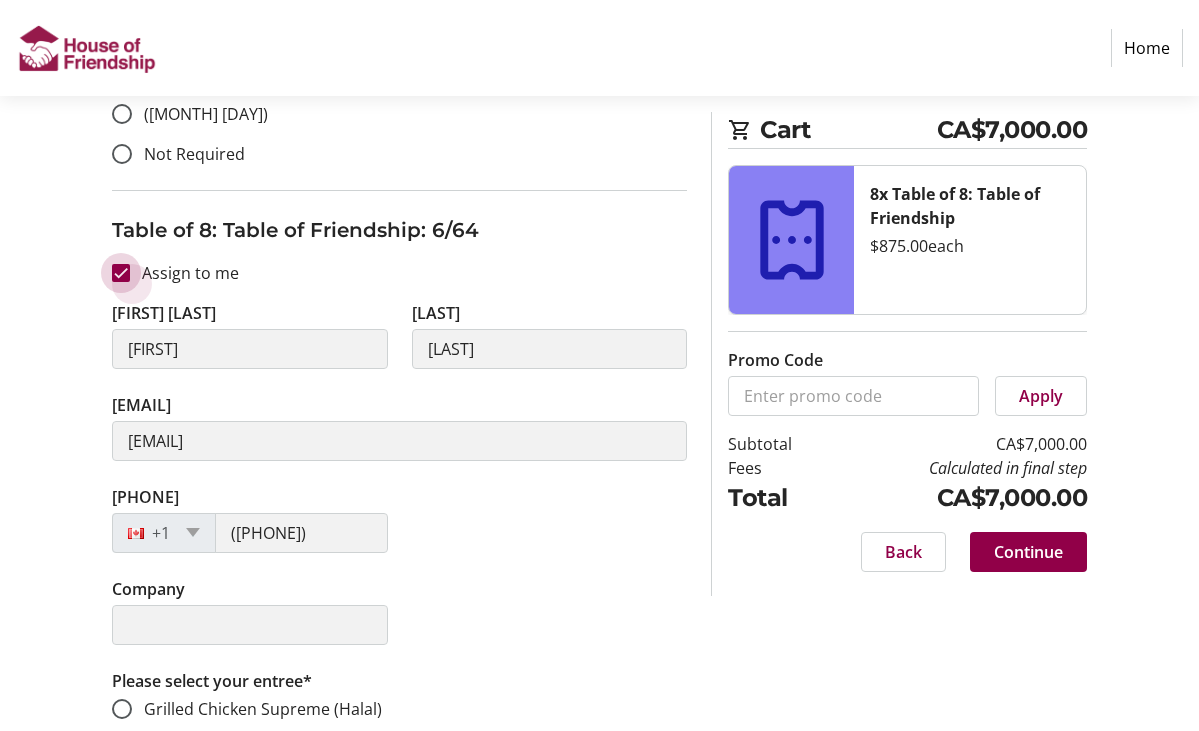 click on "Assign to me" at bounding box center (121, 273) 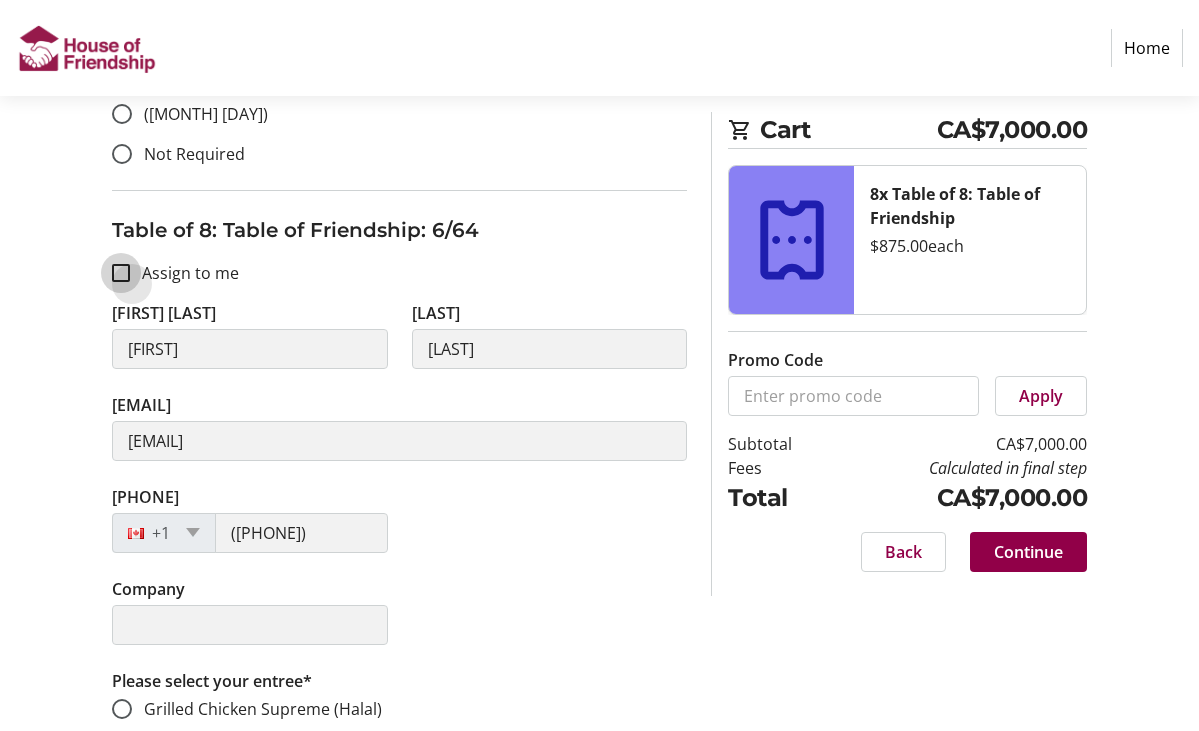 checkbox on "false" 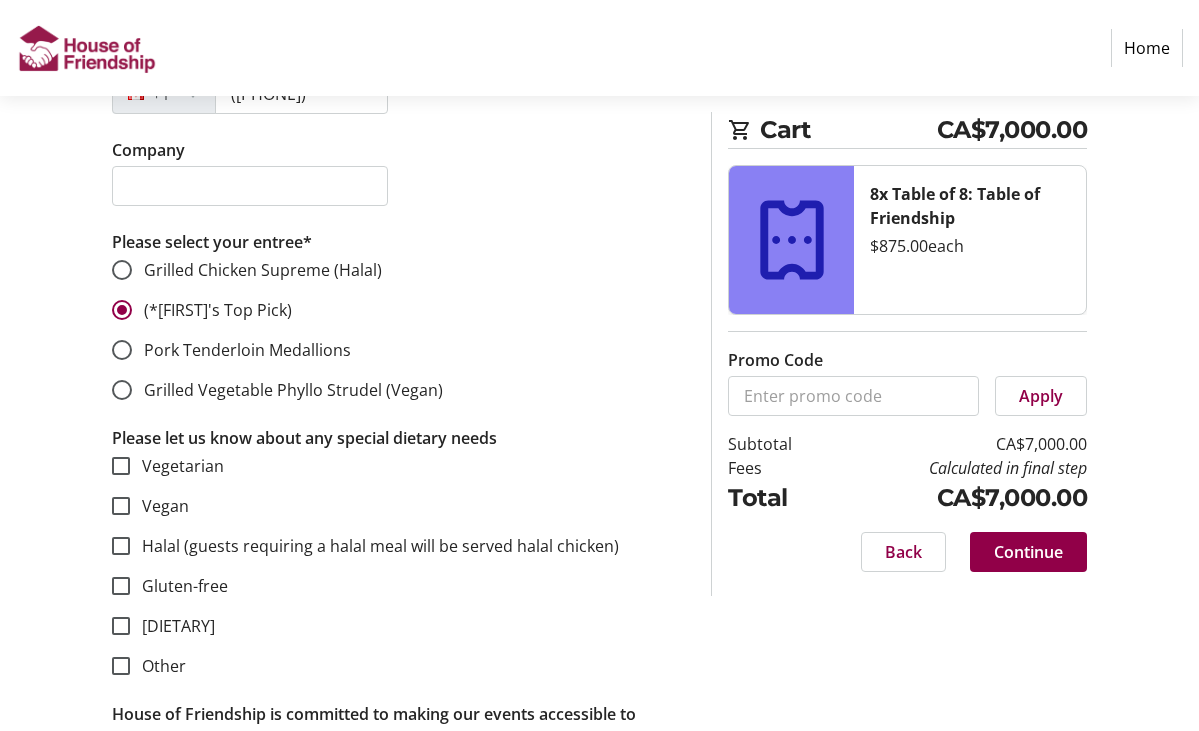 type 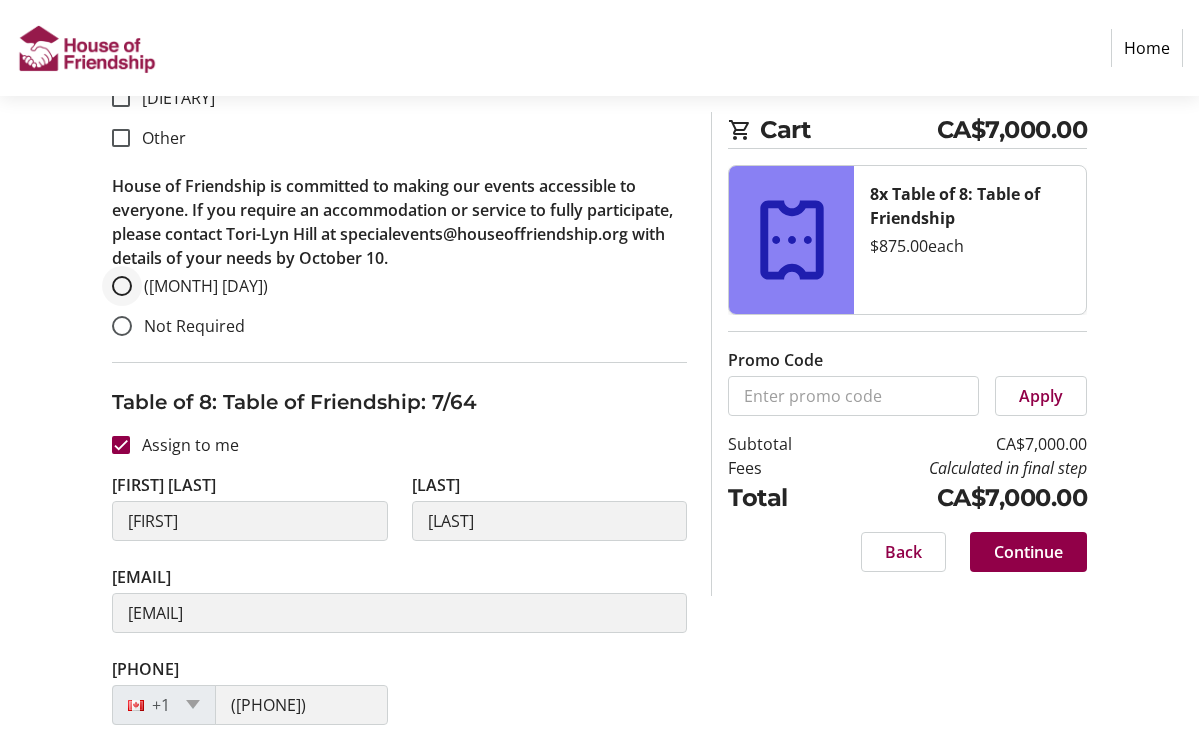 scroll, scrollTop: 6892, scrollLeft: 0, axis: vertical 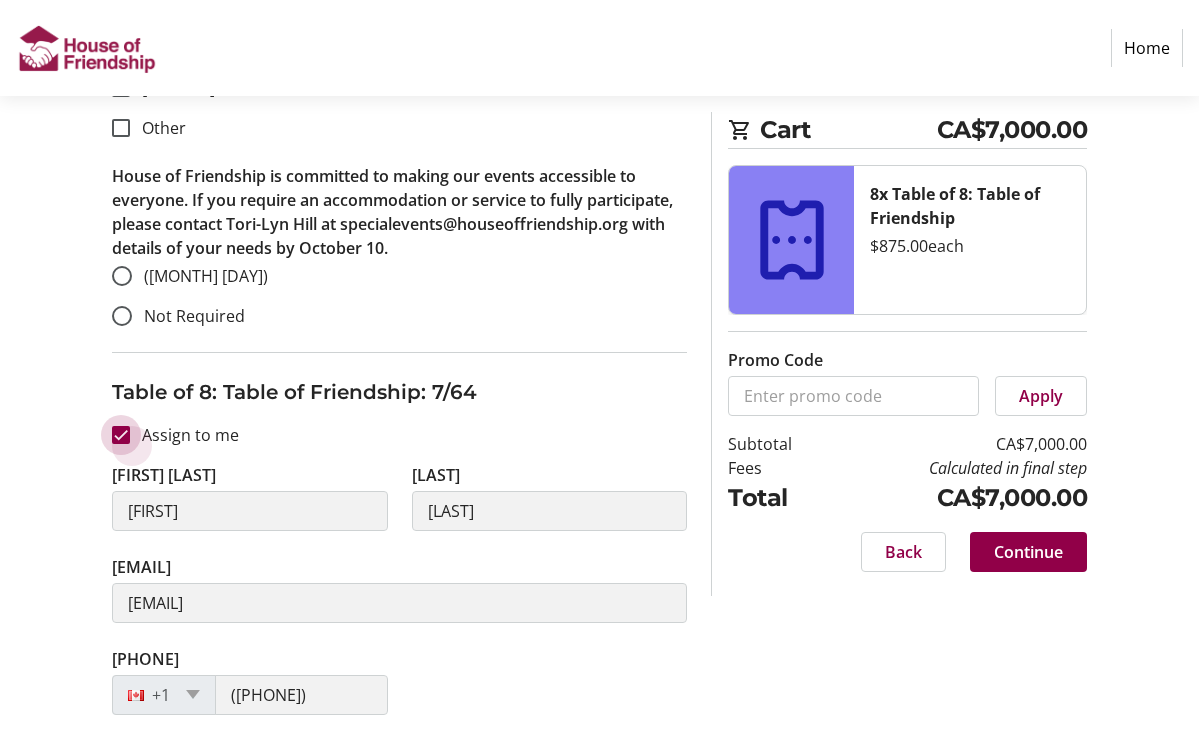 click on "Assign to me" at bounding box center [121, 435] 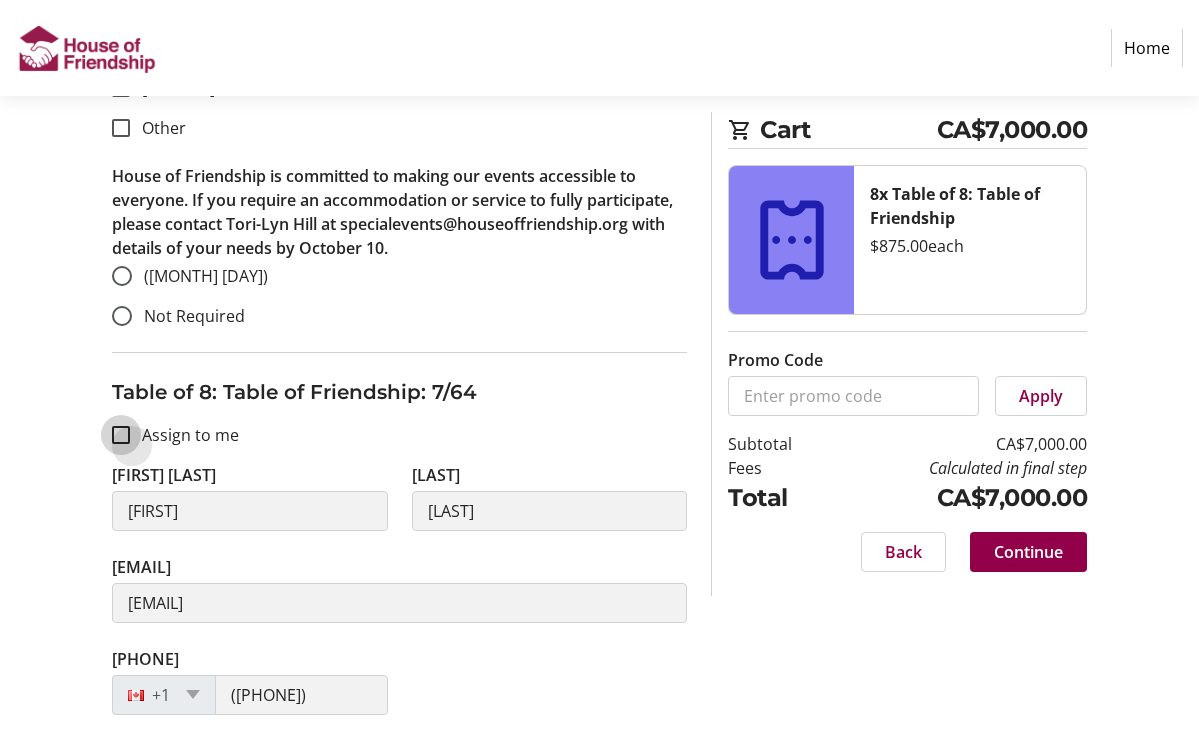checkbox on "false" 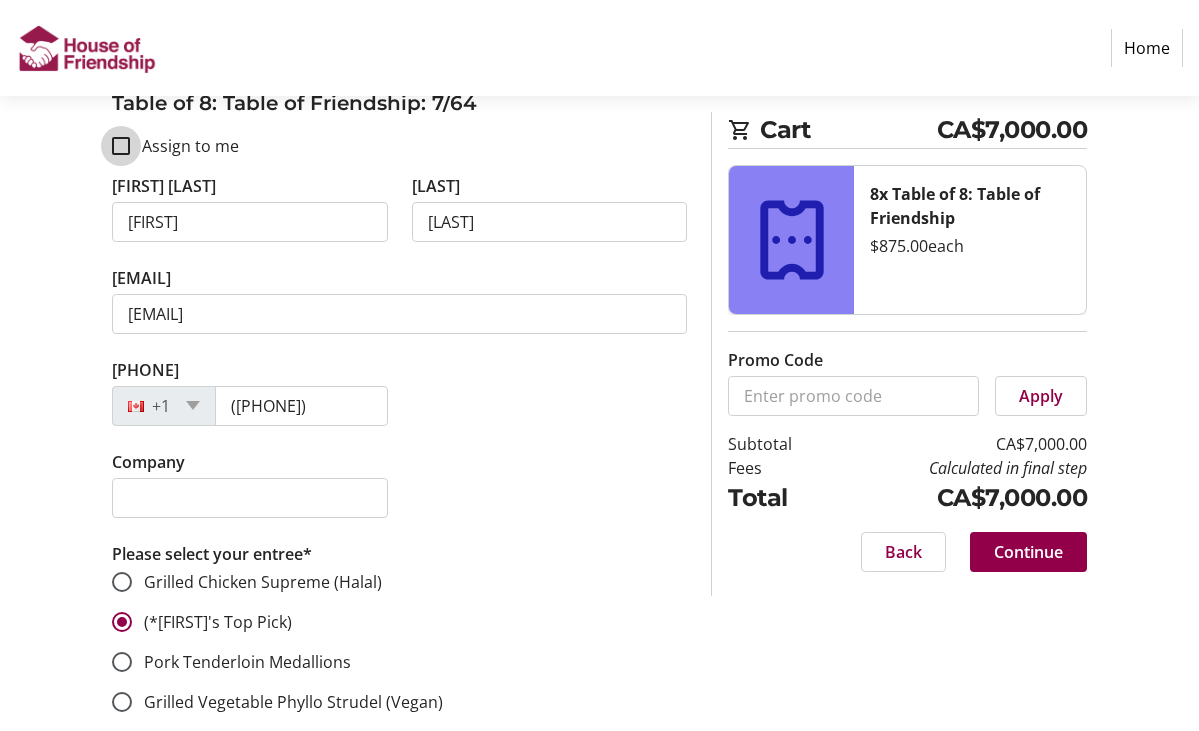 type 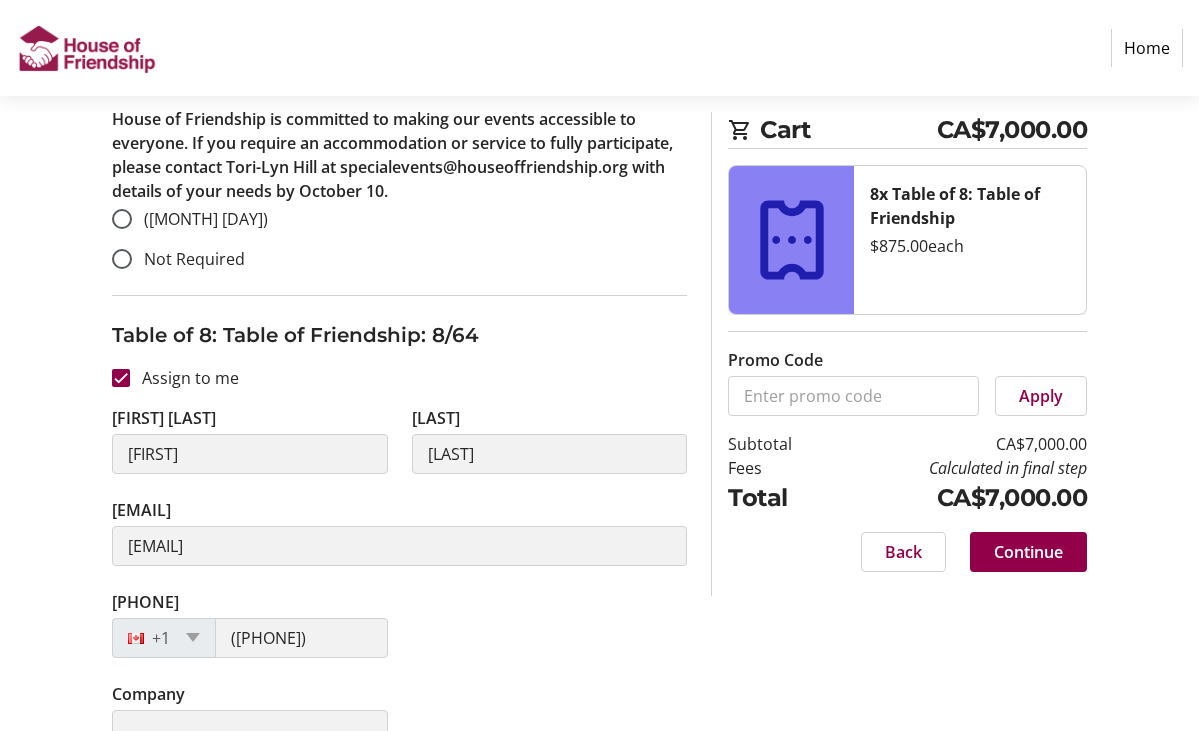 scroll, scrollTop: 8147, scrollLeft: 0, axis: vertical 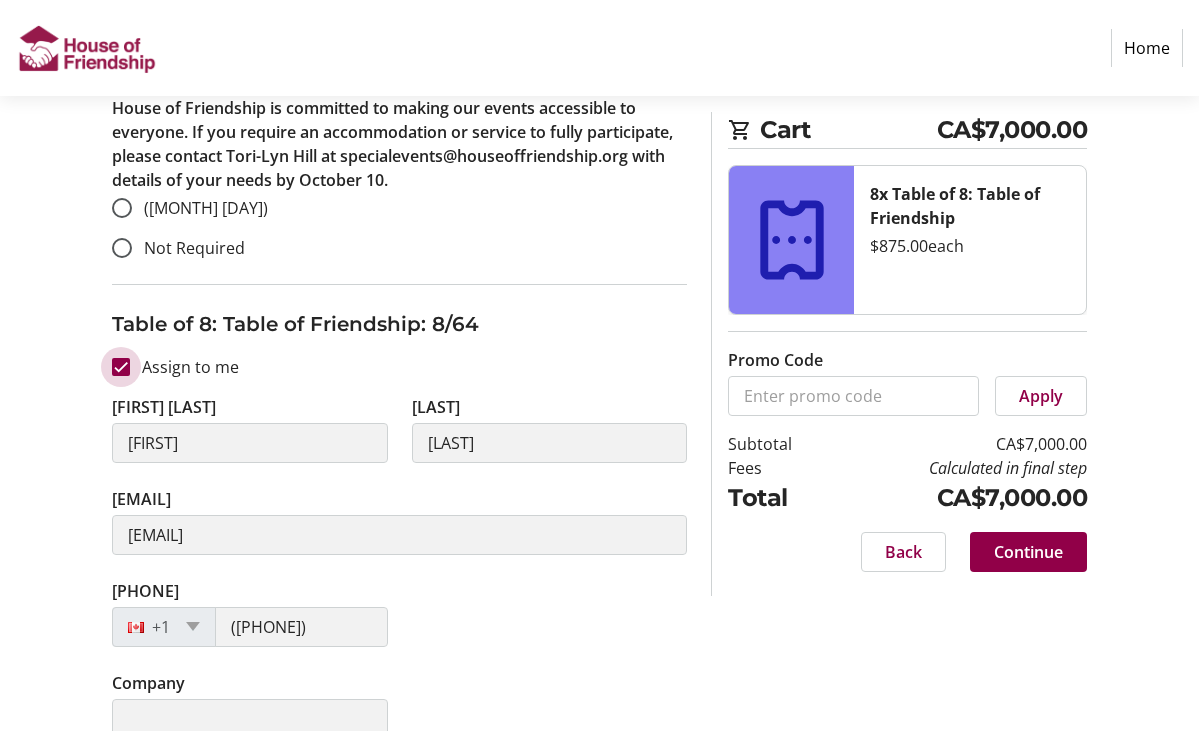 click on "Assign to me" at bounding box center [121, 367] 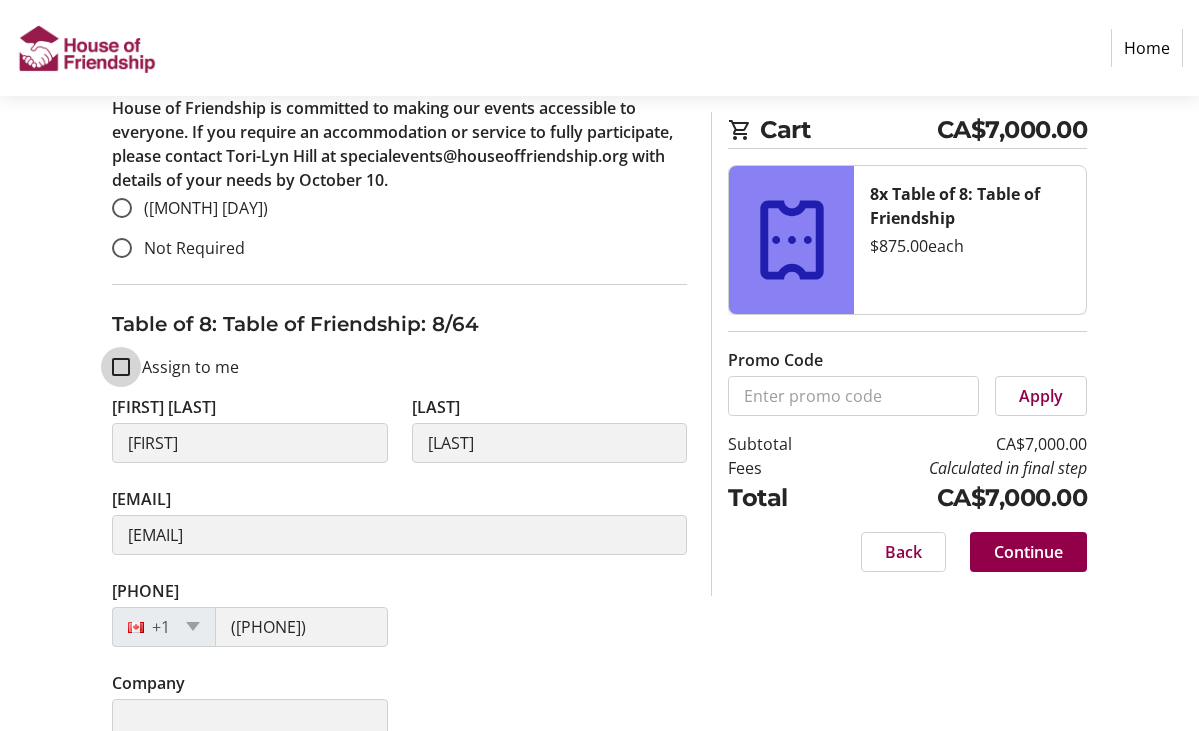 checkbox on "false" 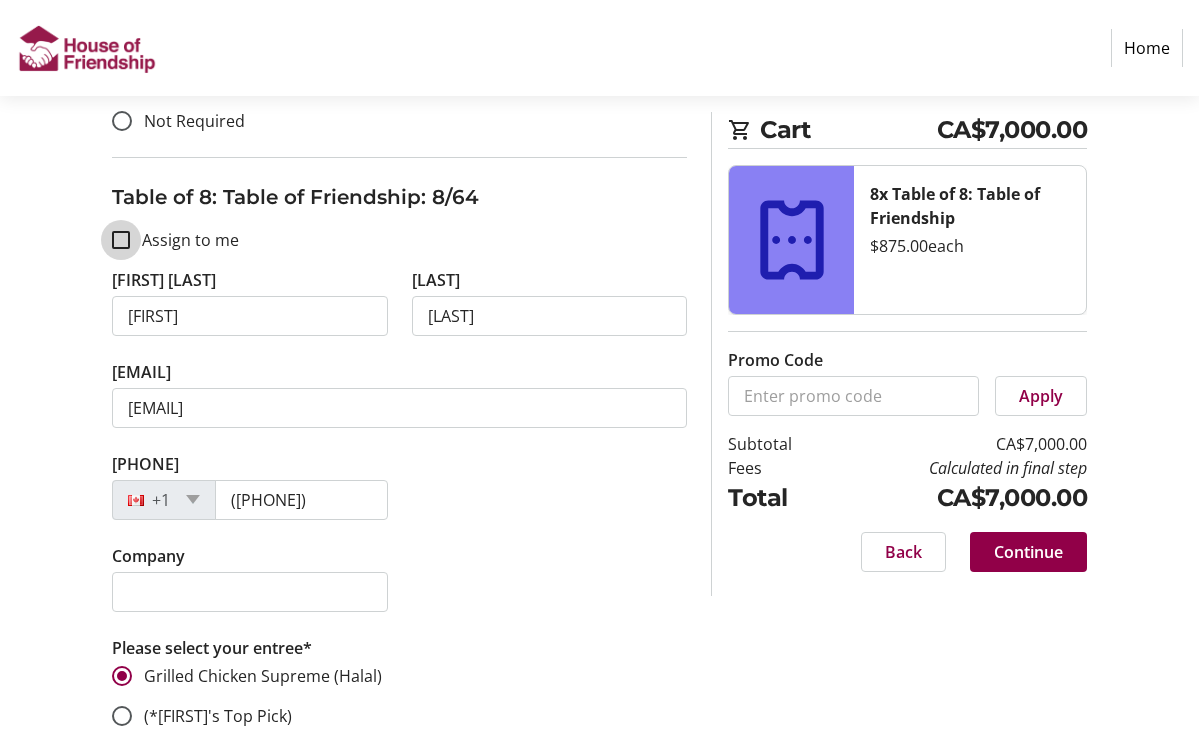 type 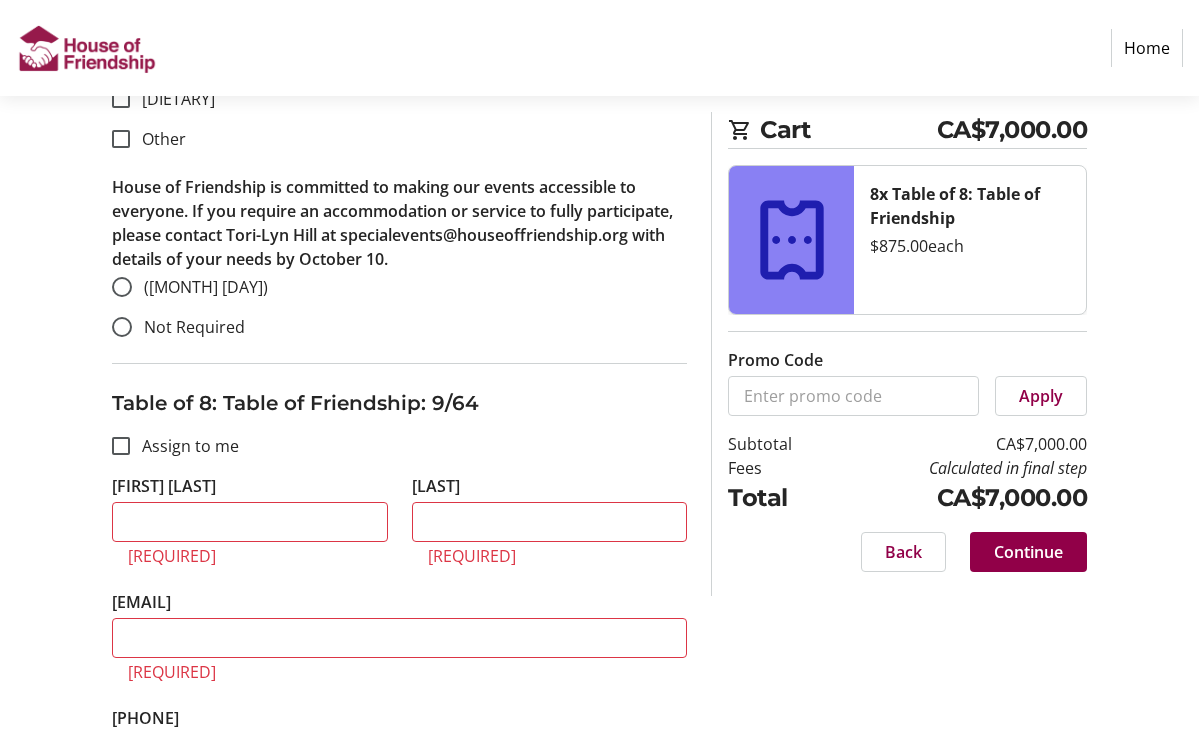 scroll, scrollTop: 9259, scrollLeft: 0, axis: vertical 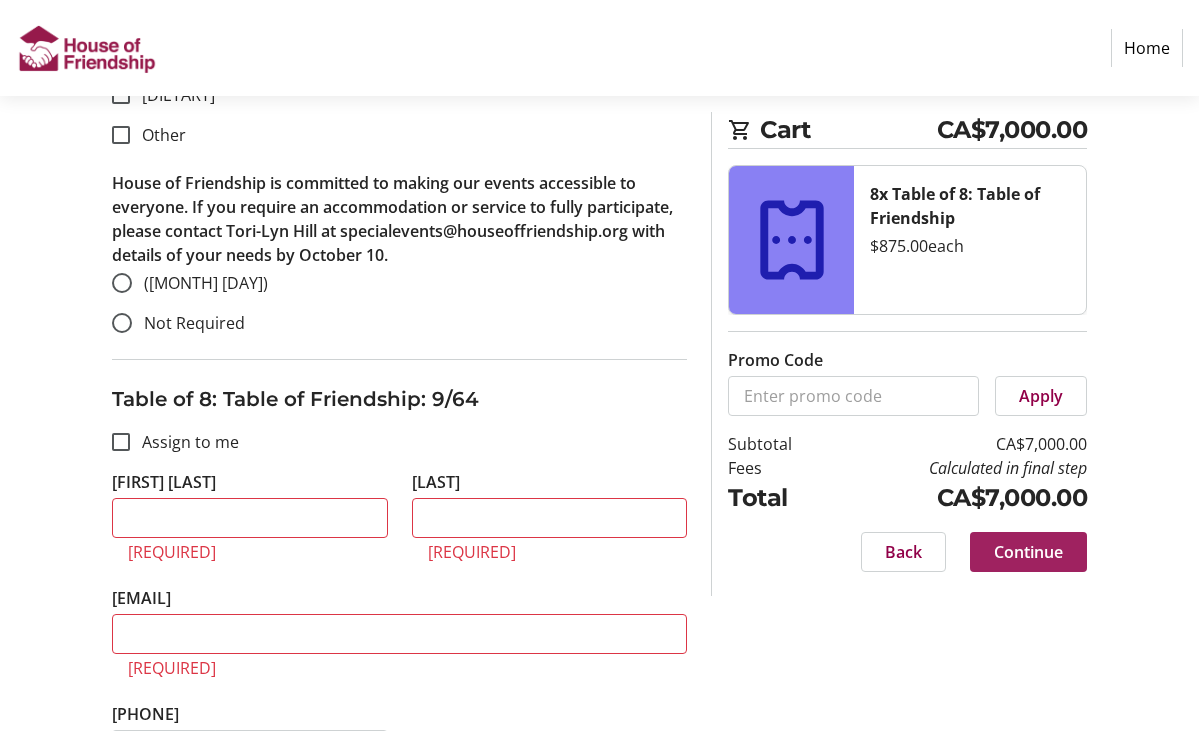 click on "Continue" 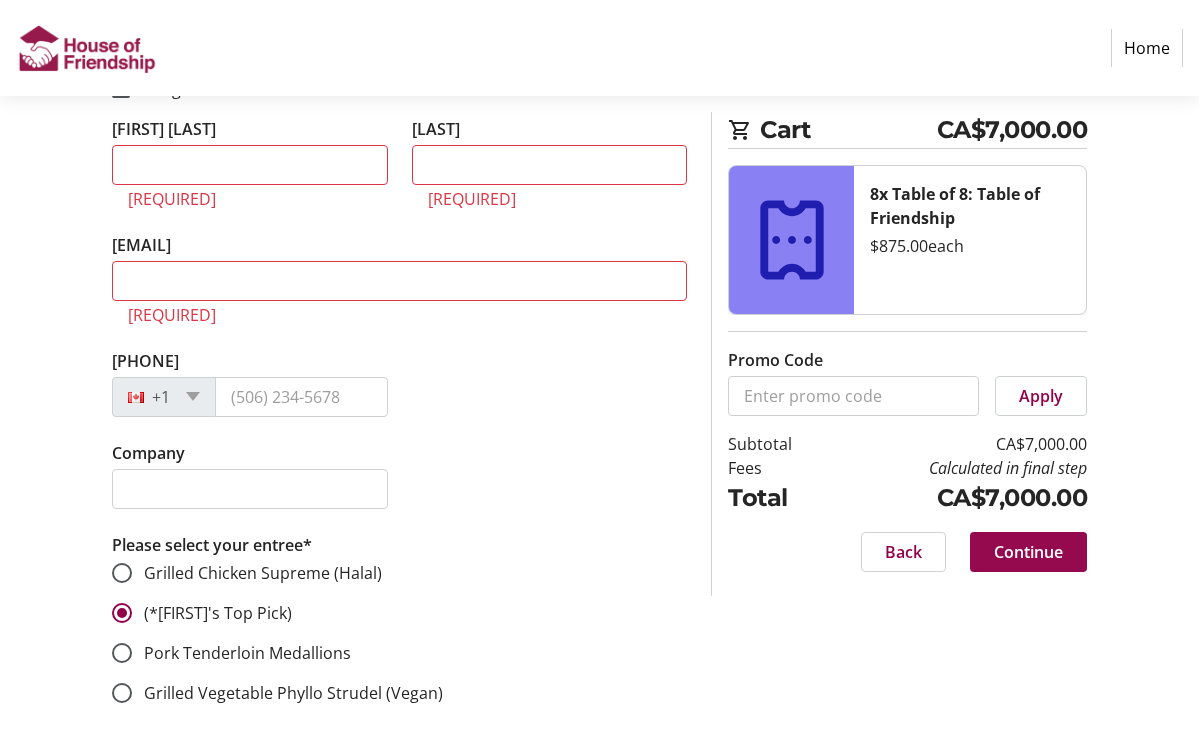 scroll, scrollTop: 6038, scrollLeft: 0, axis: vertical 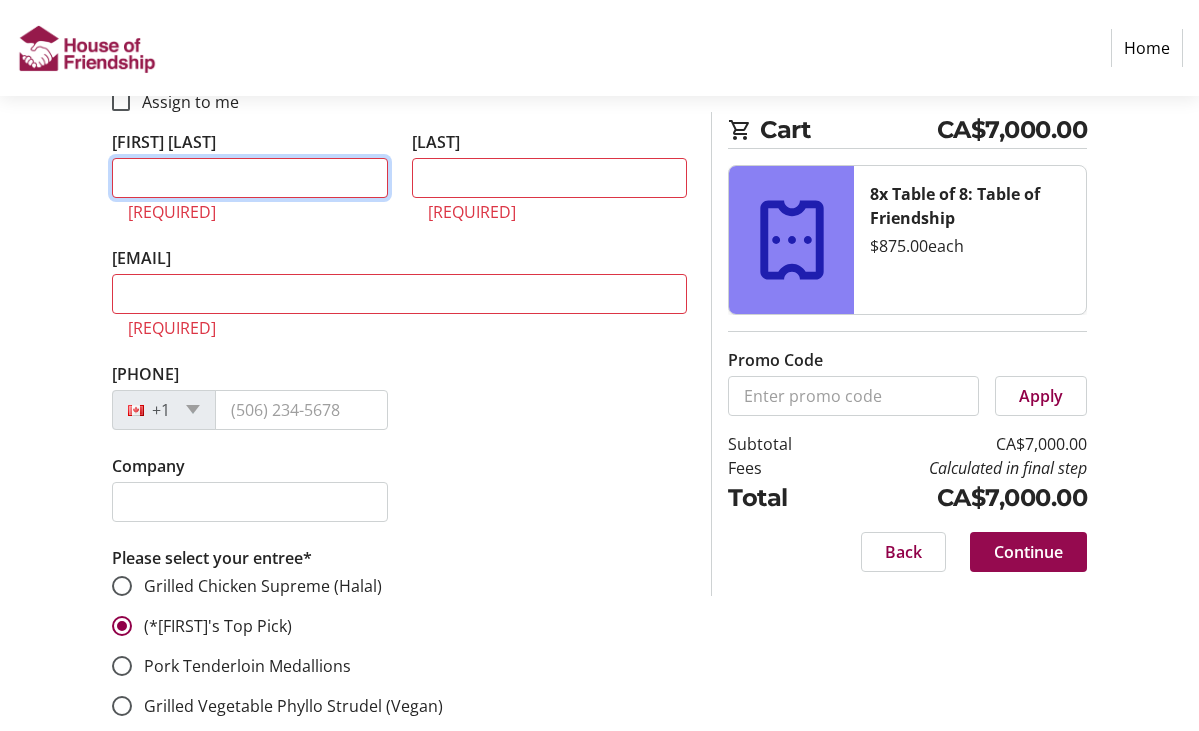 click on "Continue" 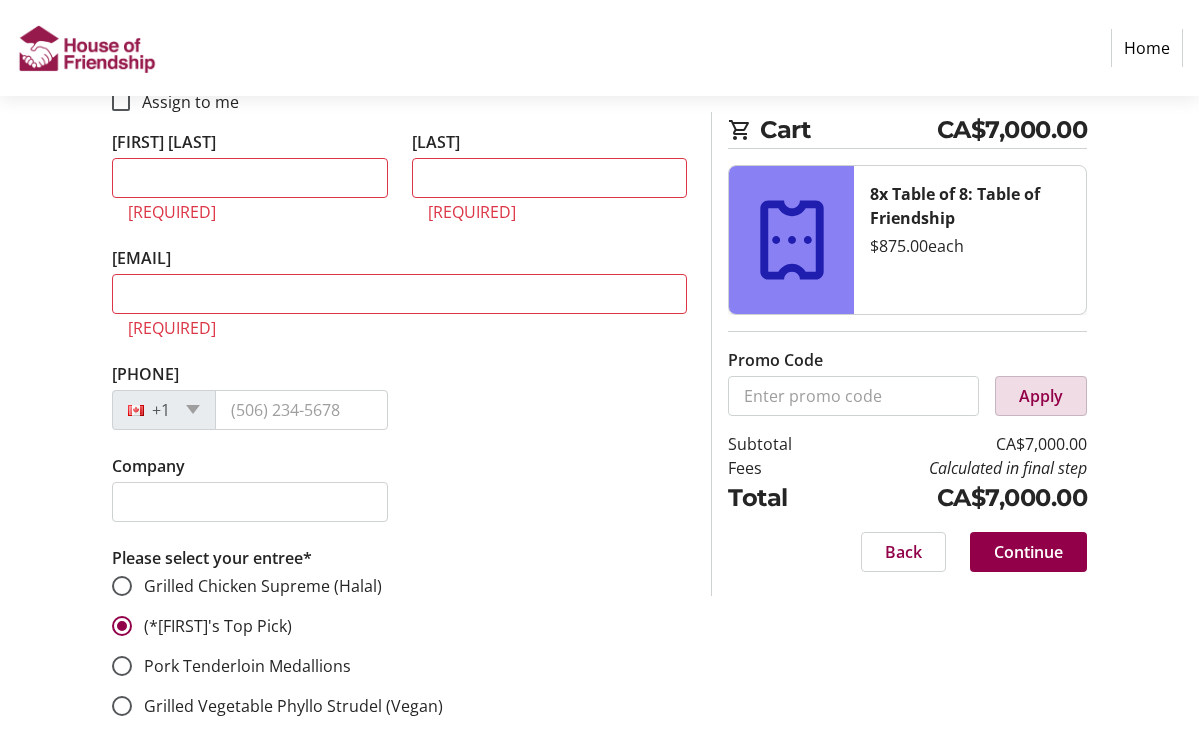 click on "Apply" 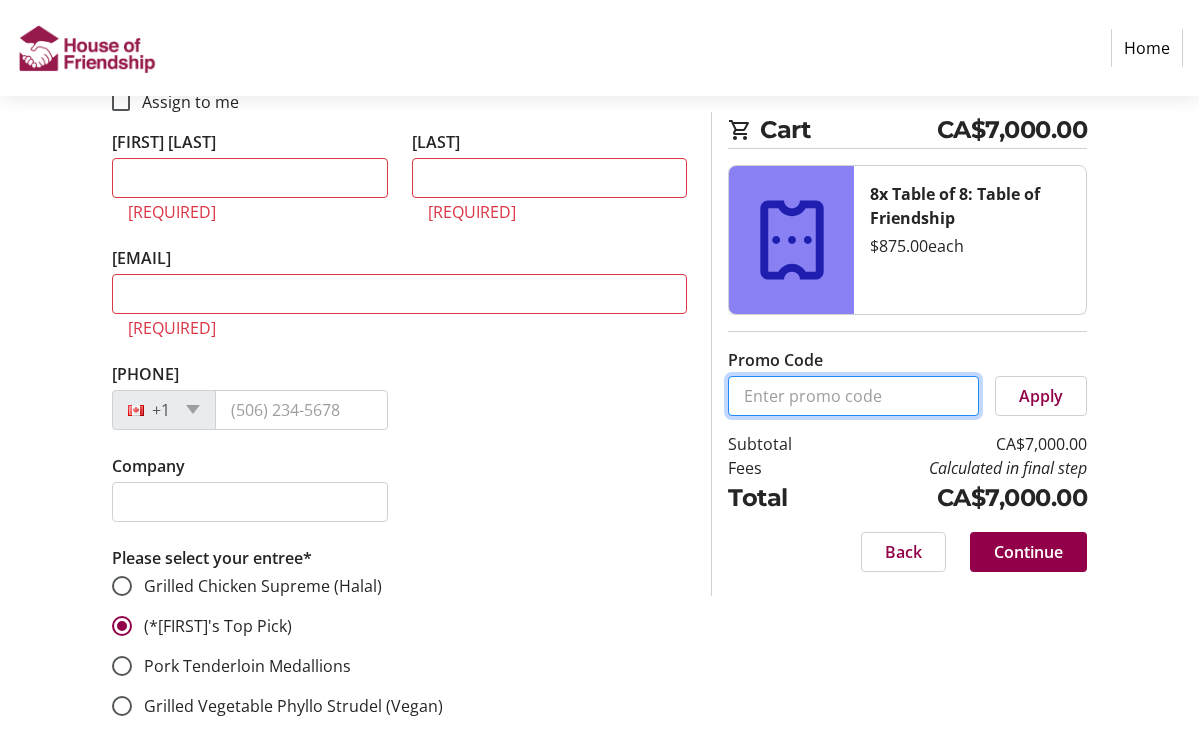 click on "Promo Code" at bounding box center (853, 396) 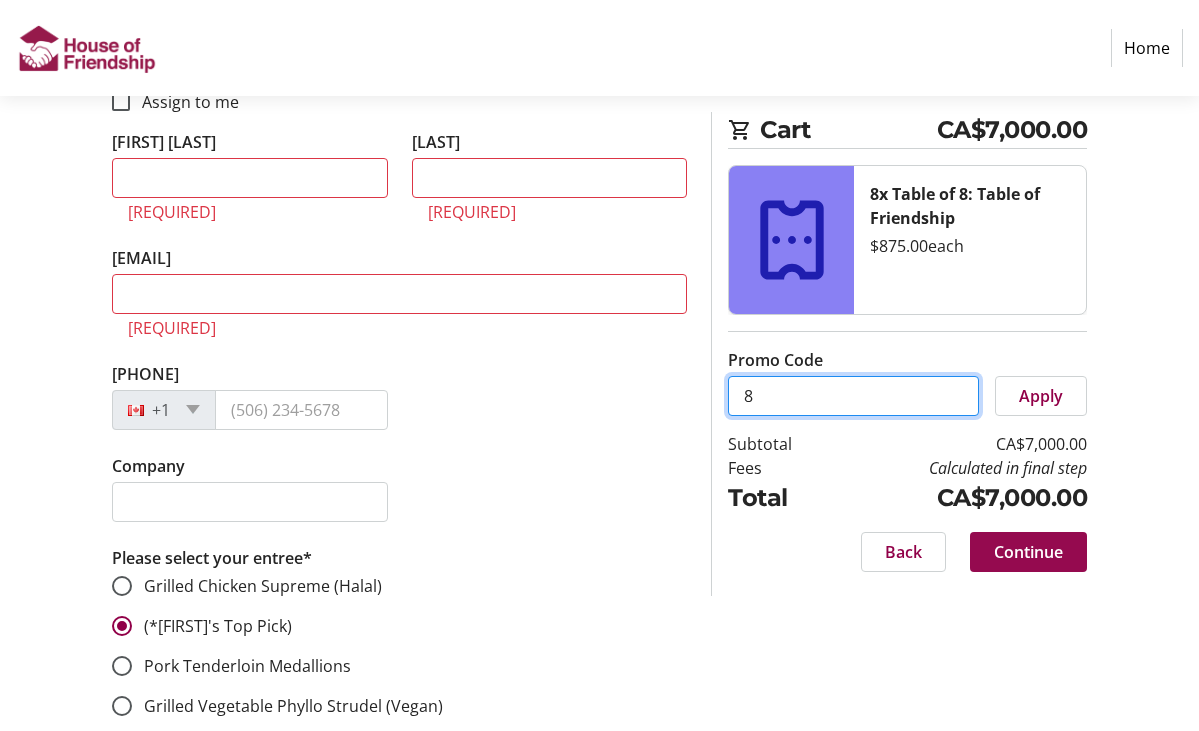 type on "8" 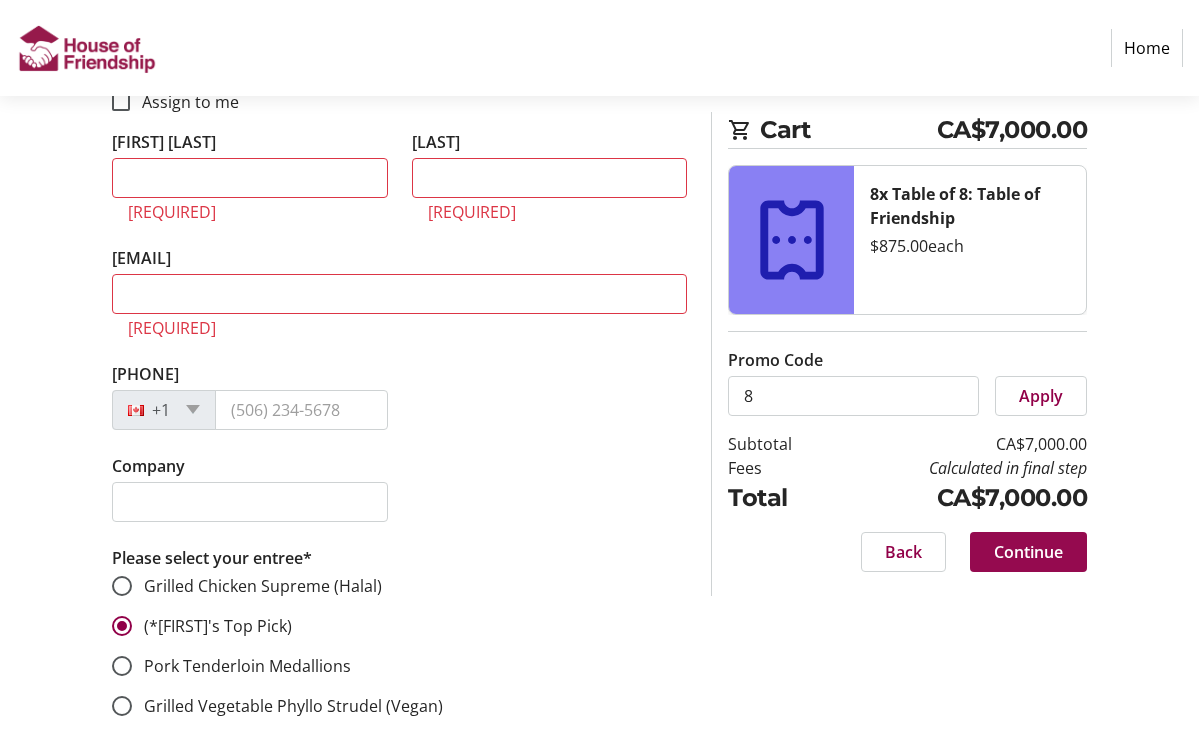 click on "Continue" 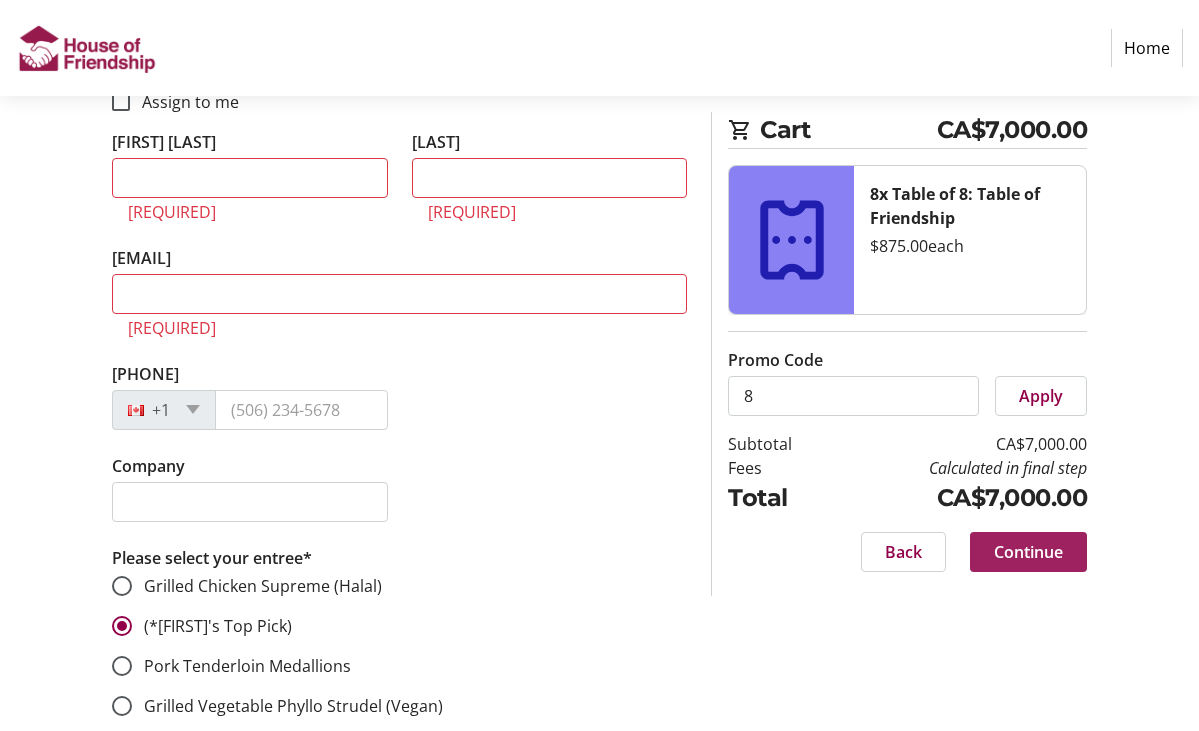 click on "Continue" 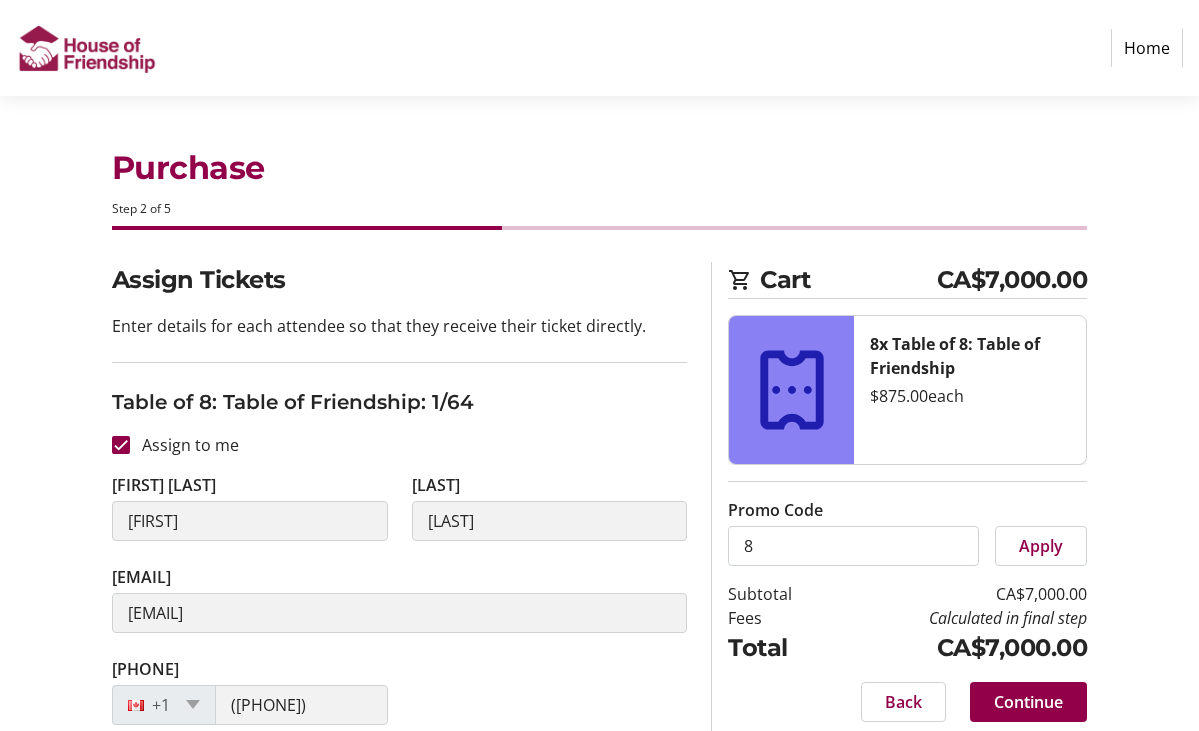 scroll, scrollTop: 0, scrollLeft: 0, axis: both 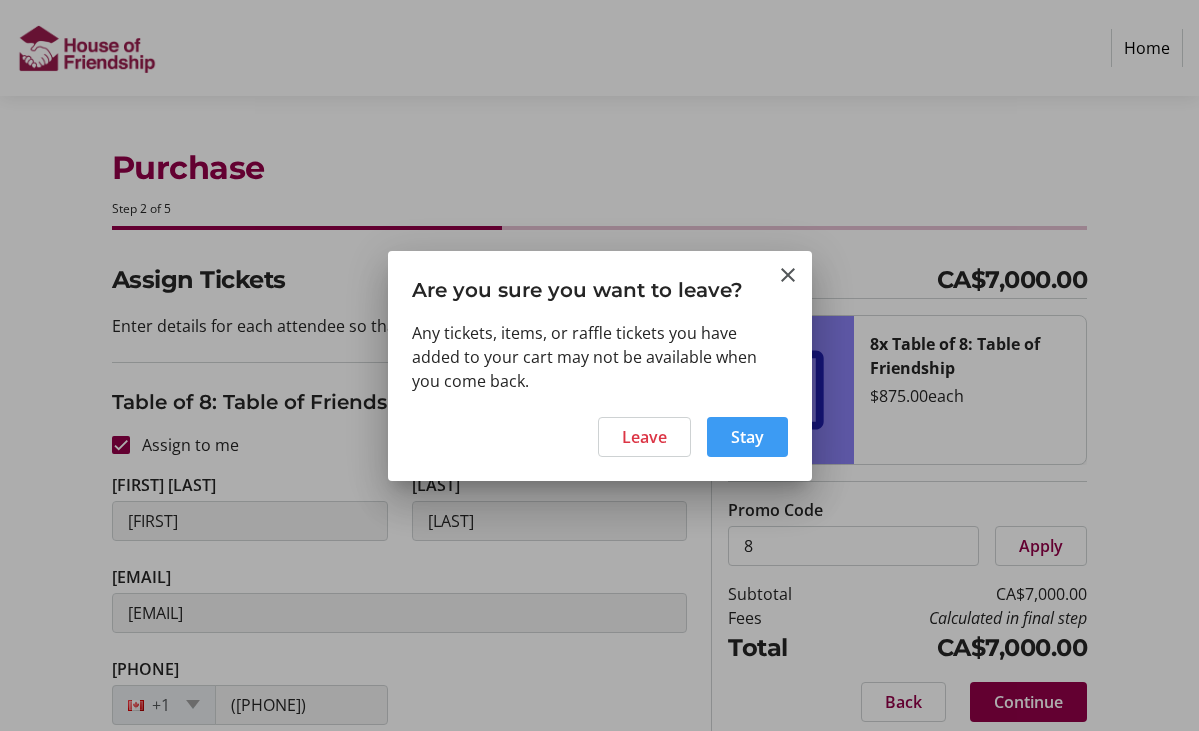 click on "Stay" at bounding box center (747, 437) 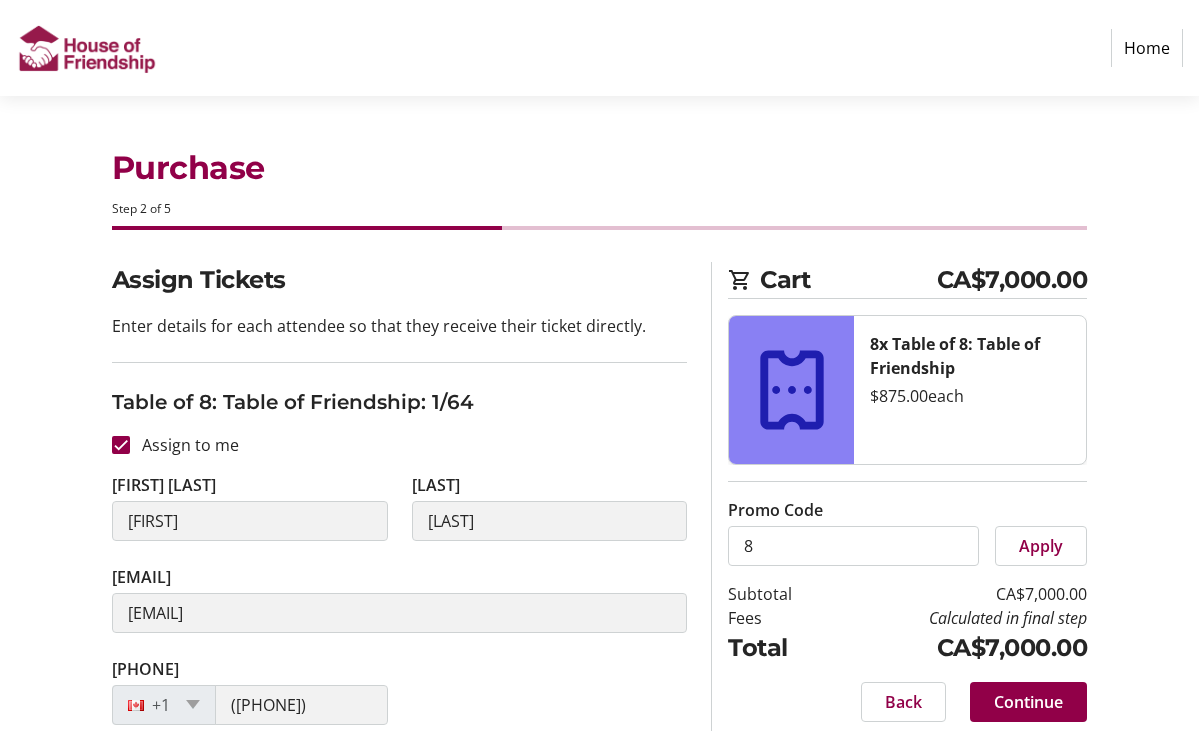 scroll, scrollTop: 5849, scrollLeft: 0, axis: vertical 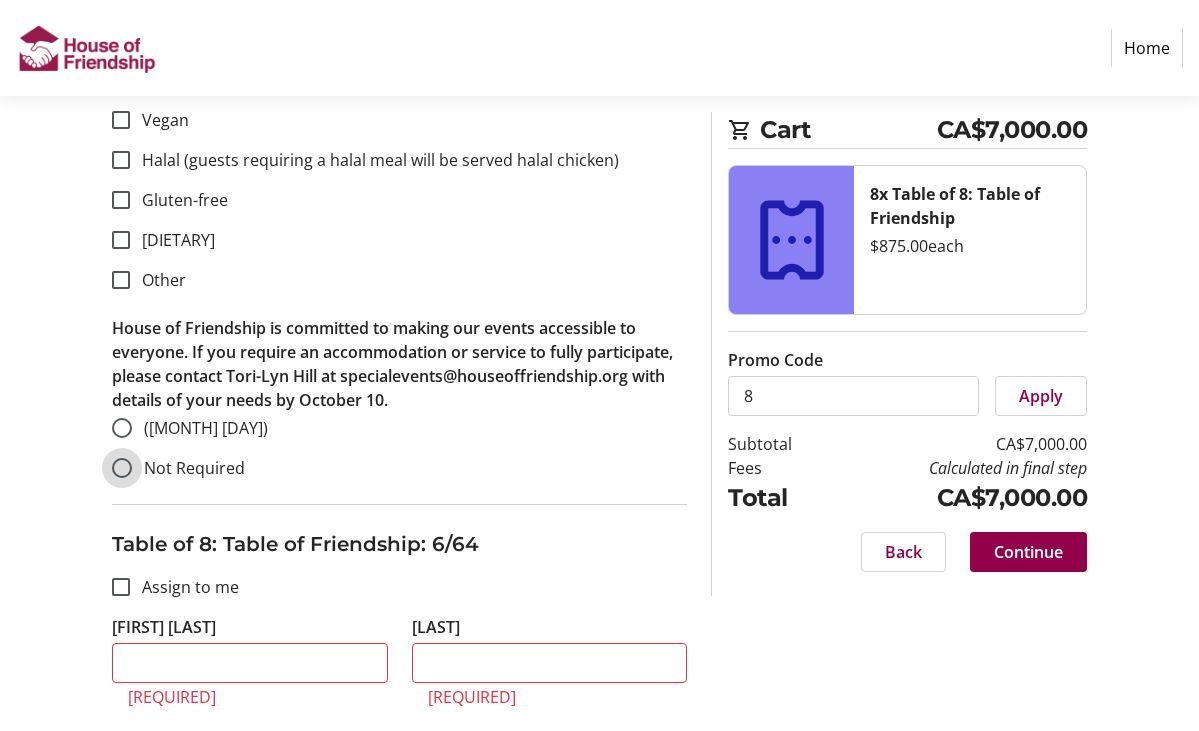 click on "Not Required" at bounding box center (122, 468) 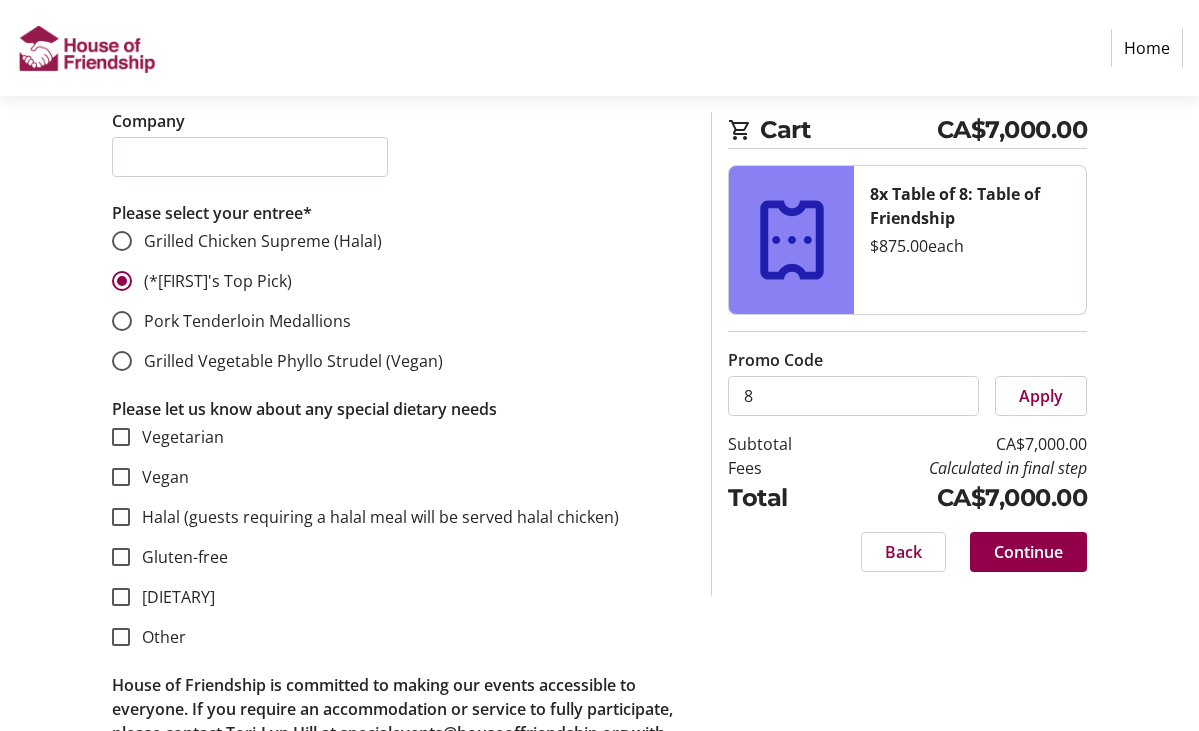 scroll, scrollTop: 6382, scrollLeft: 0, axis: vertical 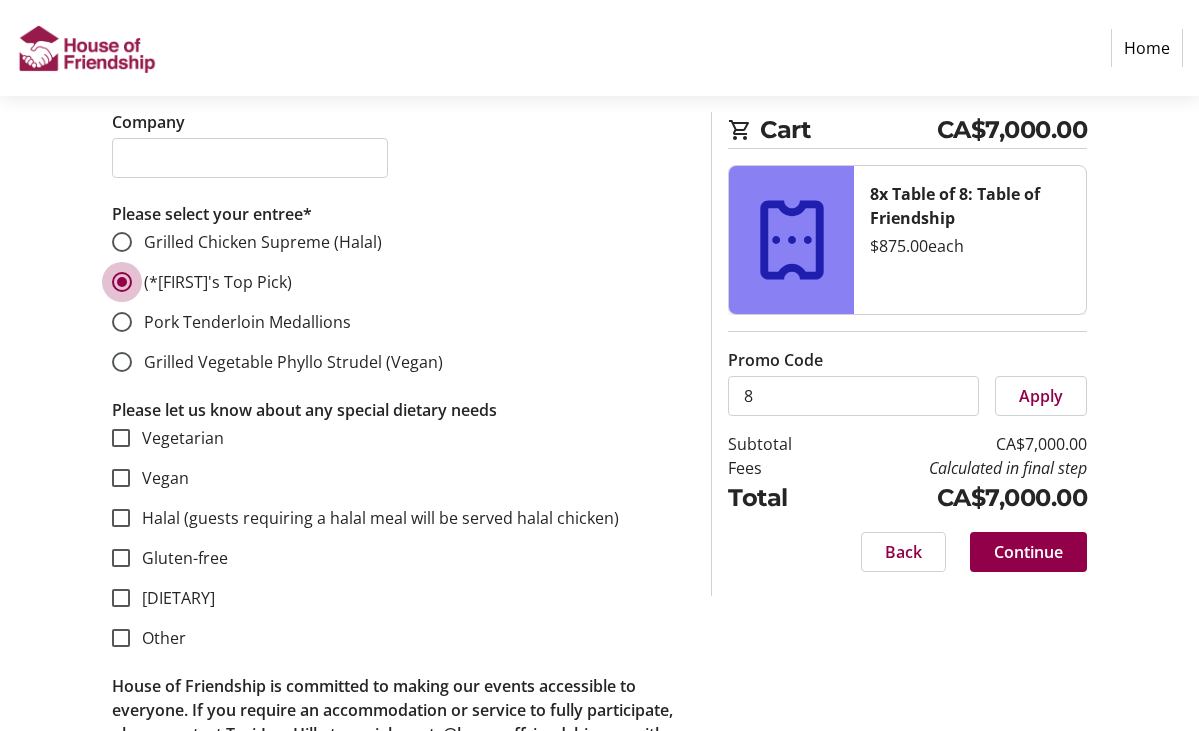 click on "[FOOD_ITEM] (*[PERSON]'s Top Pick)" at bounding box center (122, 282) 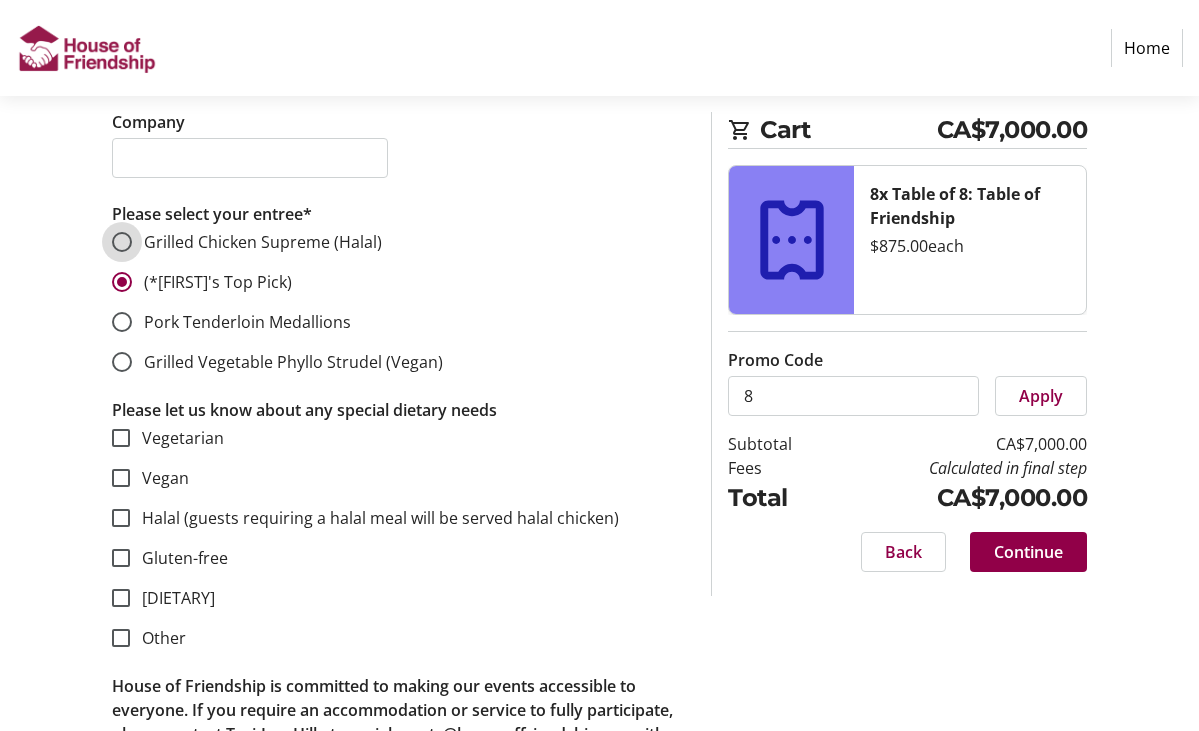 click on "Grilled Chicken Supreme (Halal)" at bounding box center [122, 242] 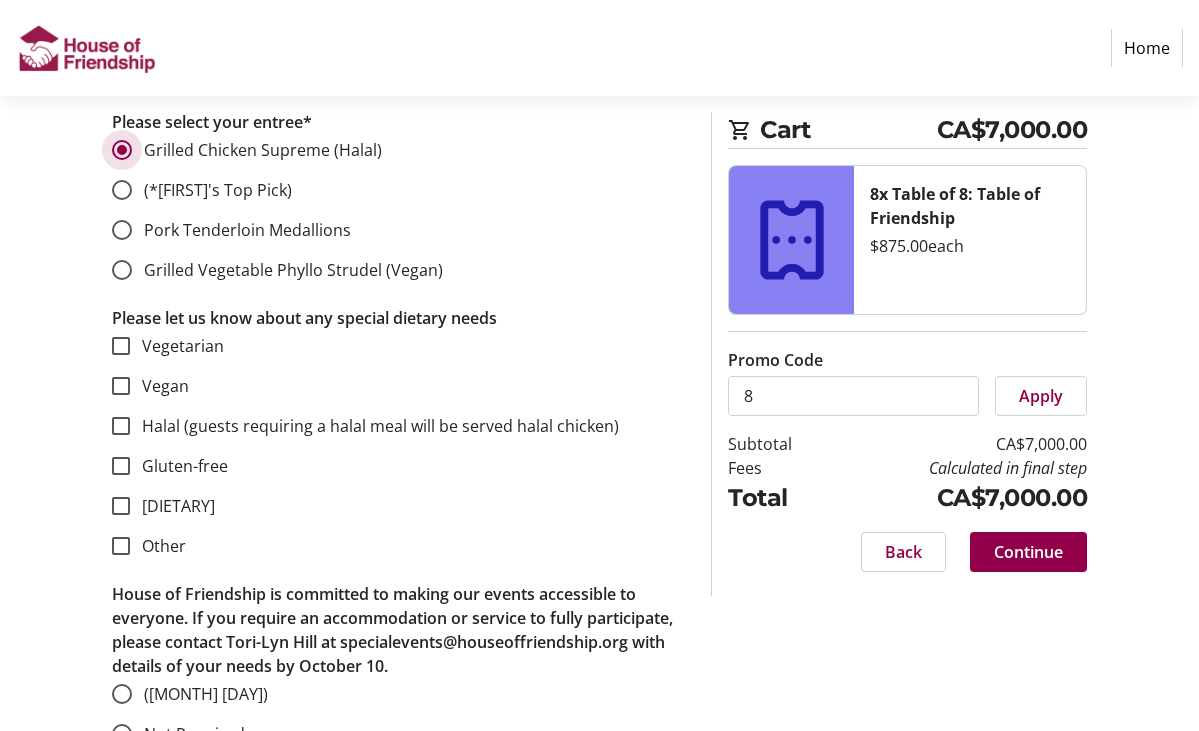 scroll, scrollTop: 6284, scrollLeft: 0, axis: vertical 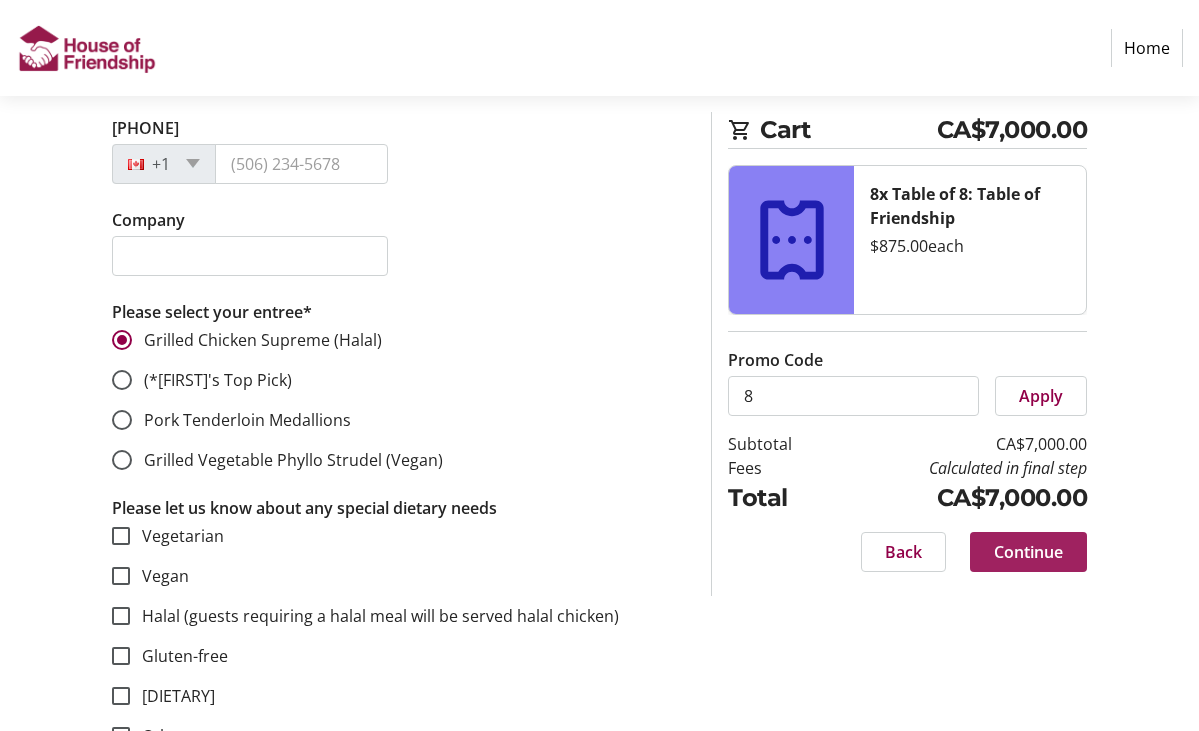 click on "Continue" 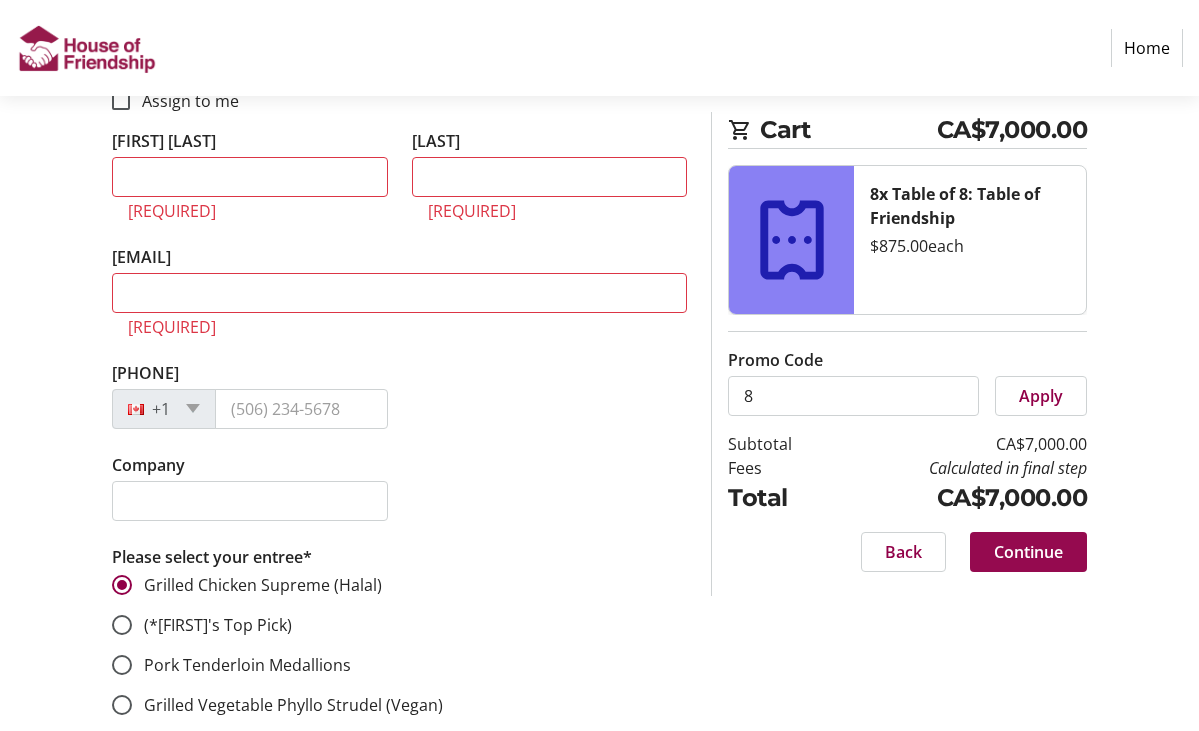 scroll, scrollTop: 6038, scrollLeft: 0, axis: vertical 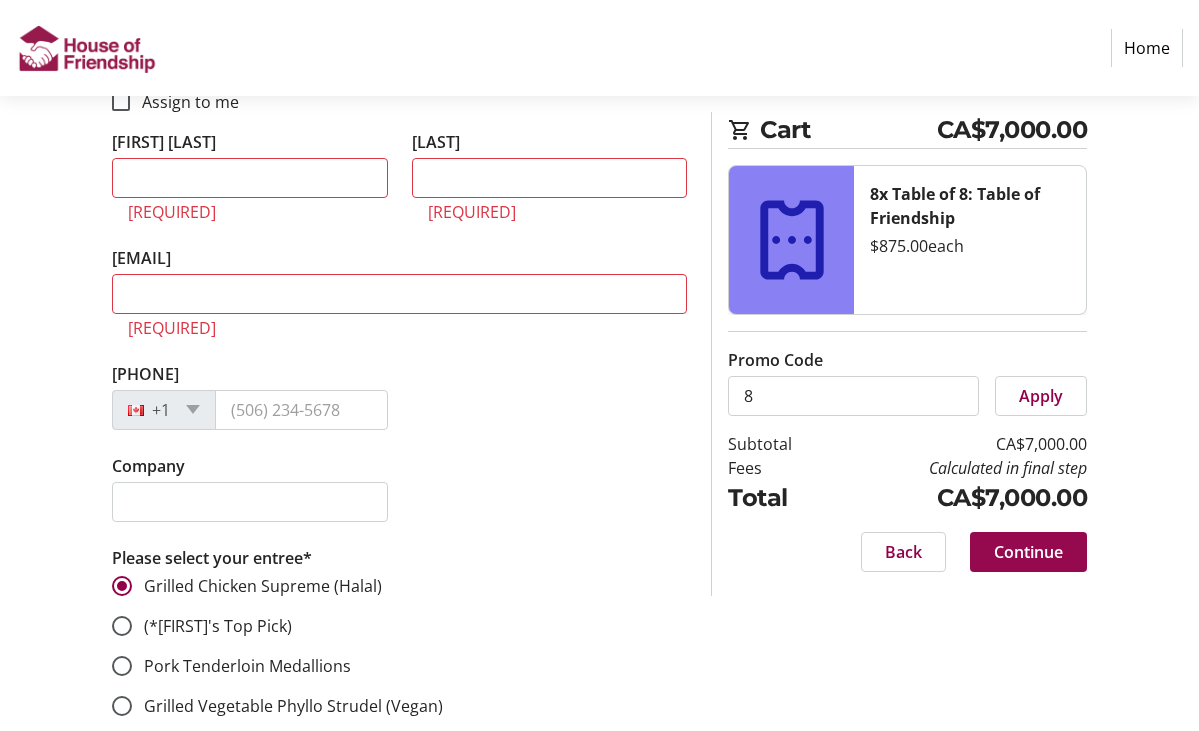 click on "Continue" 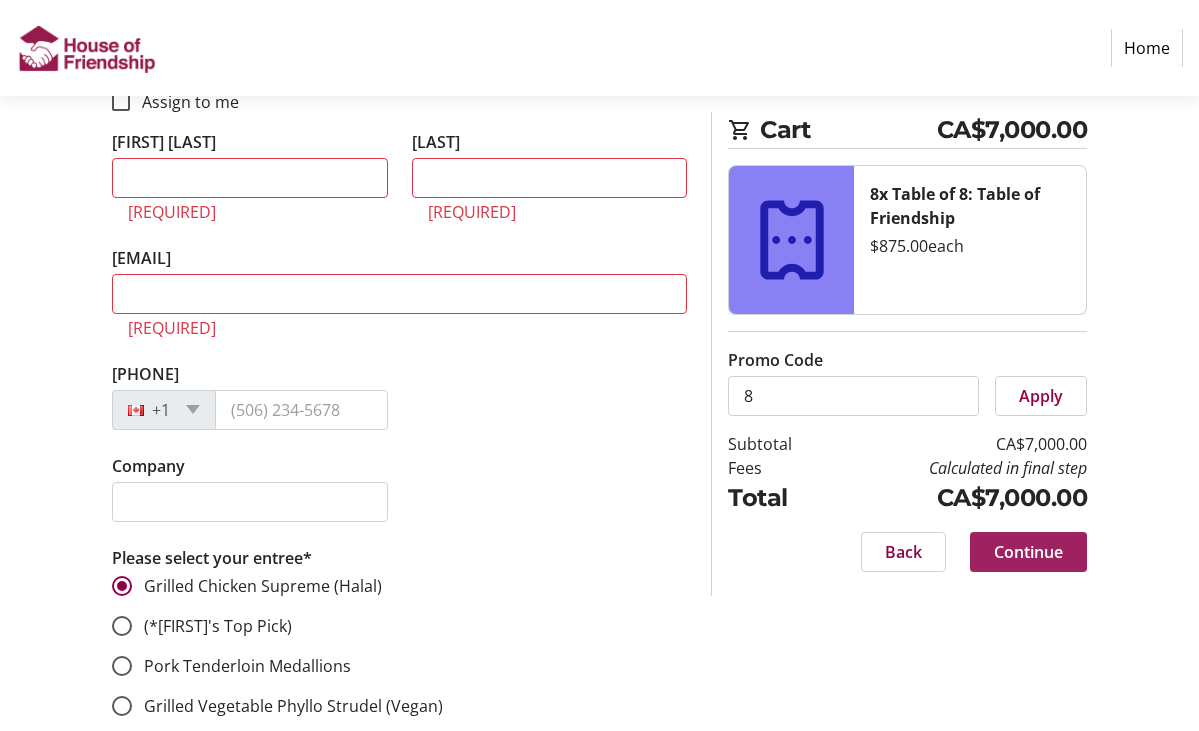 click on "Continue" 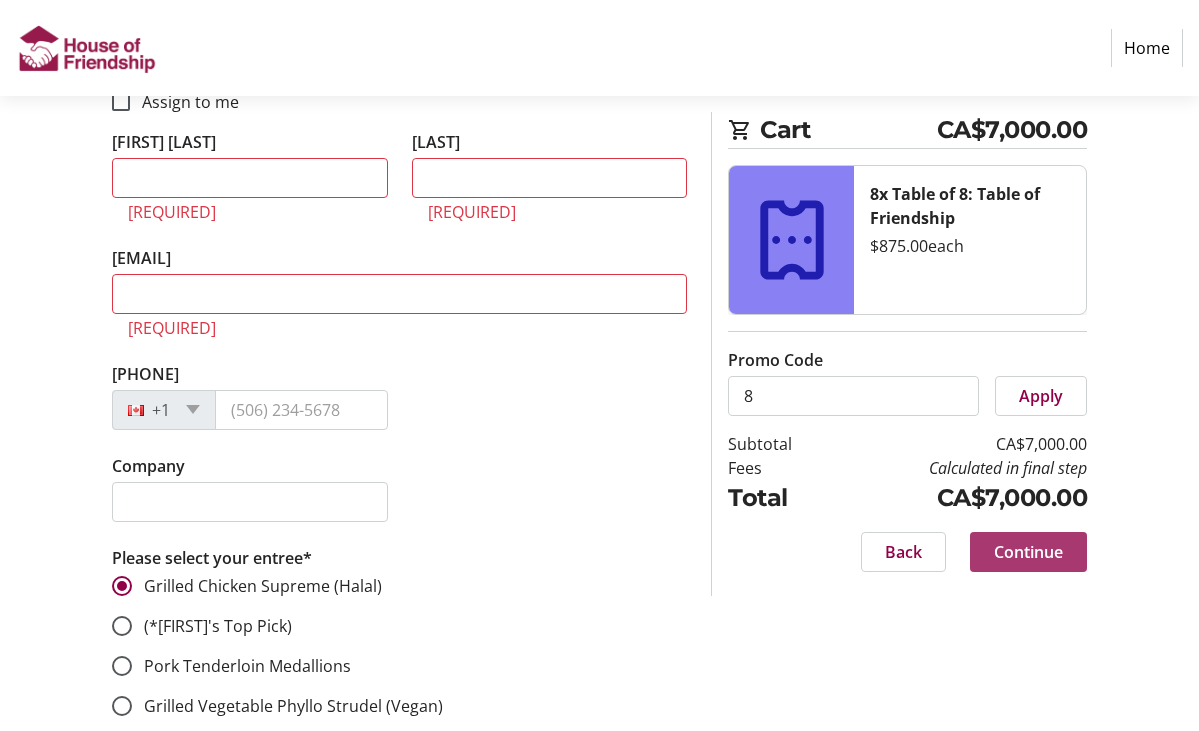 click on "Continue" 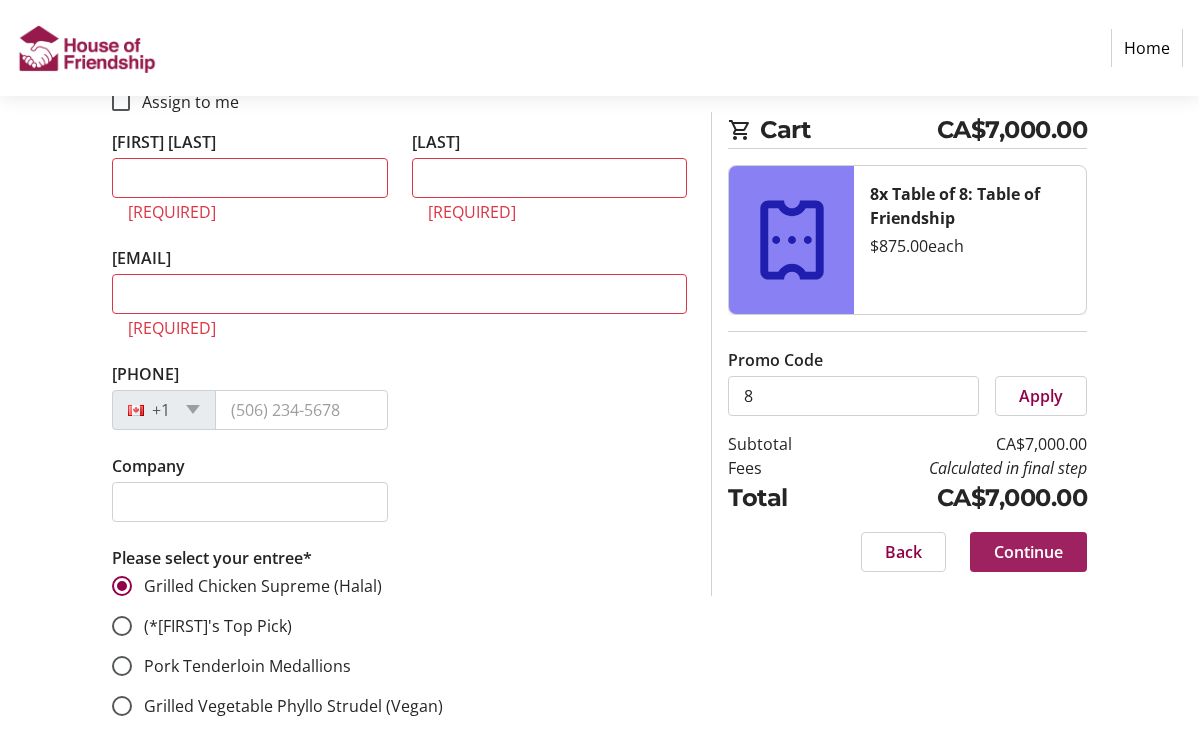 click on "Continue" 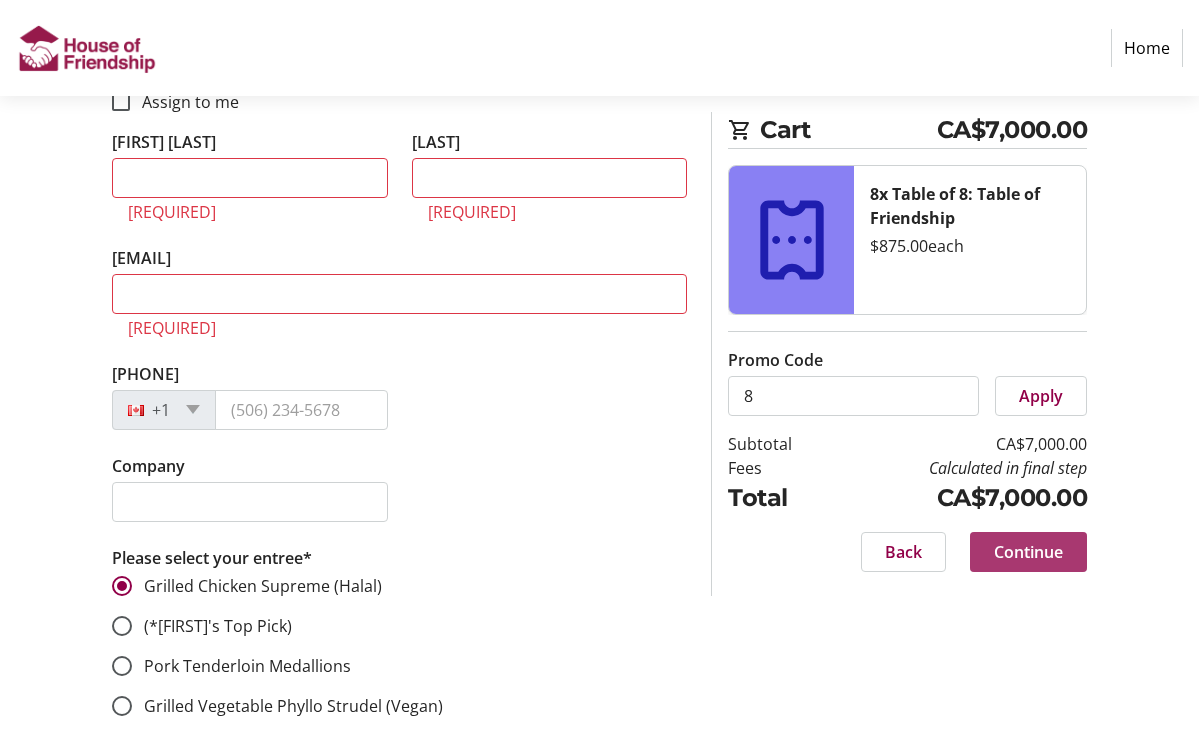 click on "Continue" 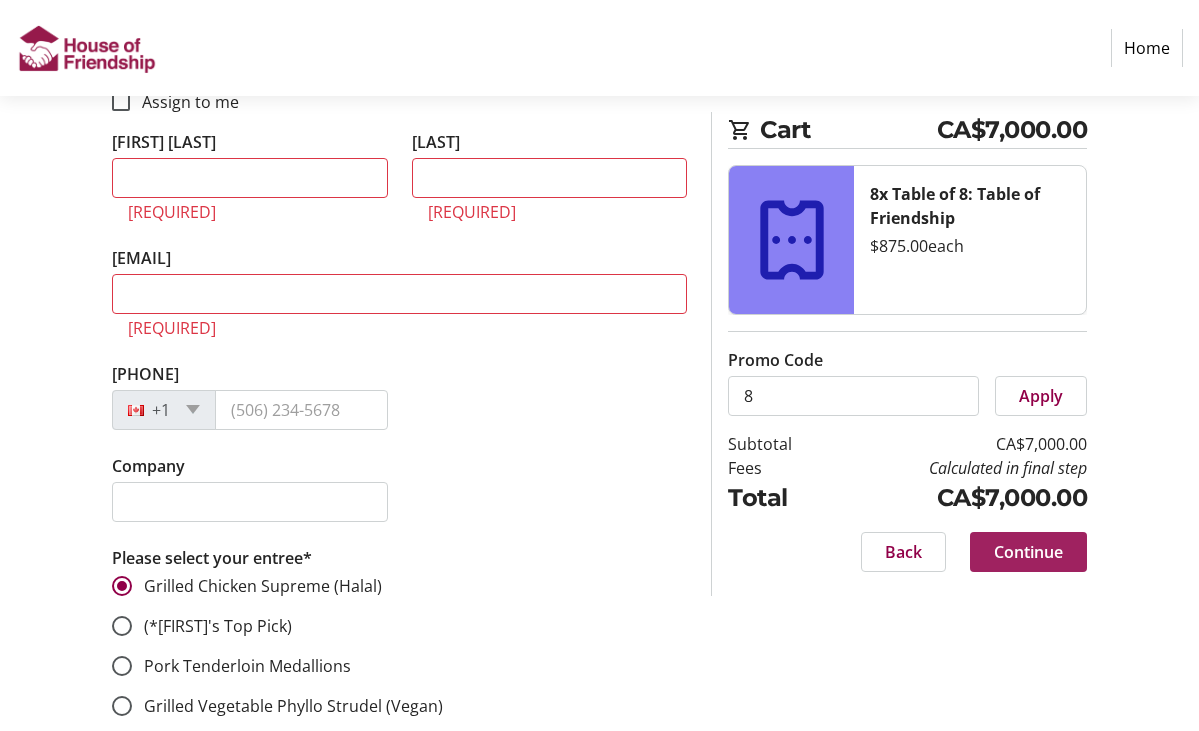 click on "Continue" 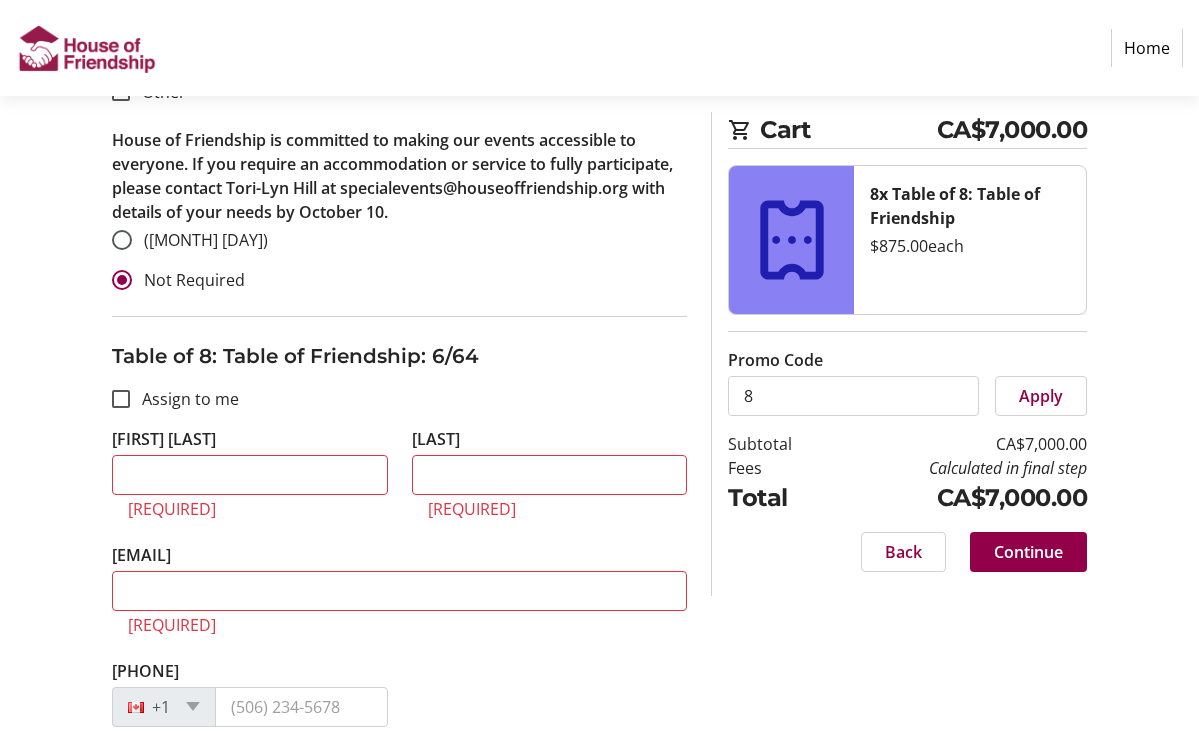 scroll, scrollTop: 5727, scrollLeft: 0, axis: vertical 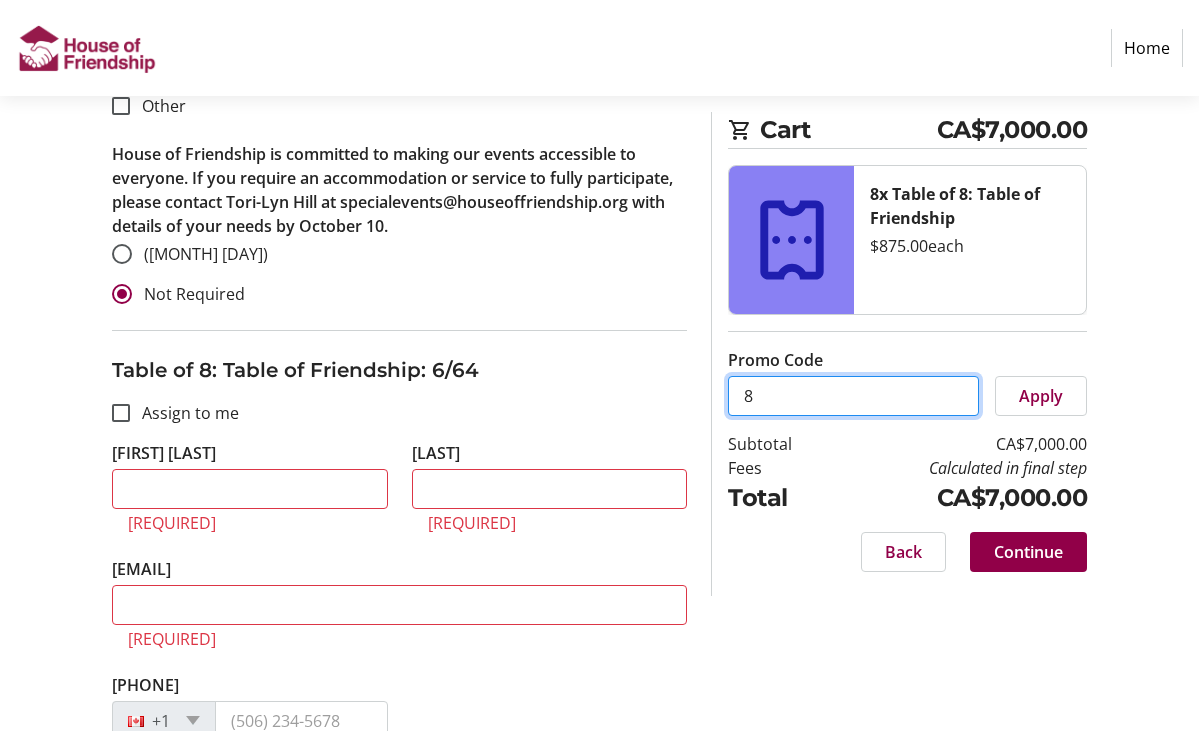 click on "8" at bounding box center [853, 396] 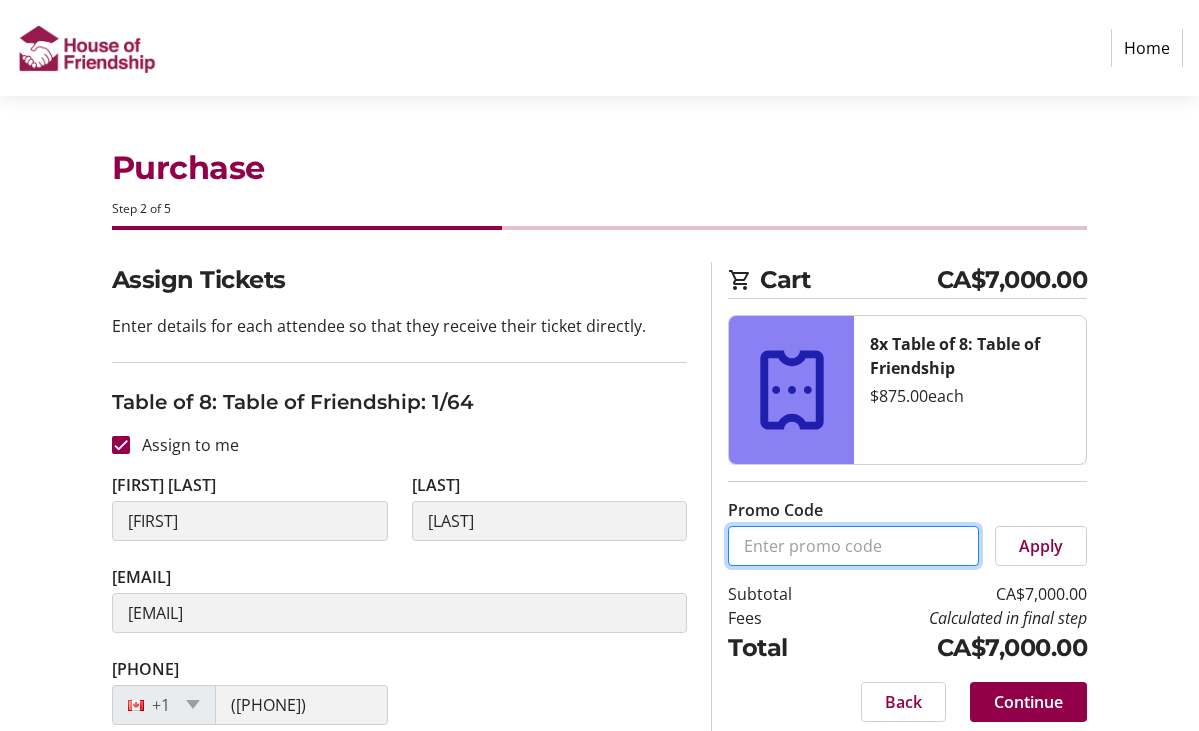 scroll, scrollTop: 0, scrollLeft: 0, axis: both 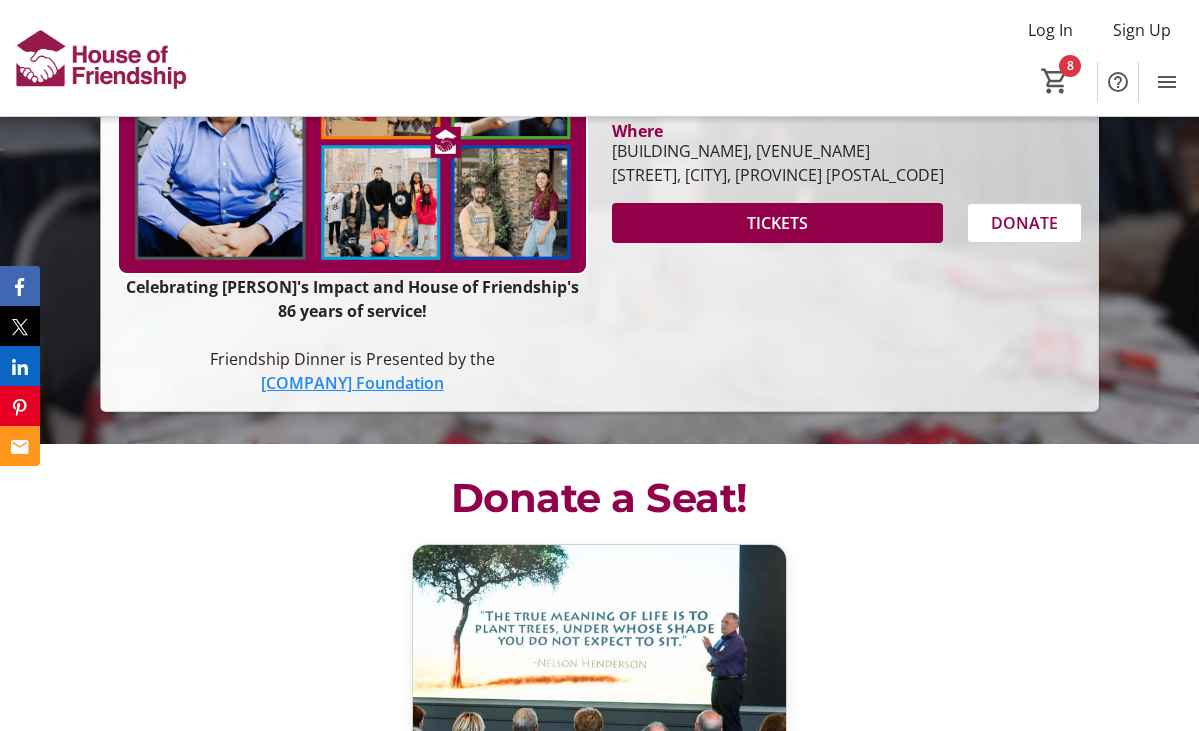 click on "8" 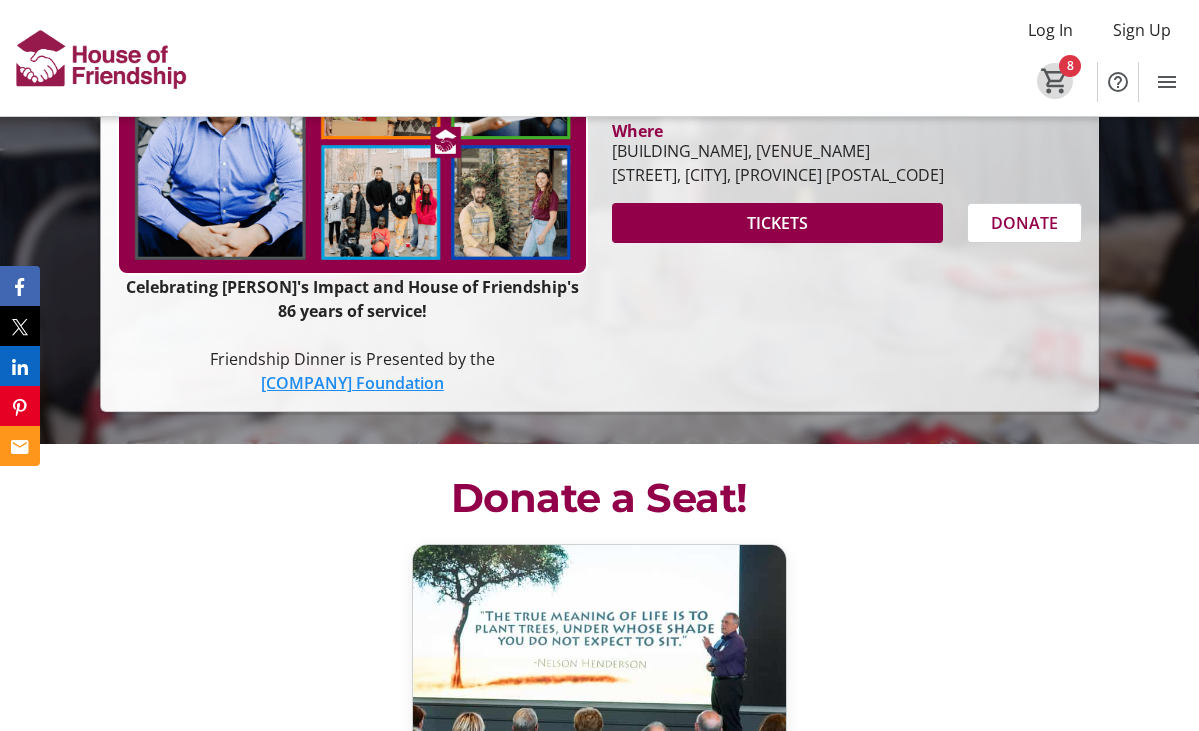 click on "8" 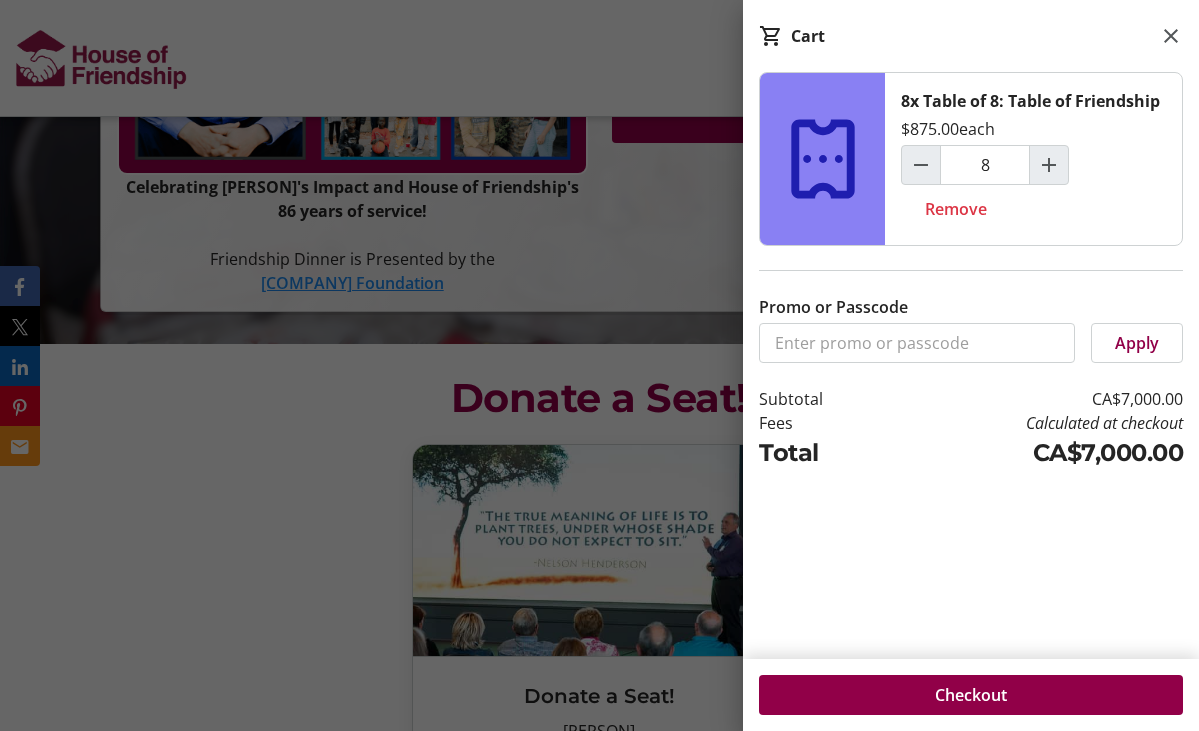 scroll, scrollTop: 514, scrollLeft: 0, axis: vertical 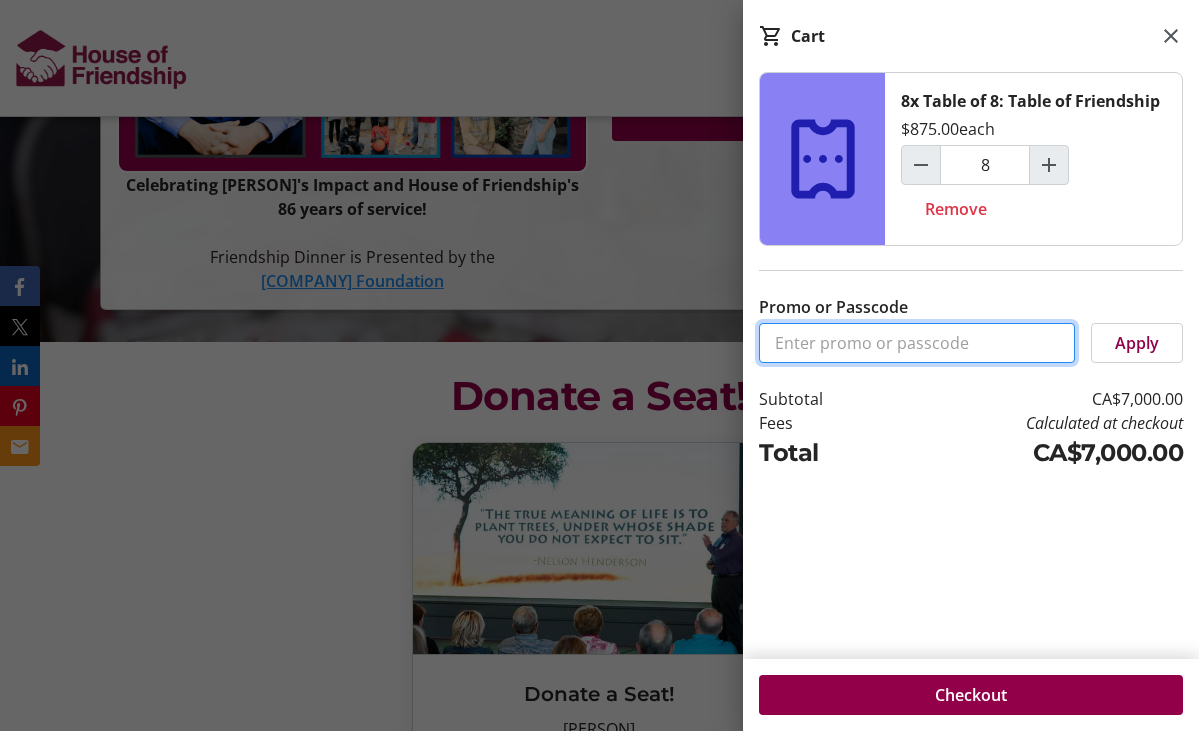 click on "Promo or Passcode" at bounding box center (917, 343) 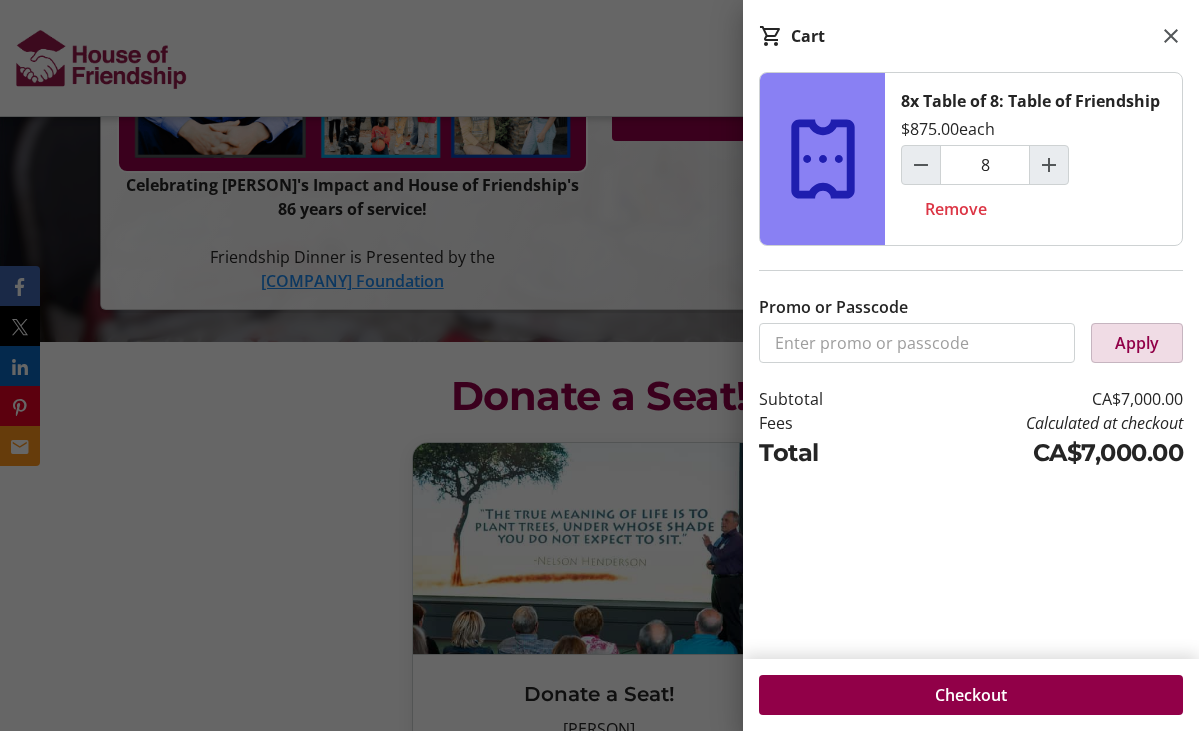 click 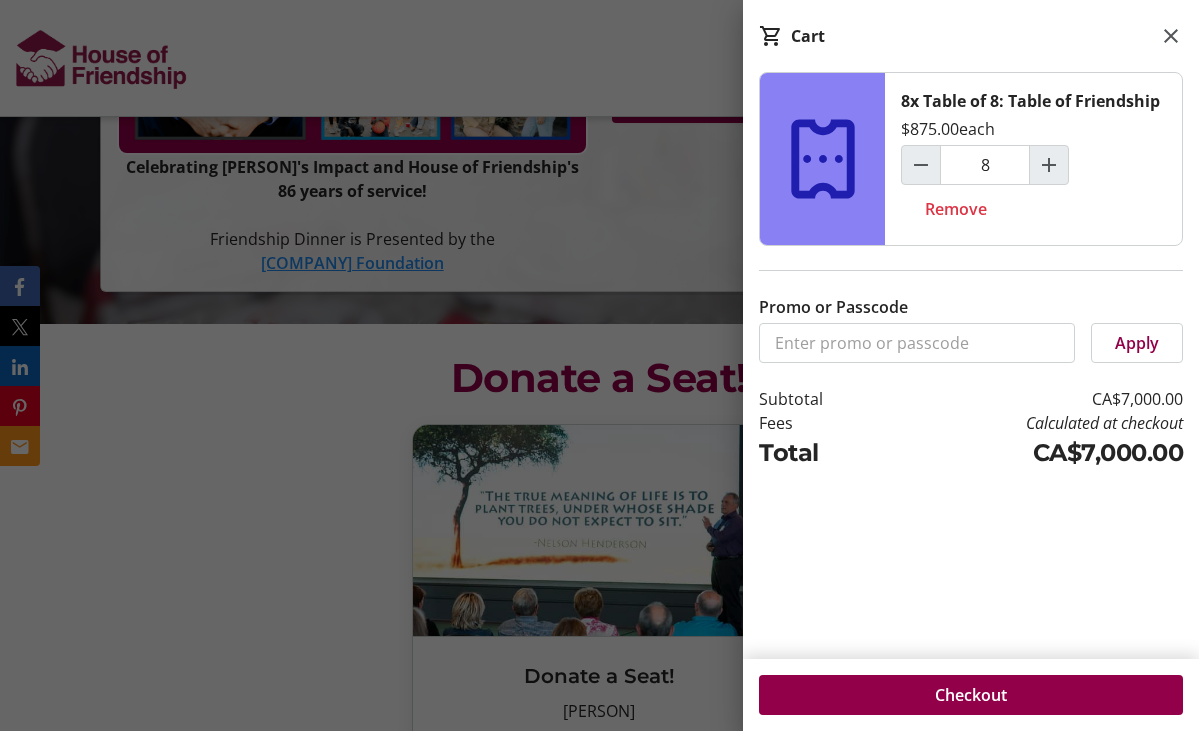scroll, scrollTop: 539, scrollLeft: 0, axis: vertical 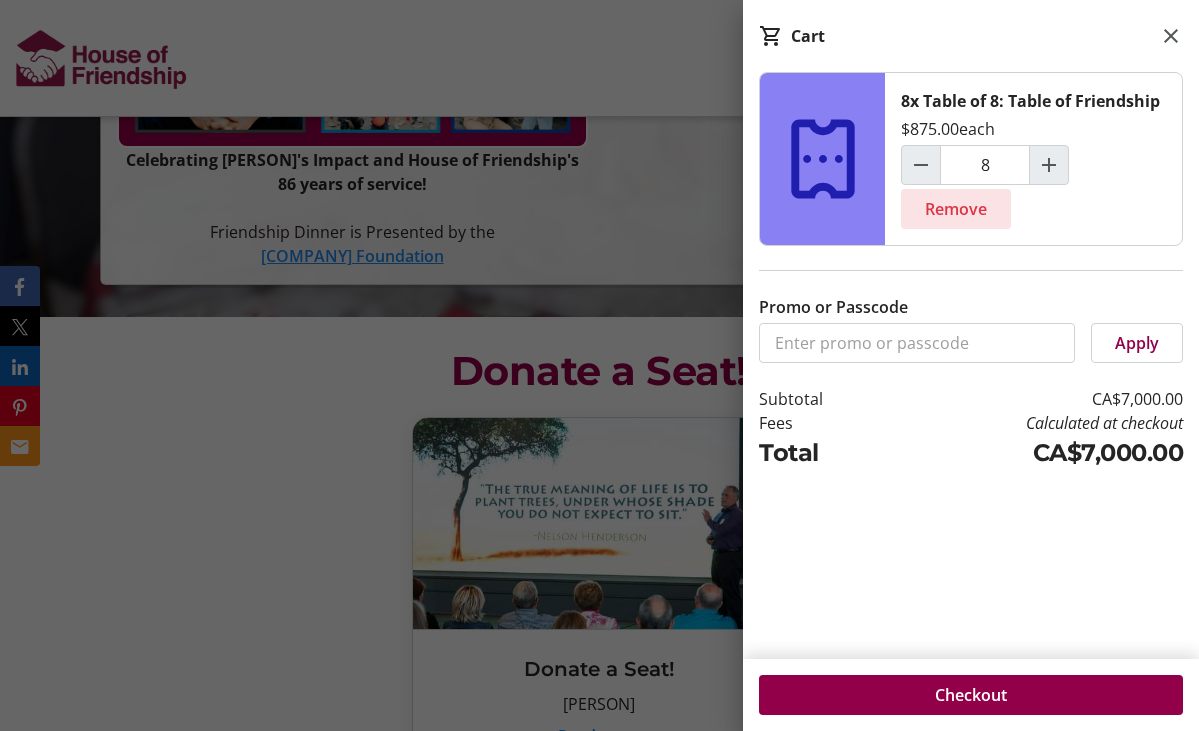 click on "Remove" 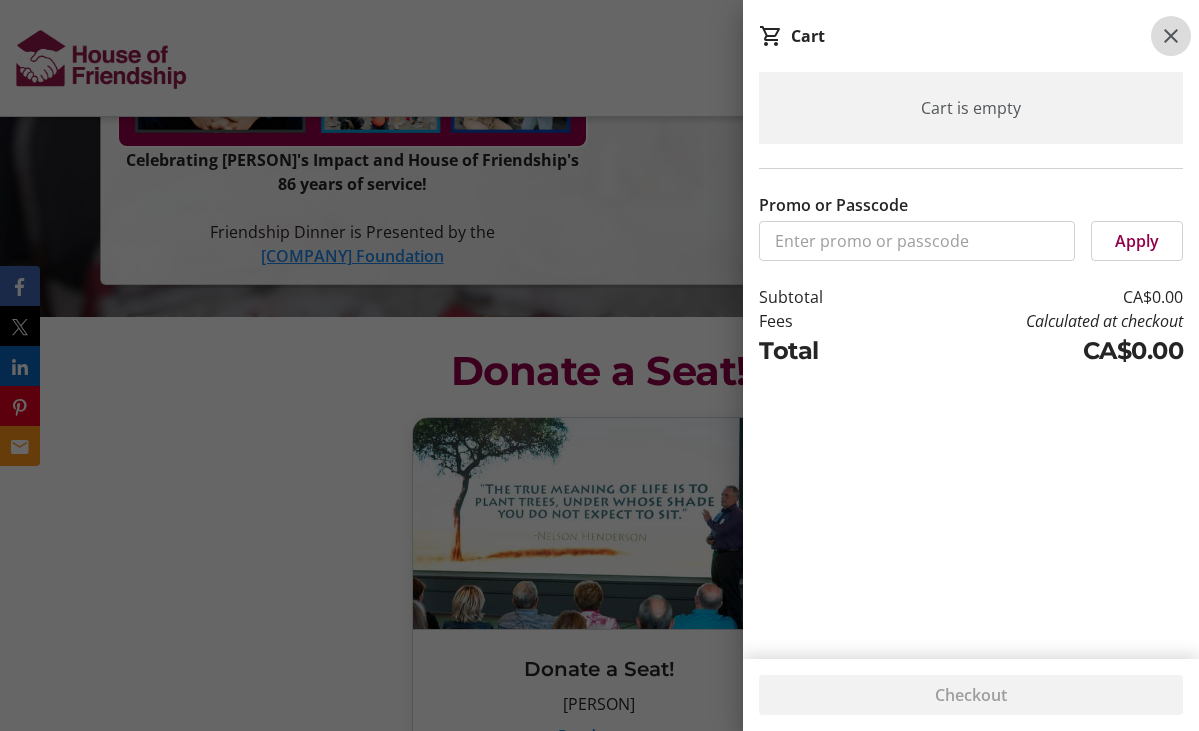 click 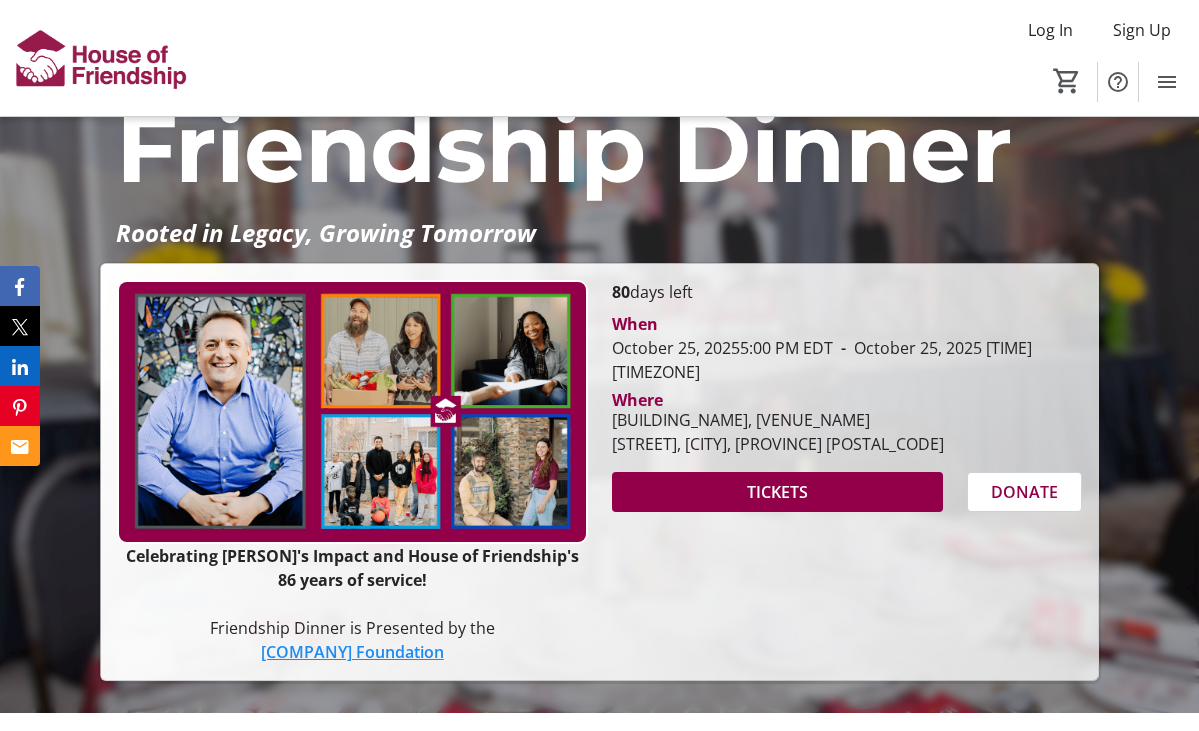 scroll, scrollTop: 158, scrollLeft: 0, axis: vertical 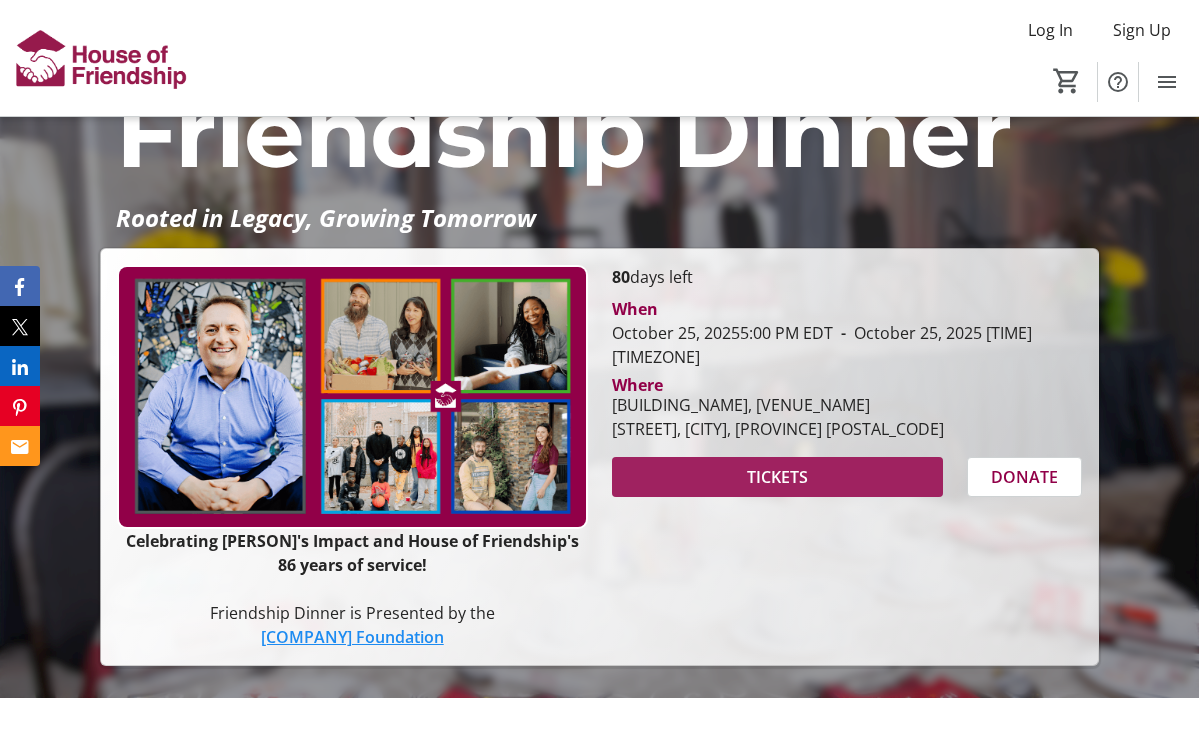click at bounding box center (778, 477) 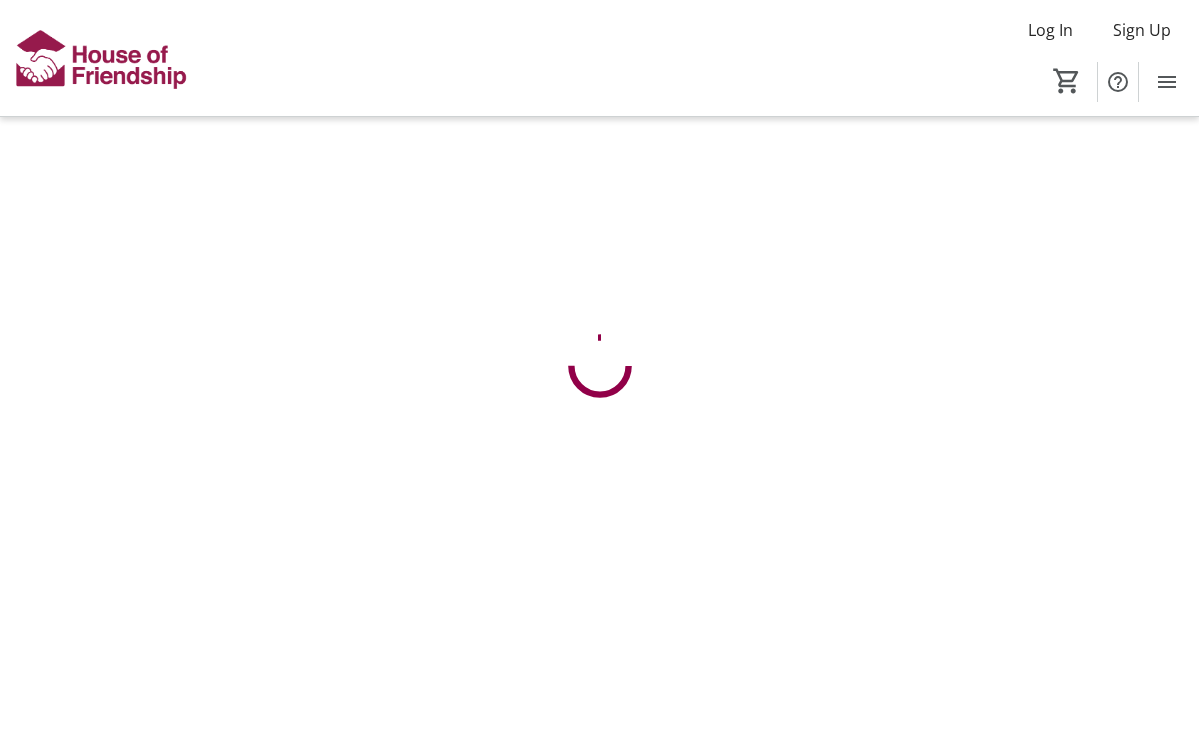 scroll, scrollTop: 0, scrollLeft: 0, axis: both 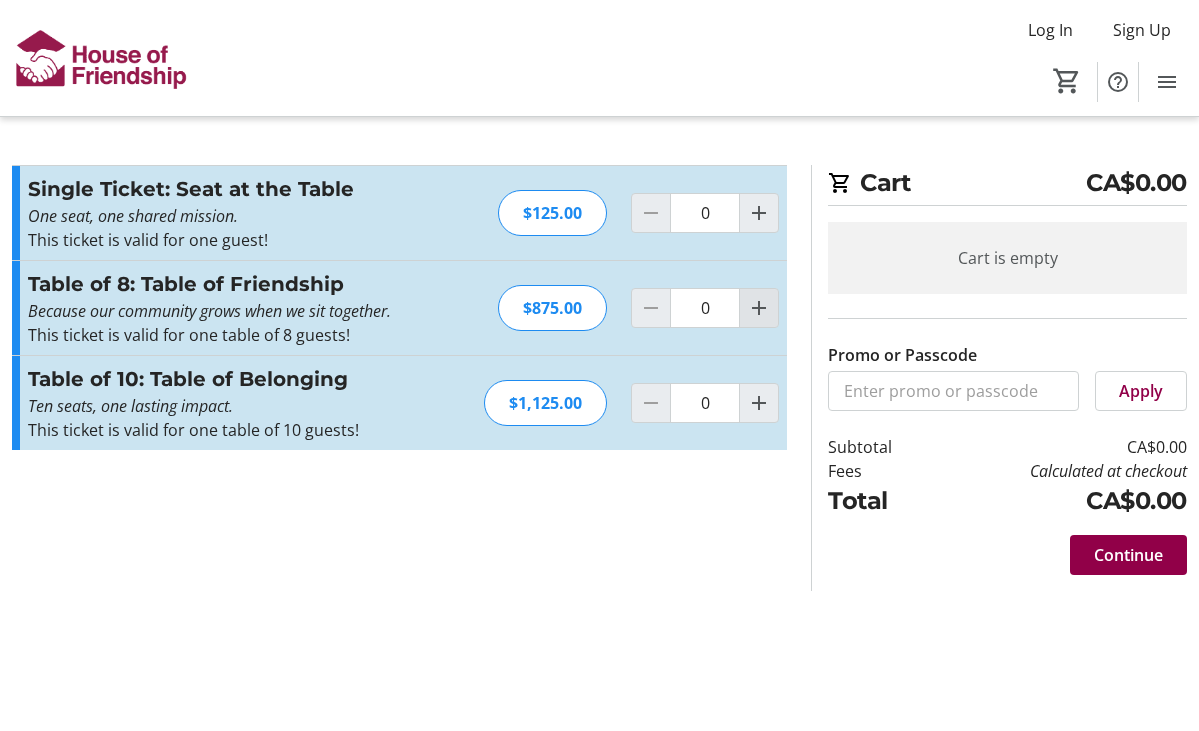 click 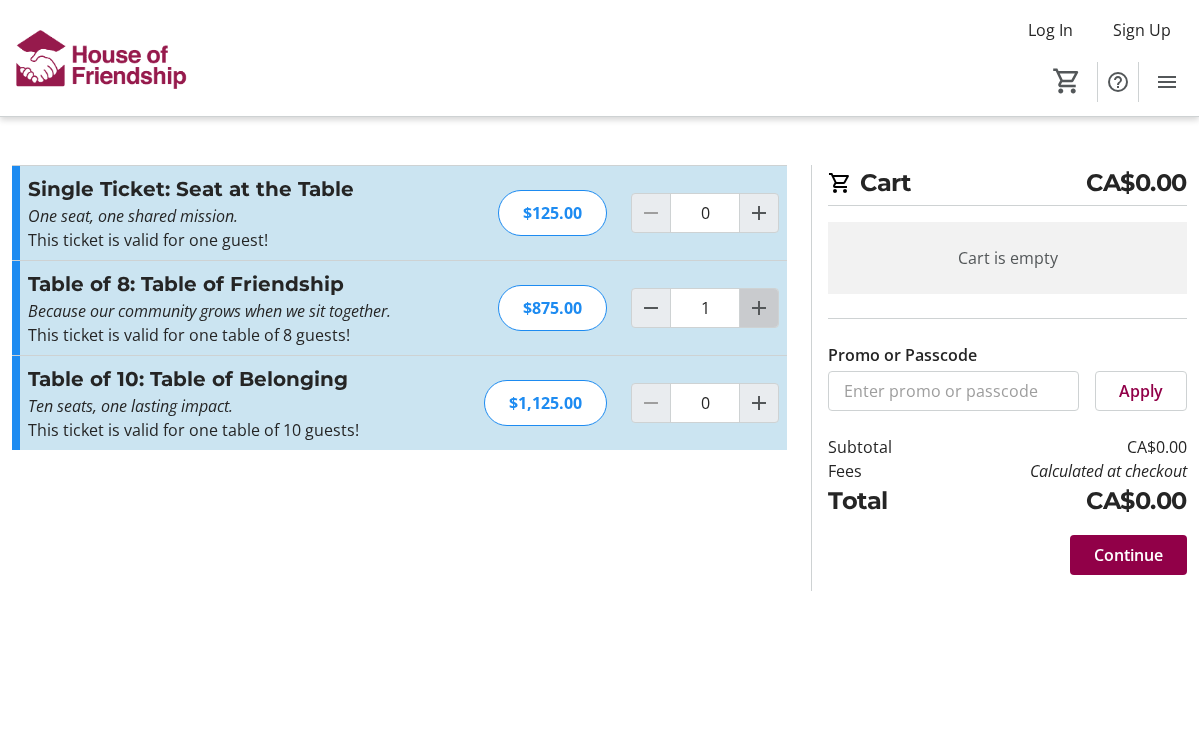 click 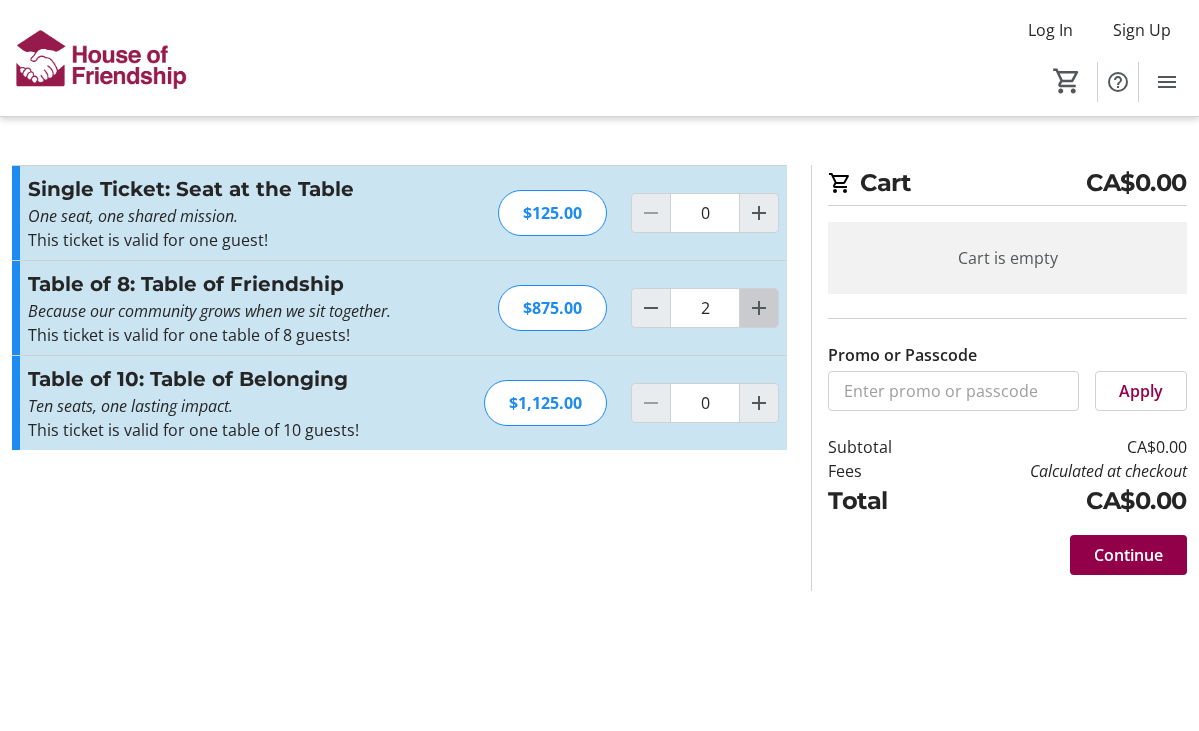click 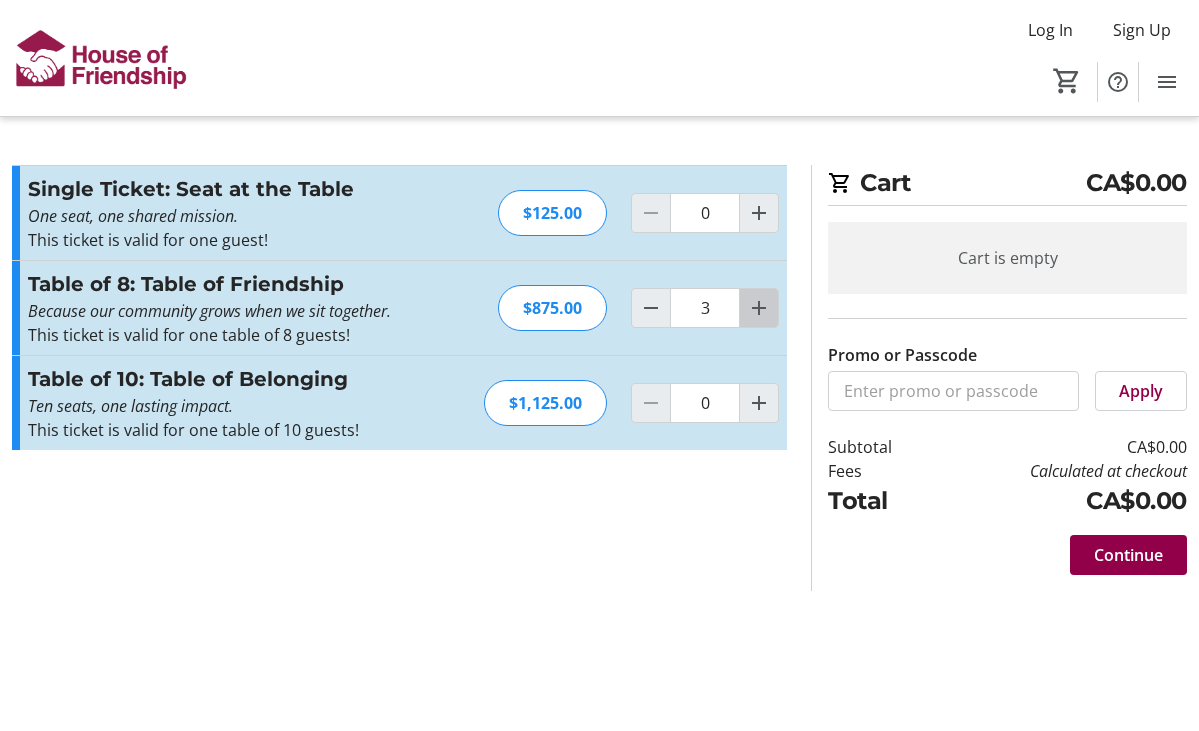 click 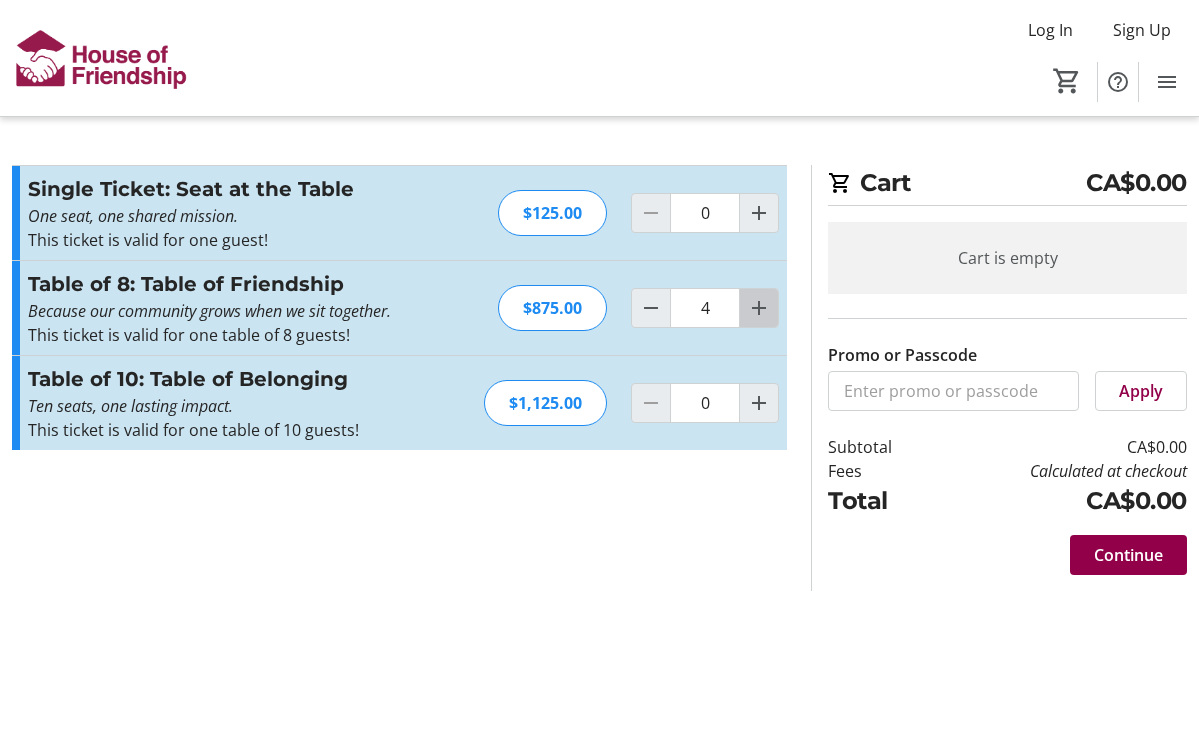 click 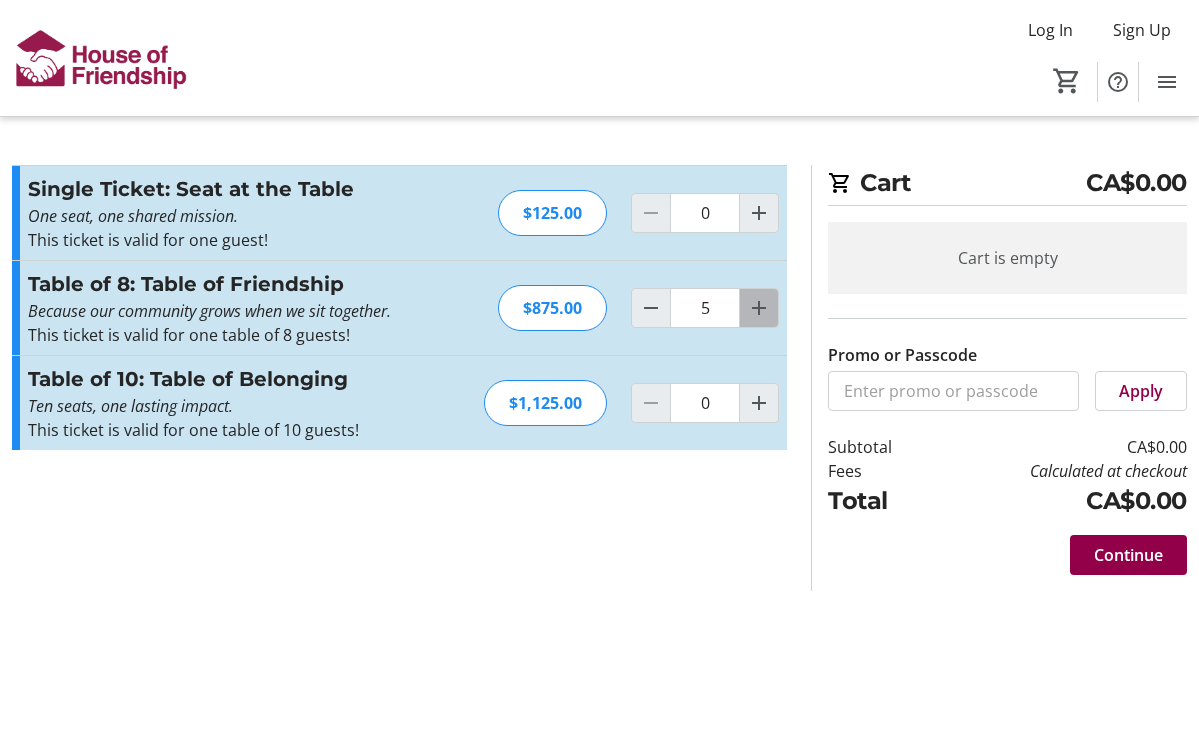 click 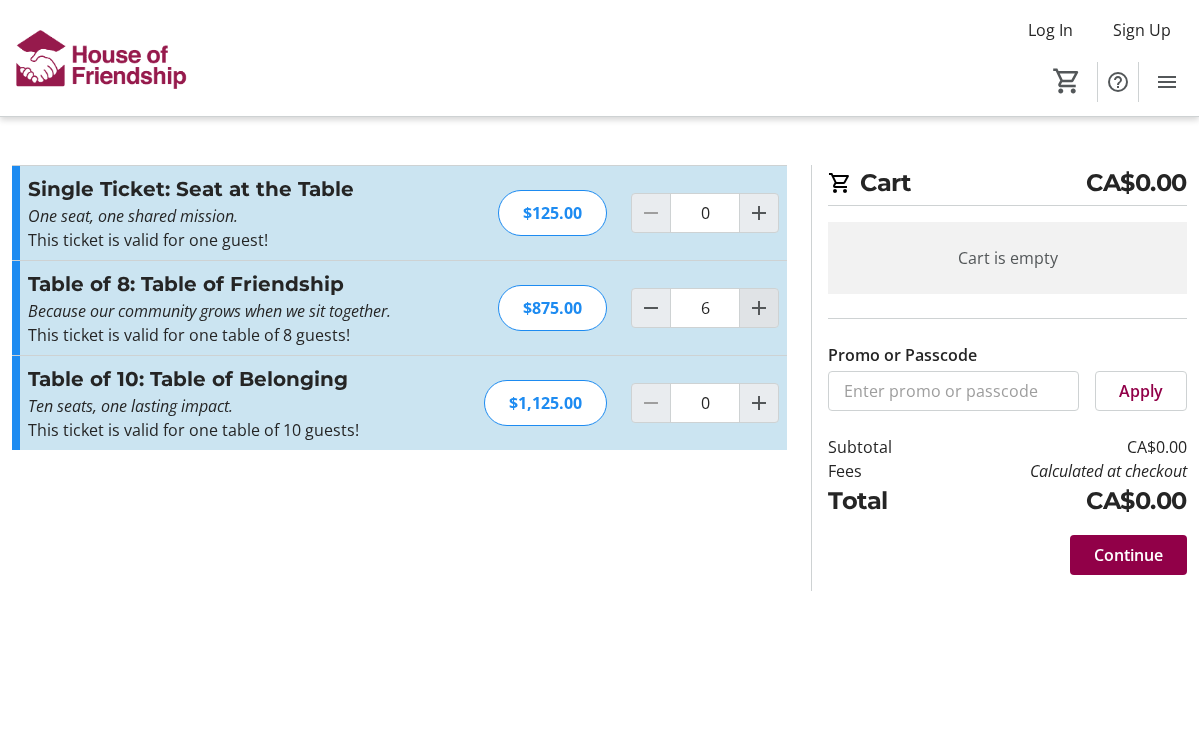click 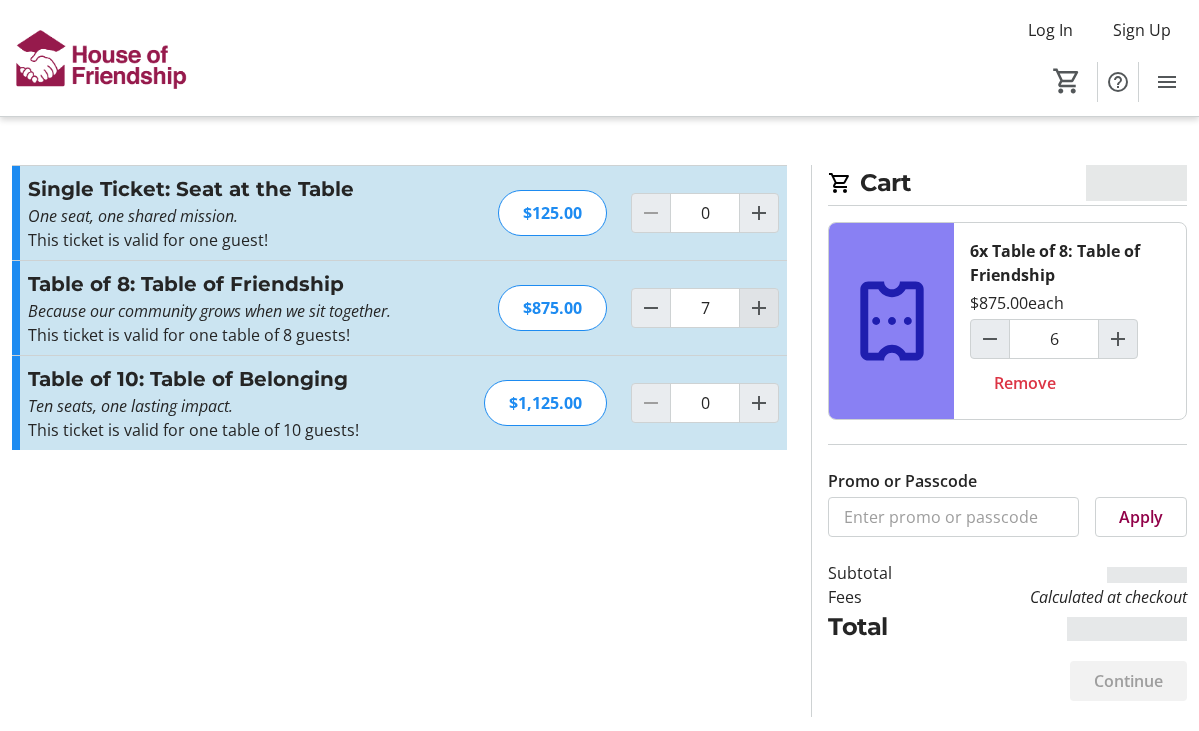 type on "7" 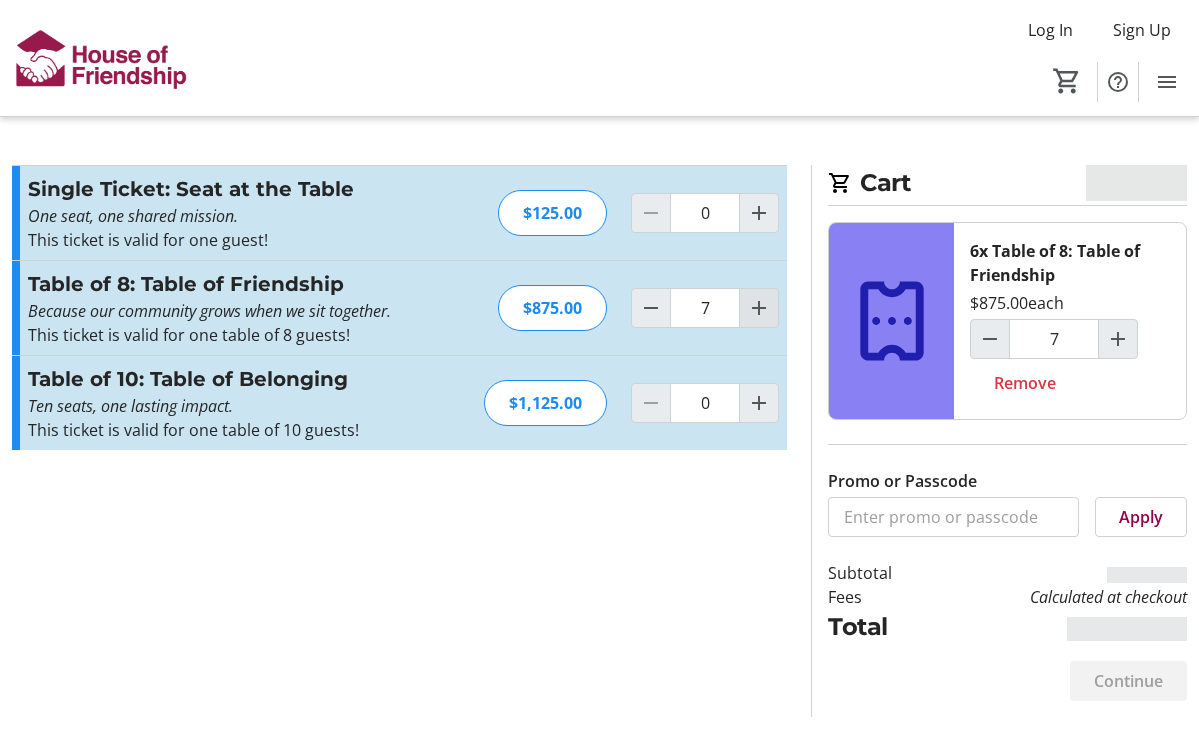 click 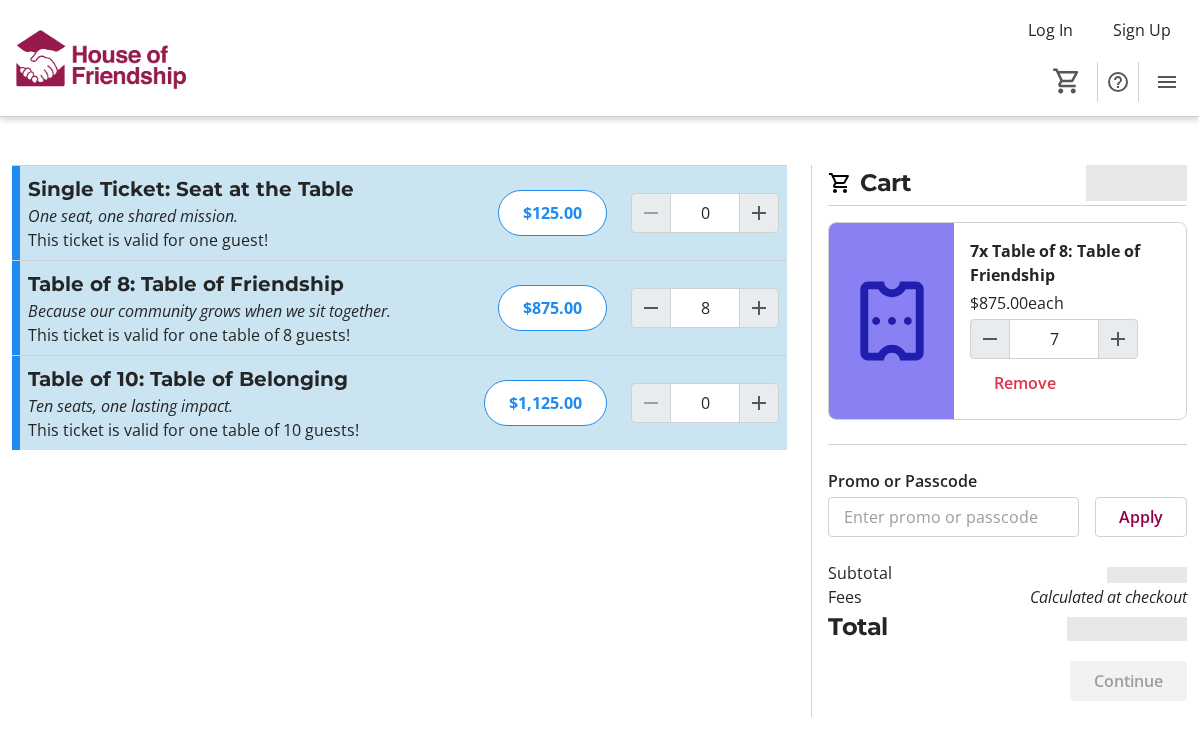 type on "8" 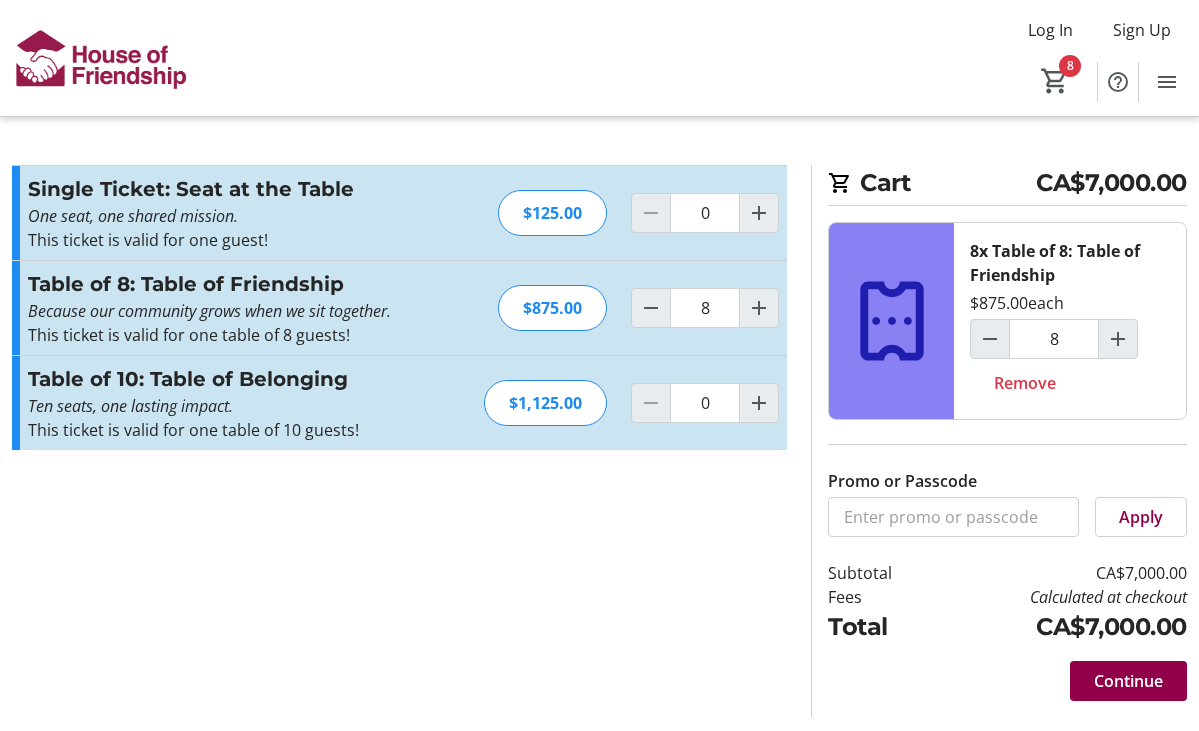scroll, scrollTop: 0, scrollLeft: 0, axis: both 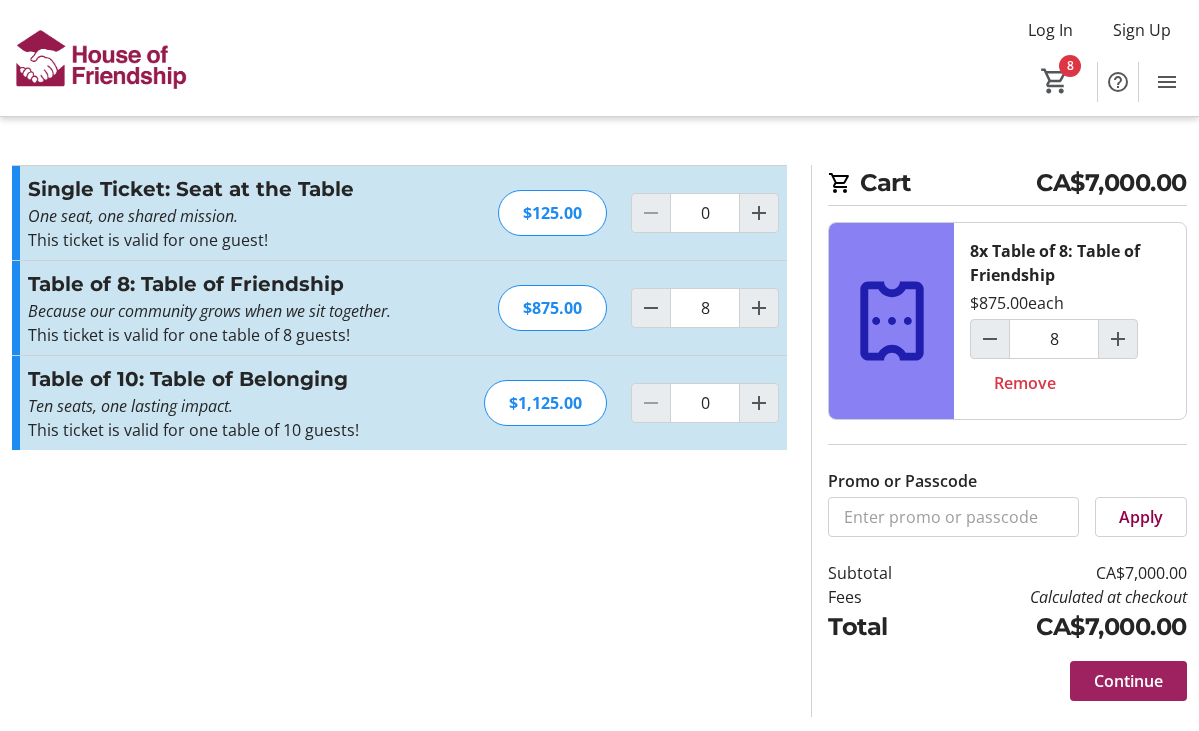 click on "Continue" 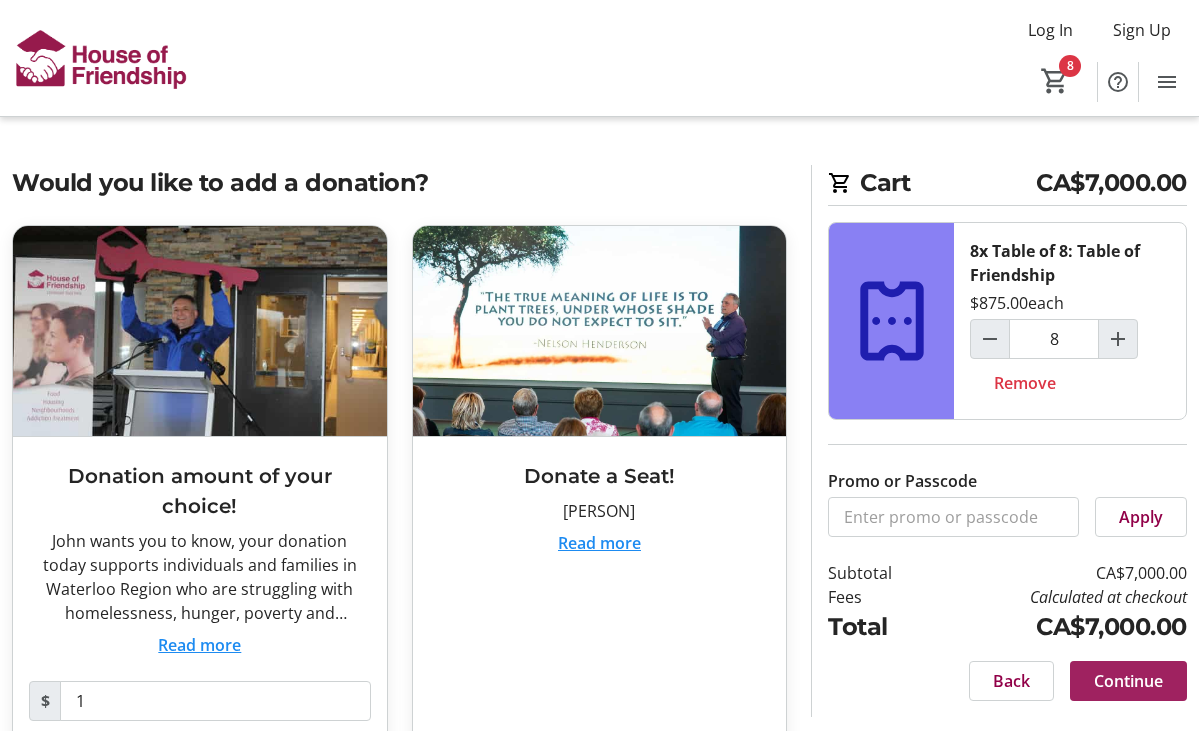 click on "Continue" 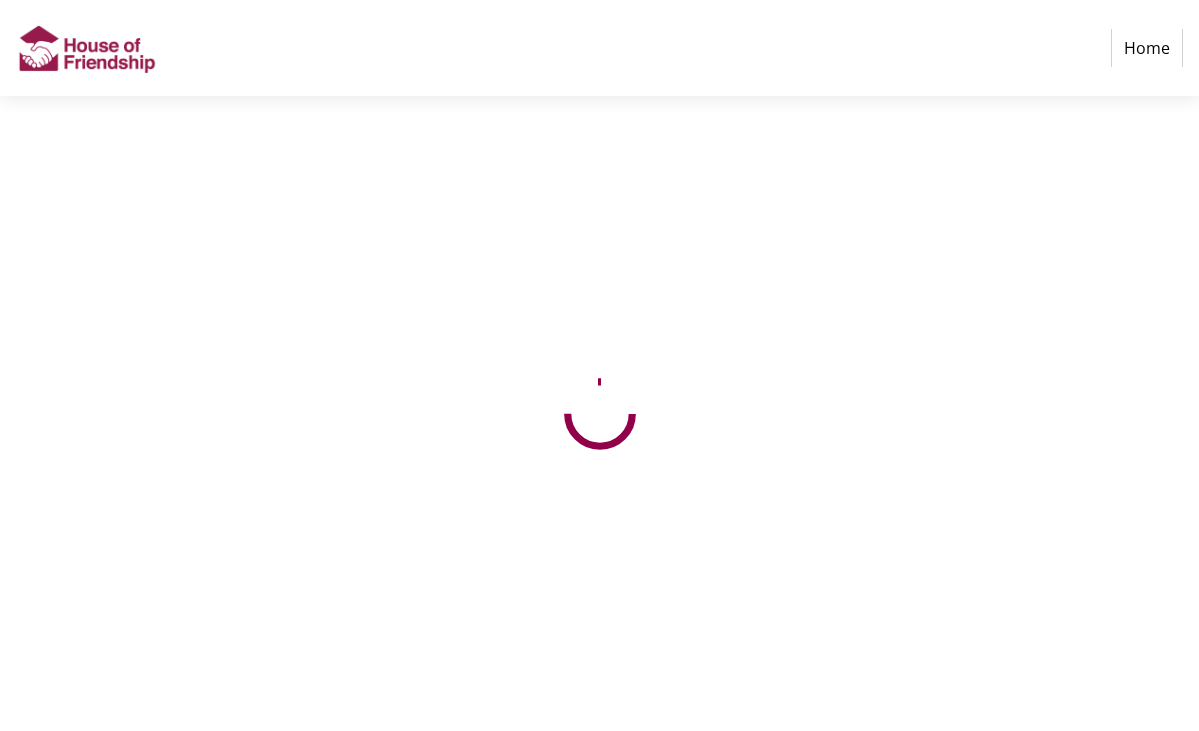 scroll, scrollTop: 0, scrollLeft: 0, axis: both 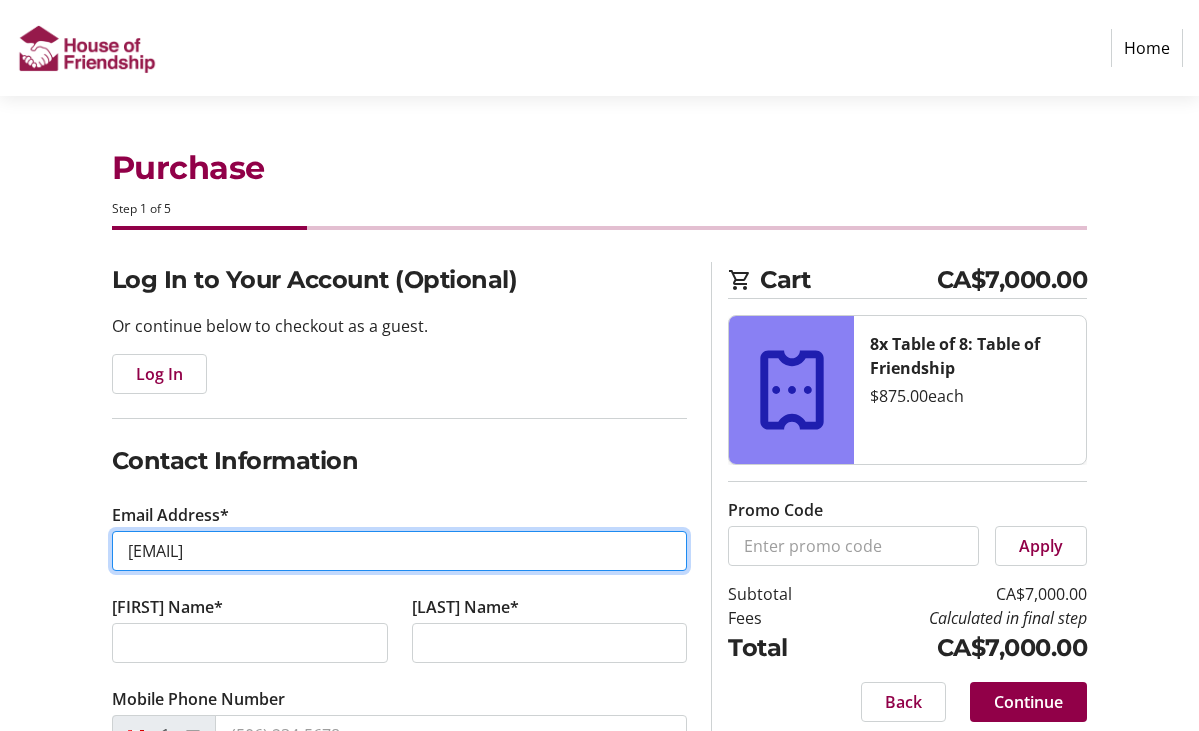 type on "[EMAIL]" 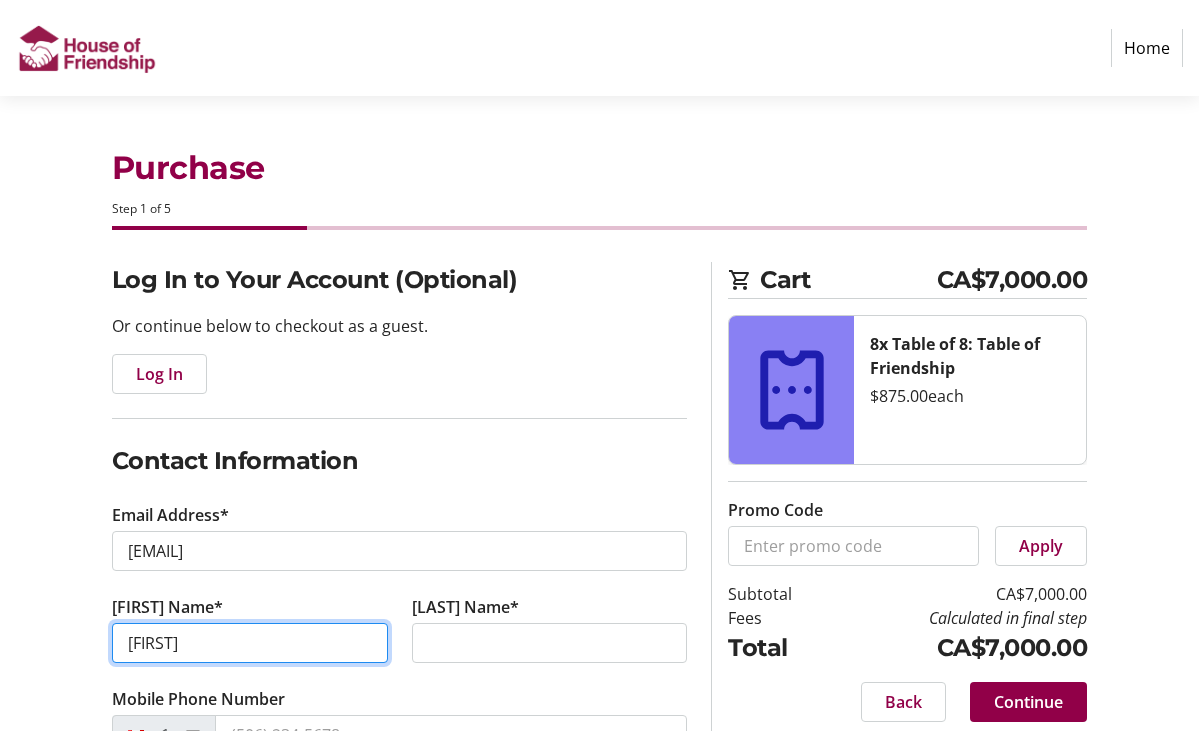 type on "[FIRST]" 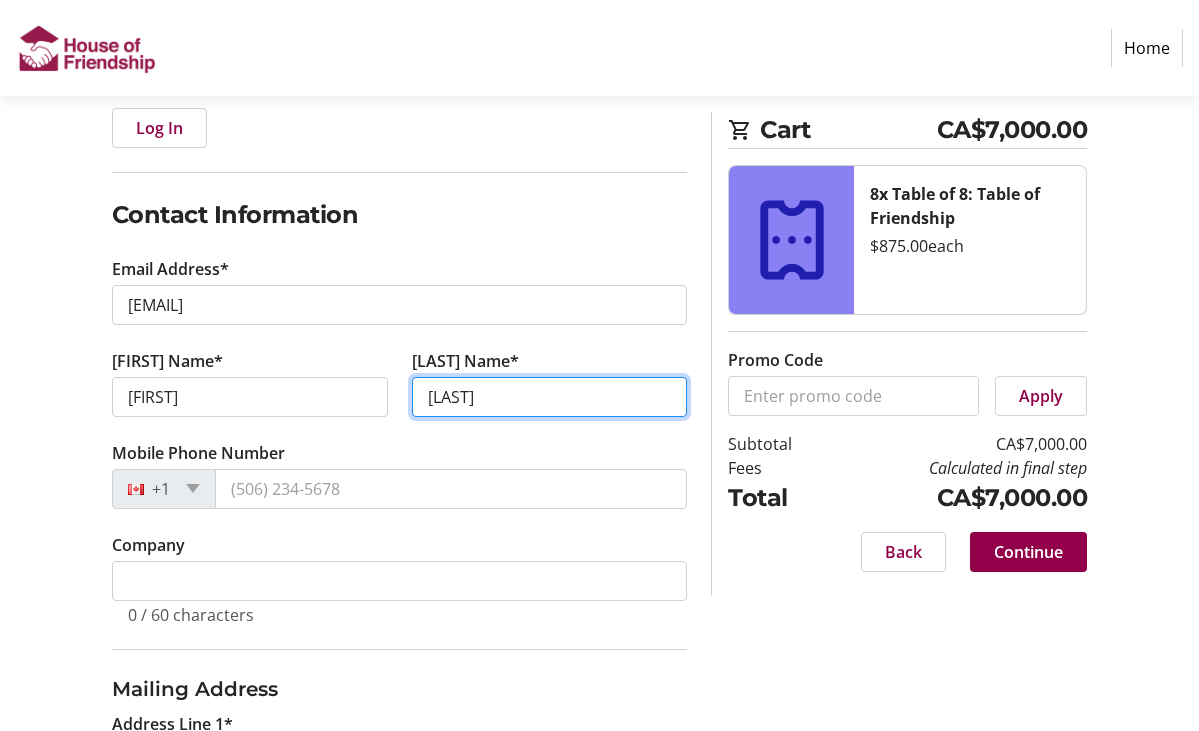 scroll, scrollTop: 253, scrollLeft: 0, axis: vertical 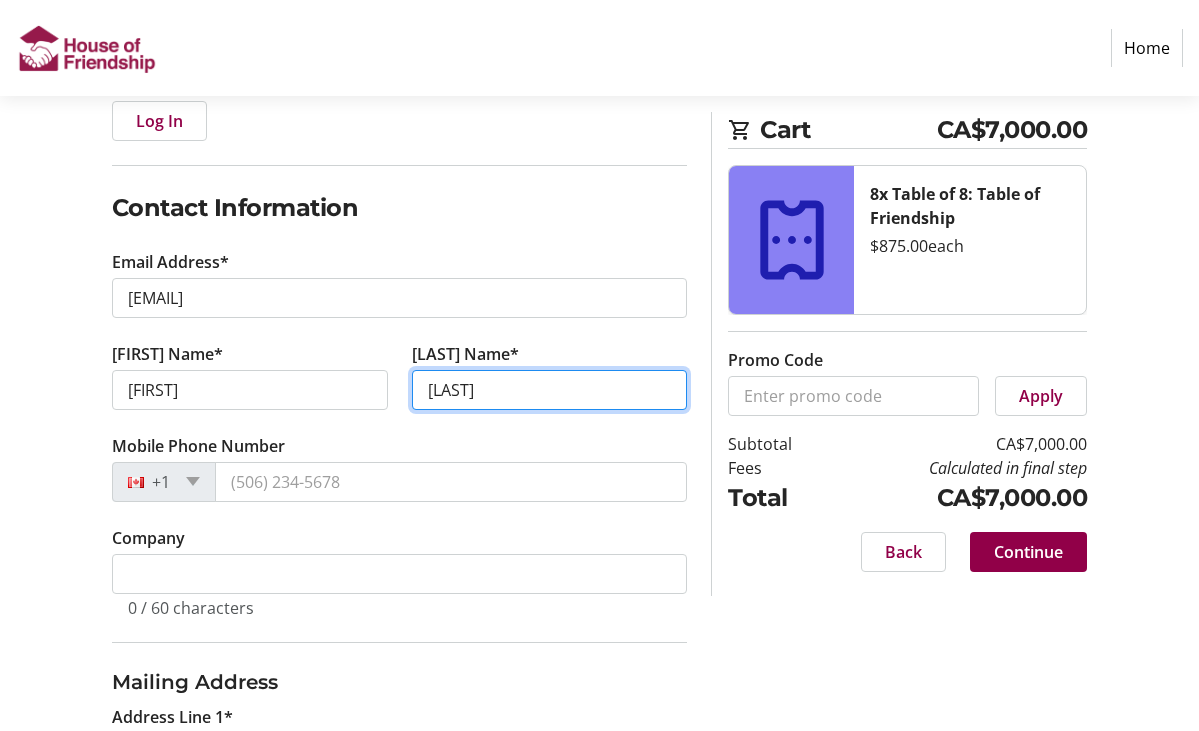 type on "[LAST]" 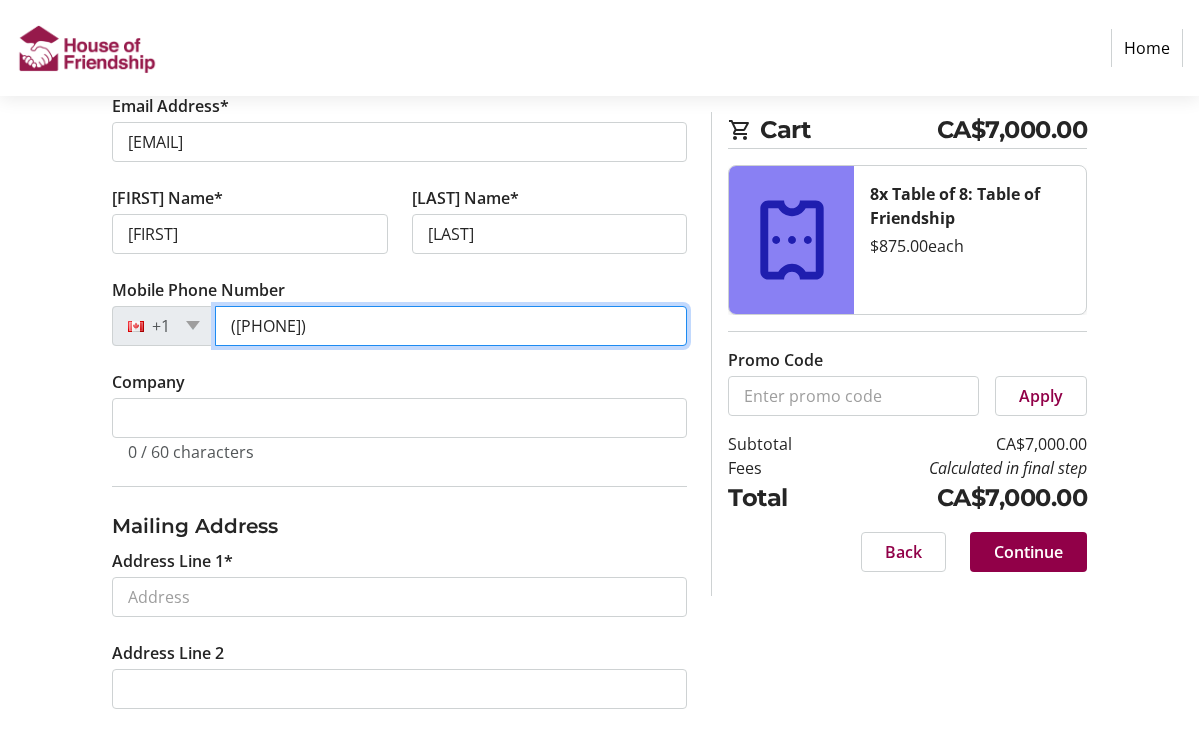 scroll, scrollTop: 416, scrollLeft: 0, axis: vertical 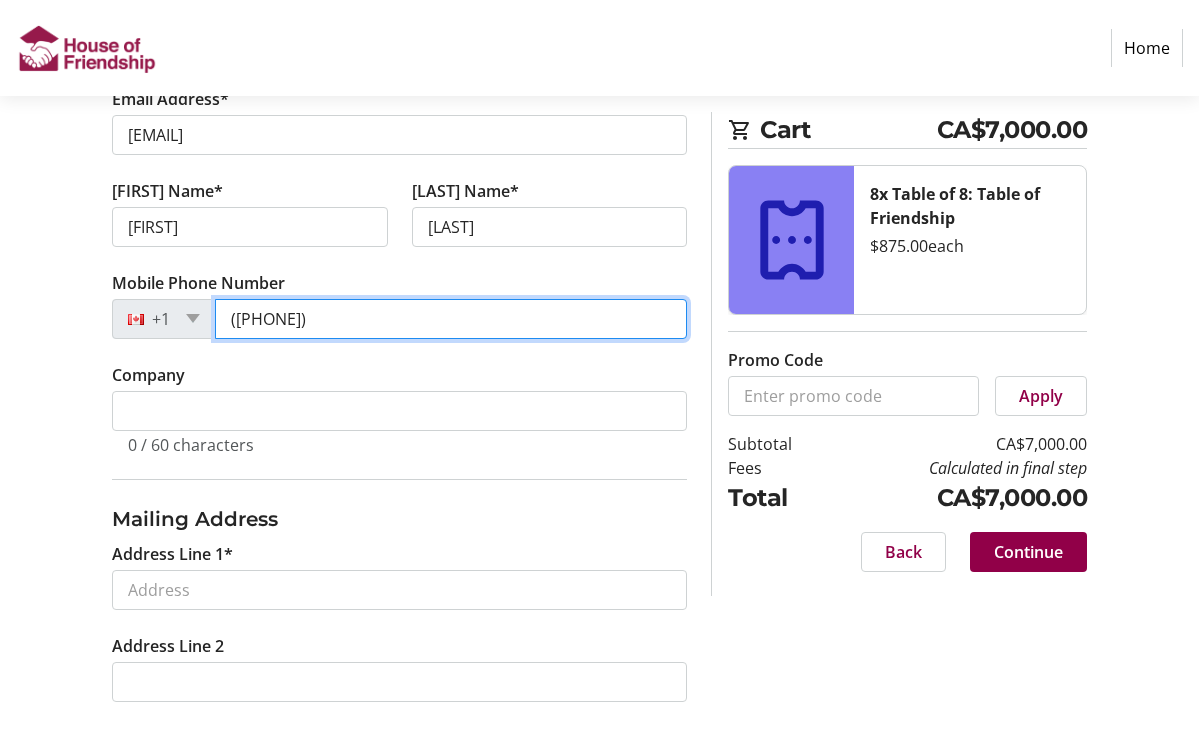 type on "([PHONE])" 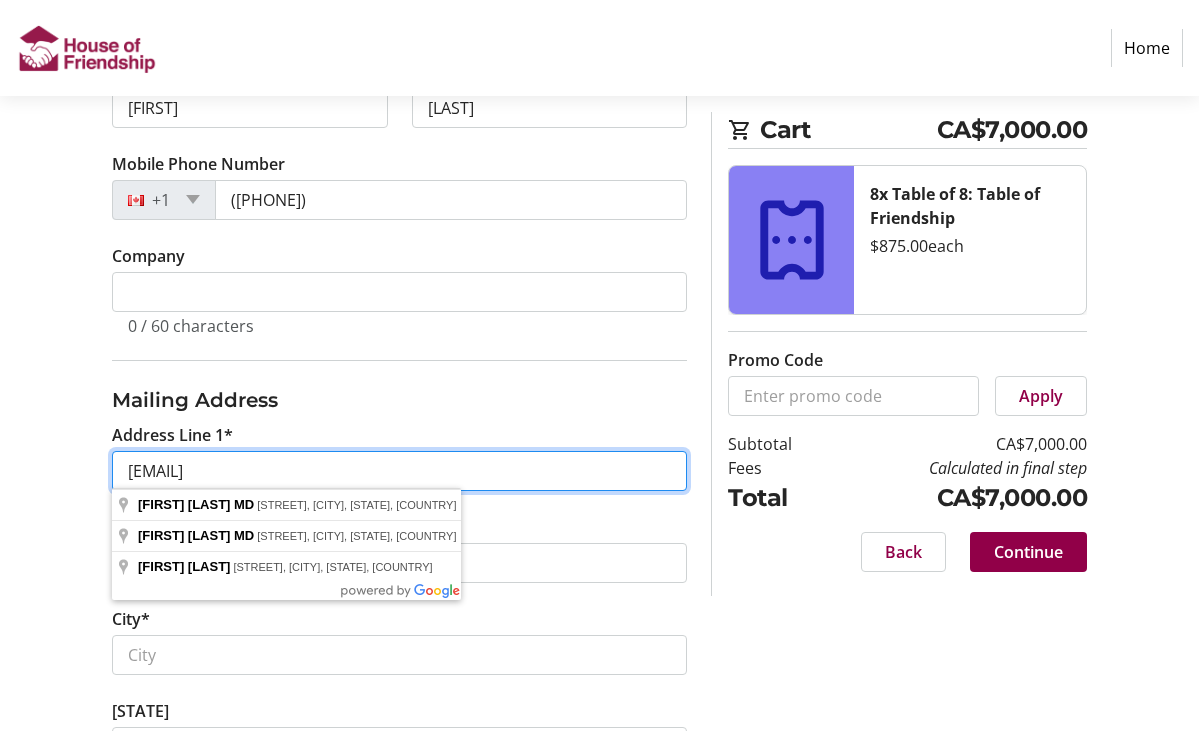 scroll, scrollTop: 545, scrollLeft: 0, axis: vertical 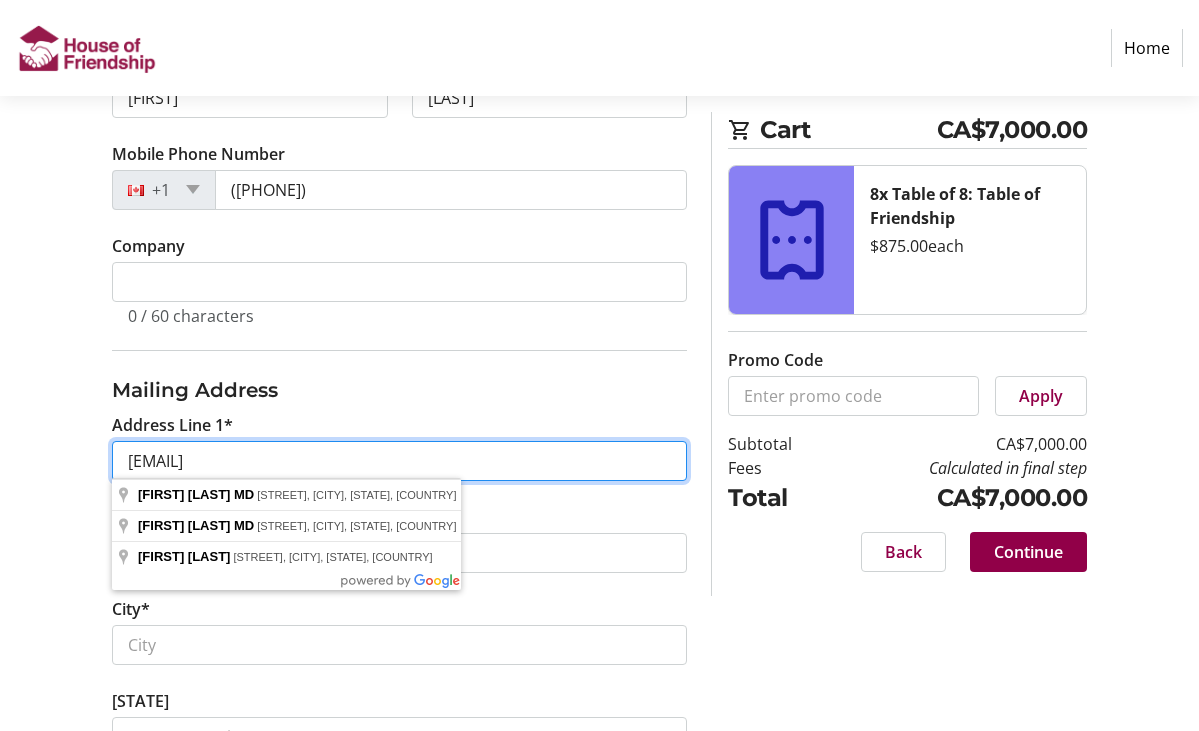 type on "[EMAIL]" 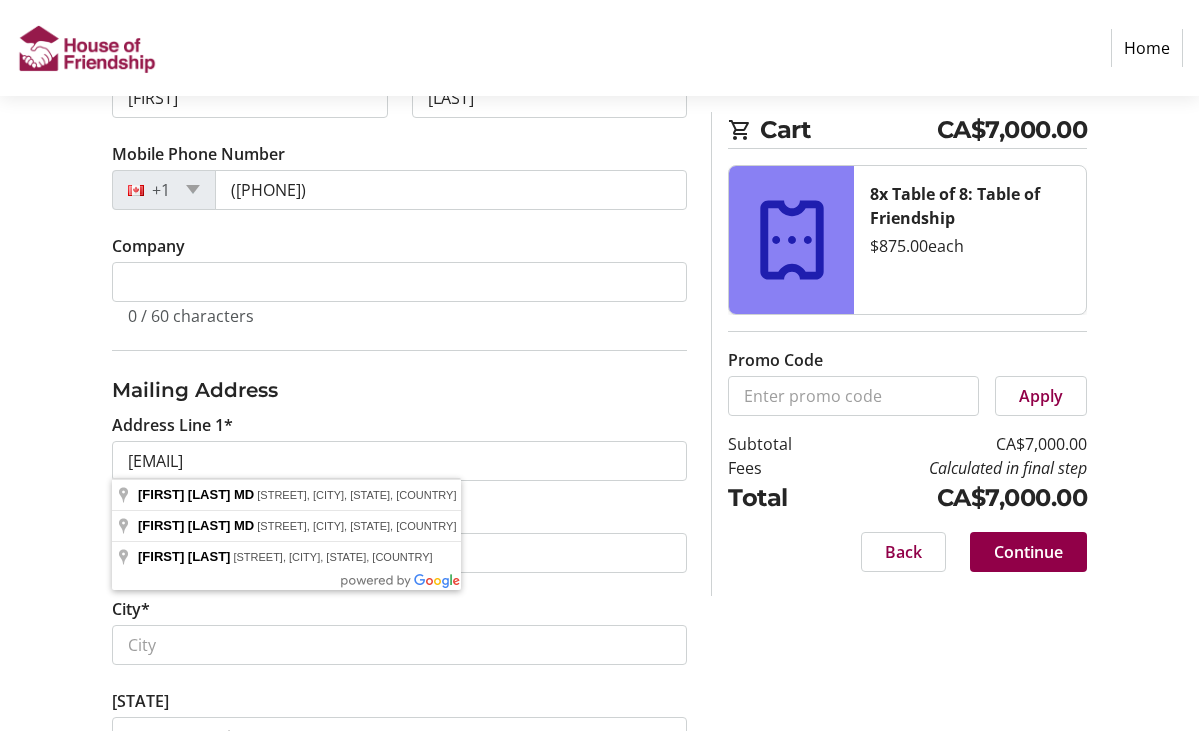 click on "Address Line 2" 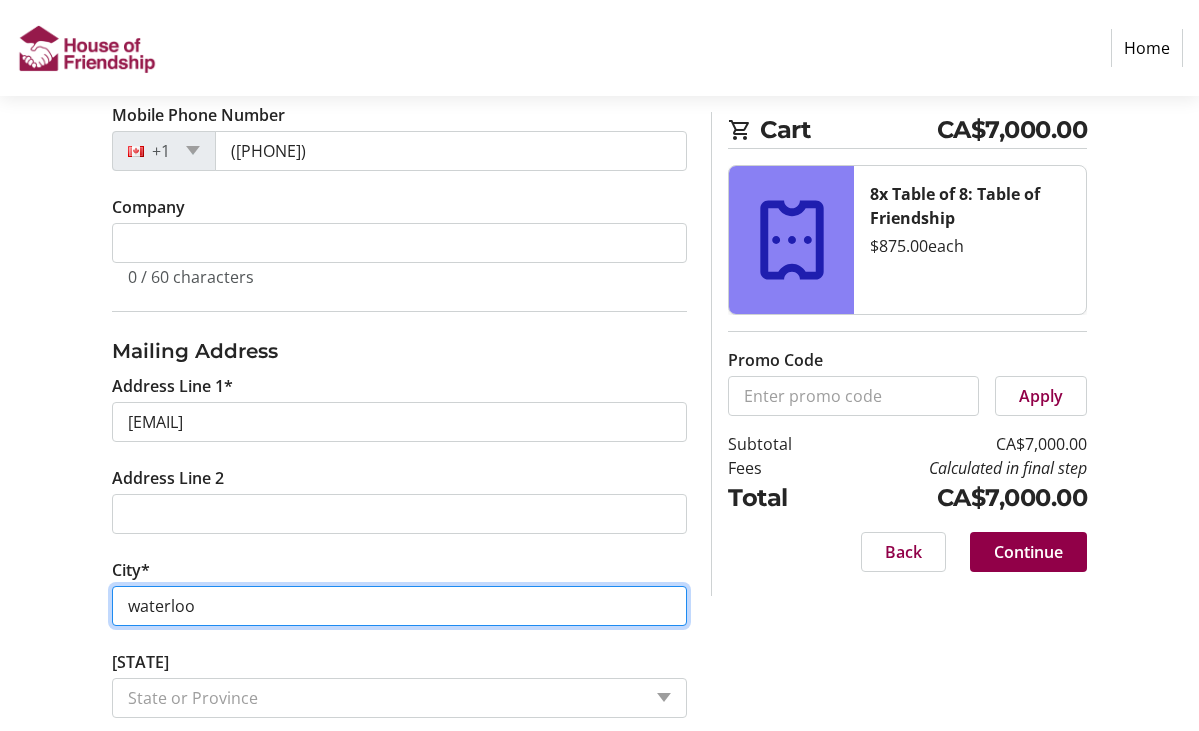 type on "waterloo" 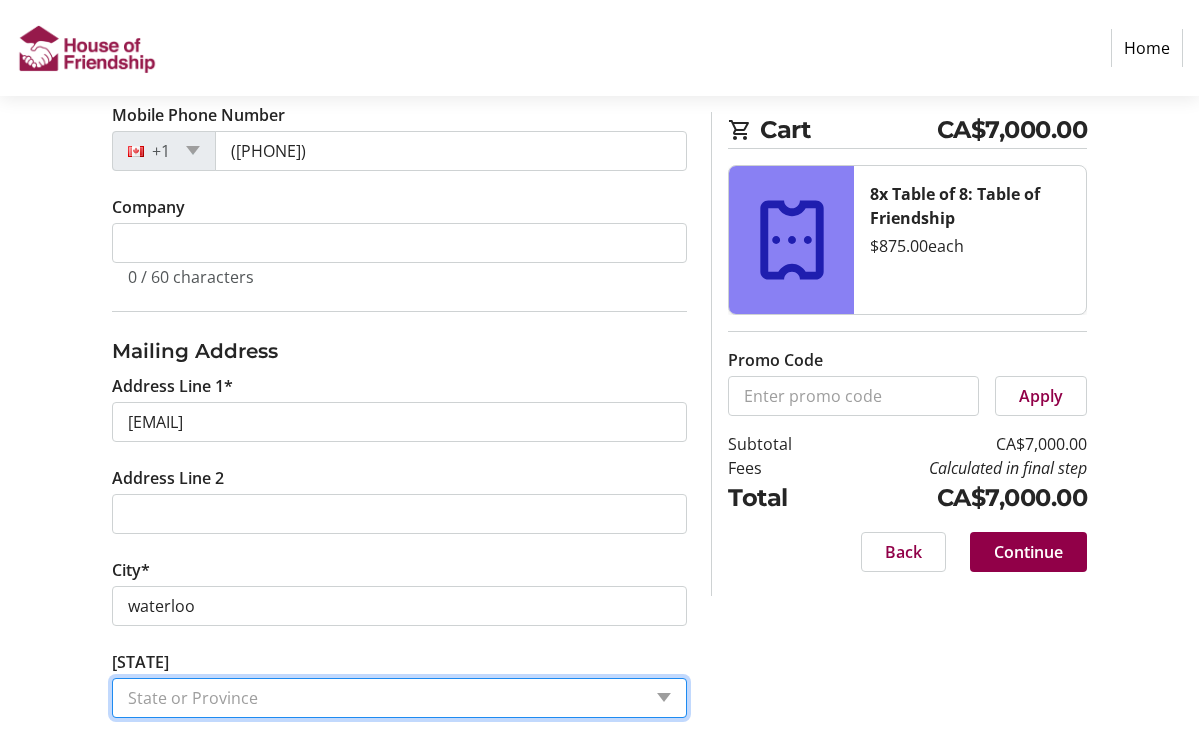 scroll, scrollTop: 596, scrollLeft: 0, axis: vertical 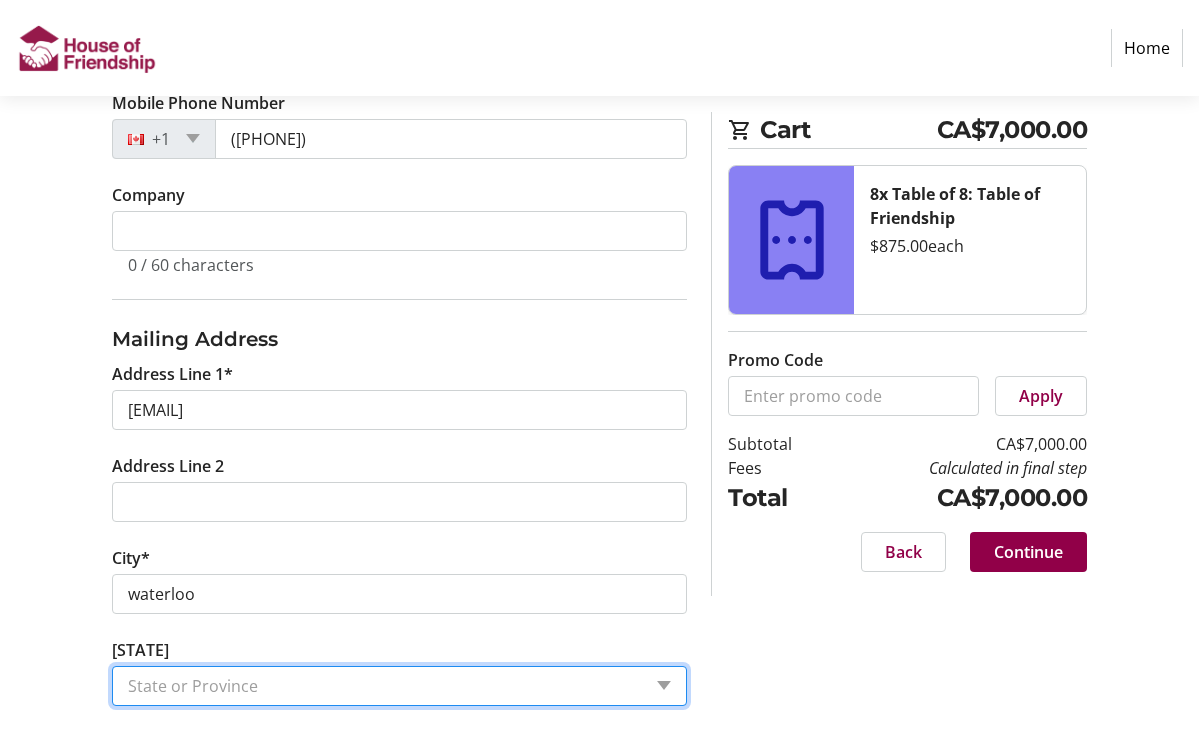 select on "[STATE]" 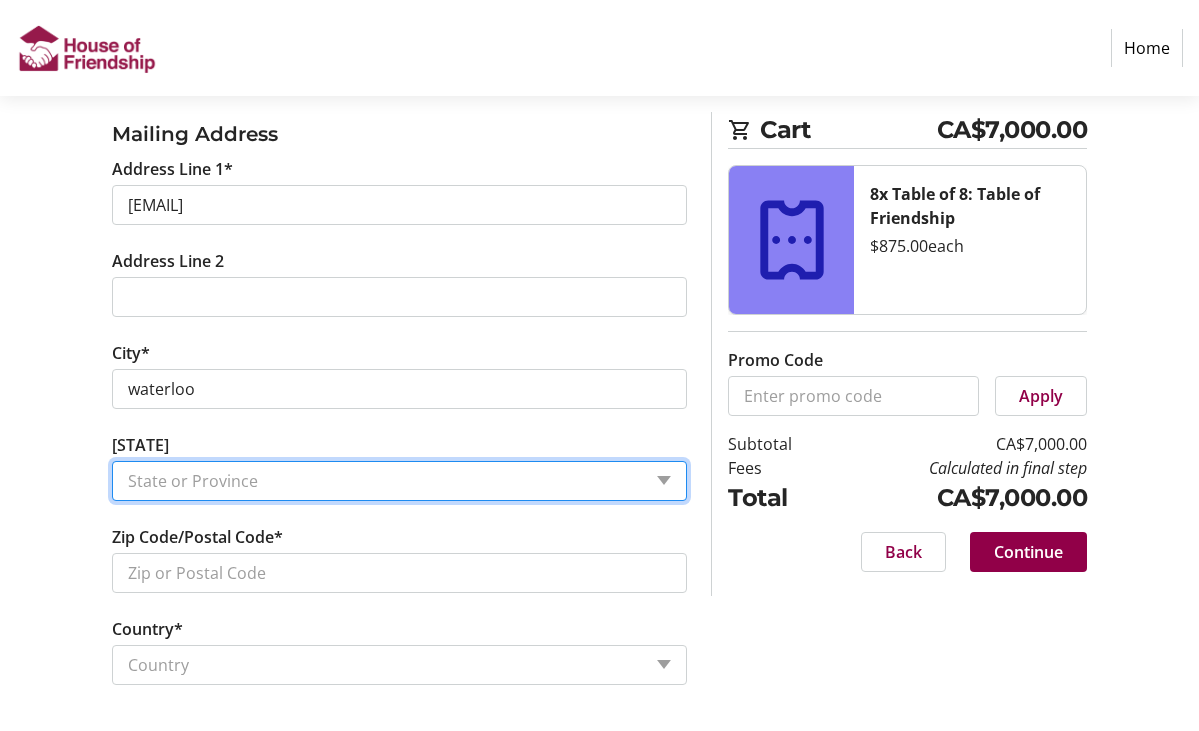 scroll, scrollTop: 800, scrollLeft: 0, axis: vertical 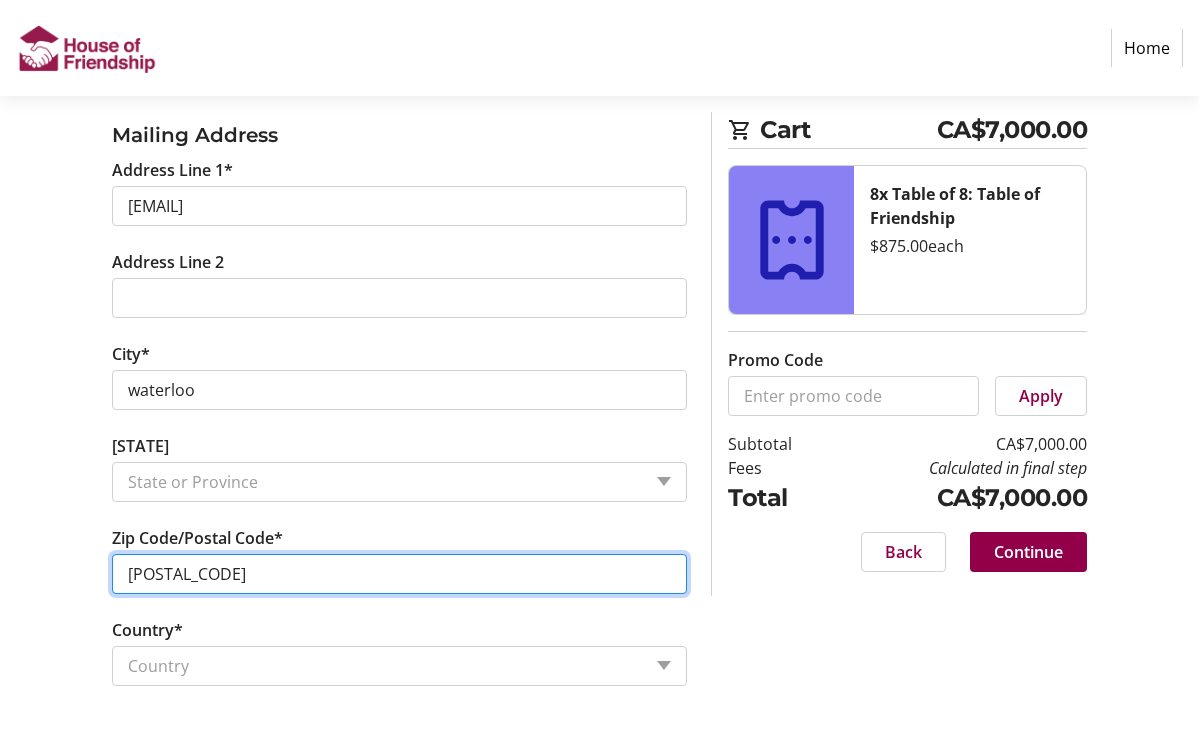 type on "[POSTAL_CODE]" 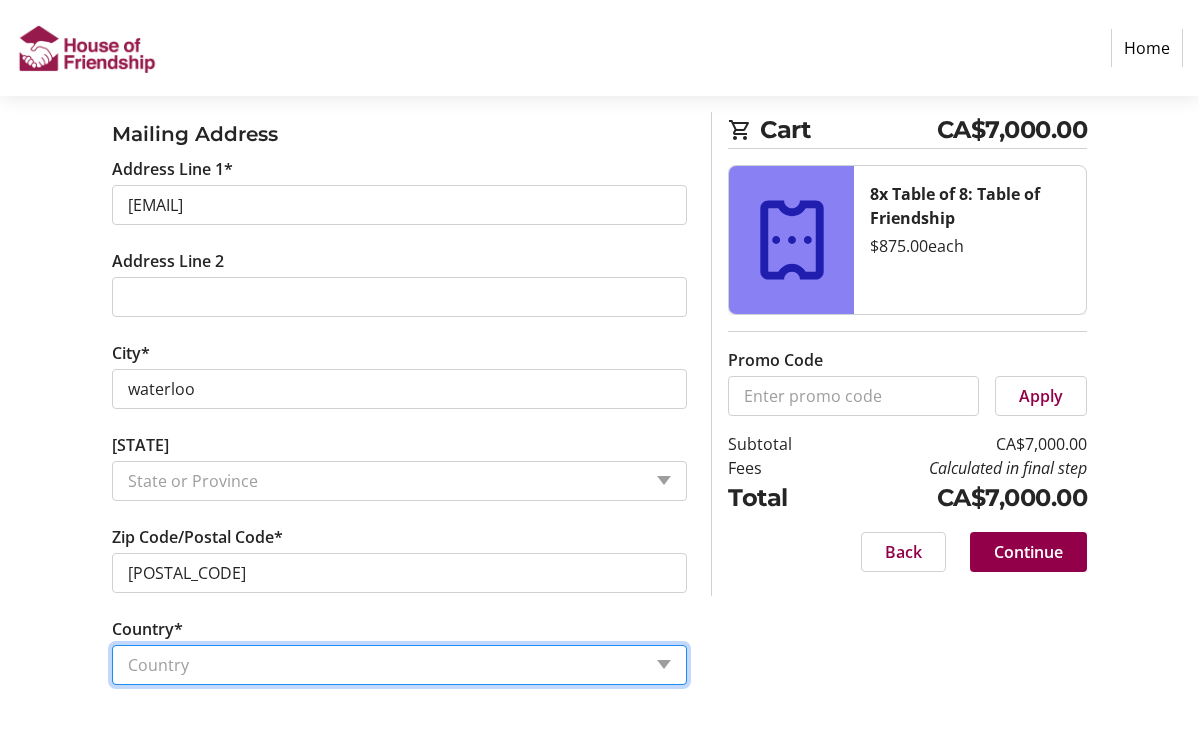 scroll, scrollTop: 800, scrollLeft: 0, axis: vertical 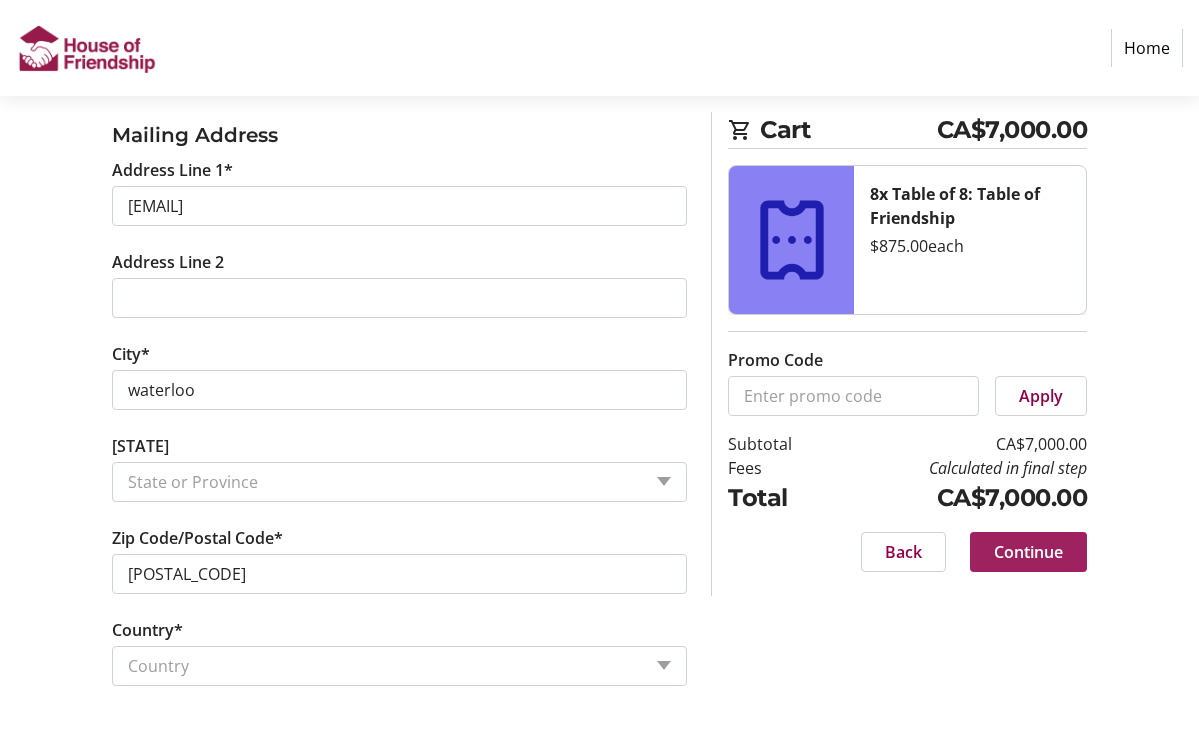 click on "Continue" 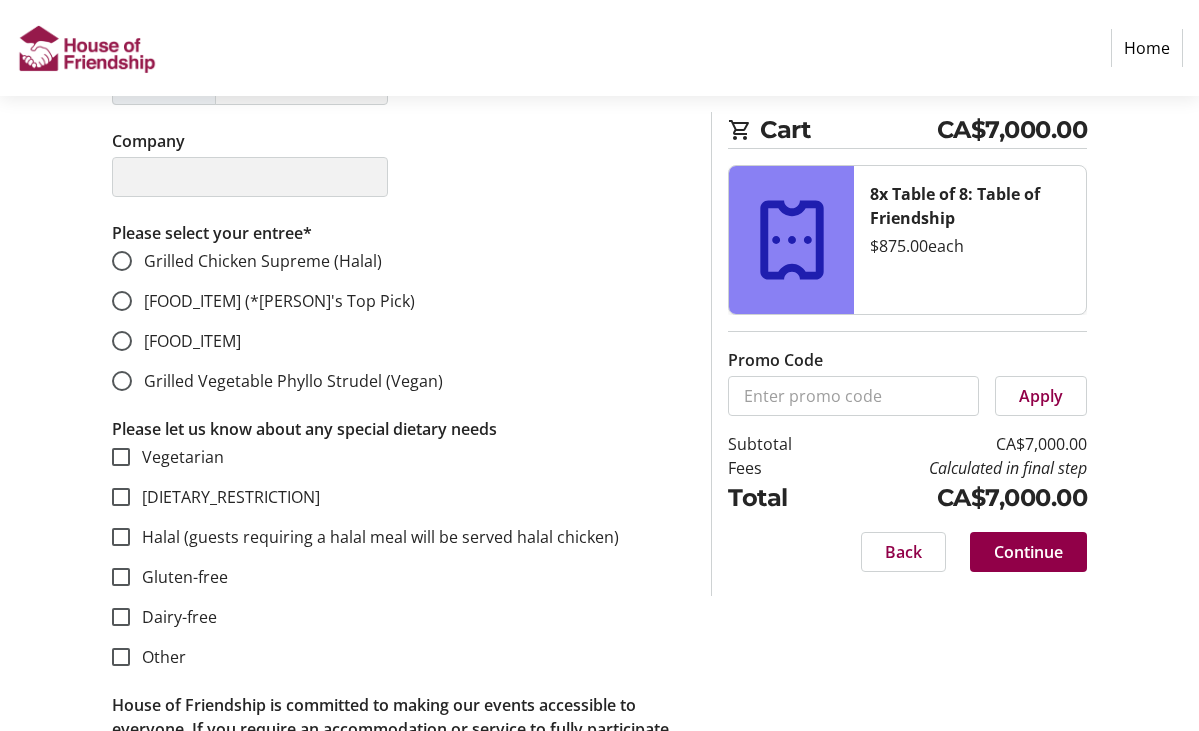 scroll, scrollTop: 615, scrollLeft: 0, axis: vertical 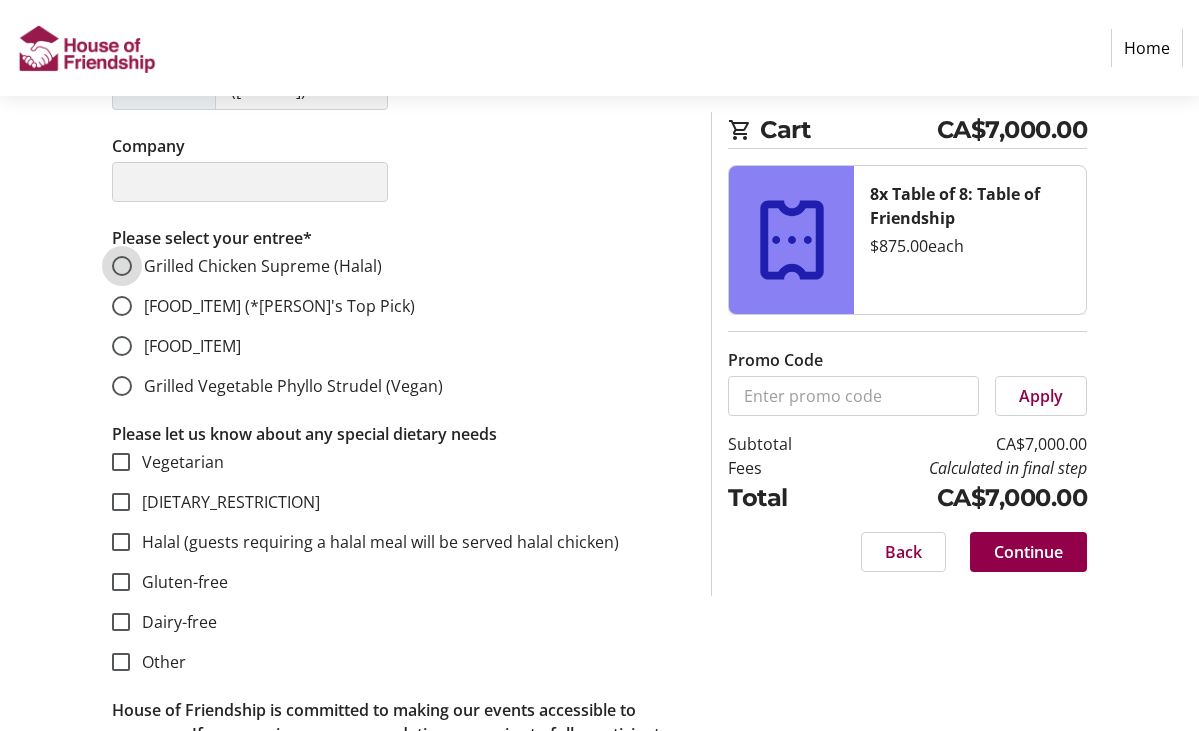 click on "Grilled Chicken Supreme (Halal)" at bounding box center (122, 266) 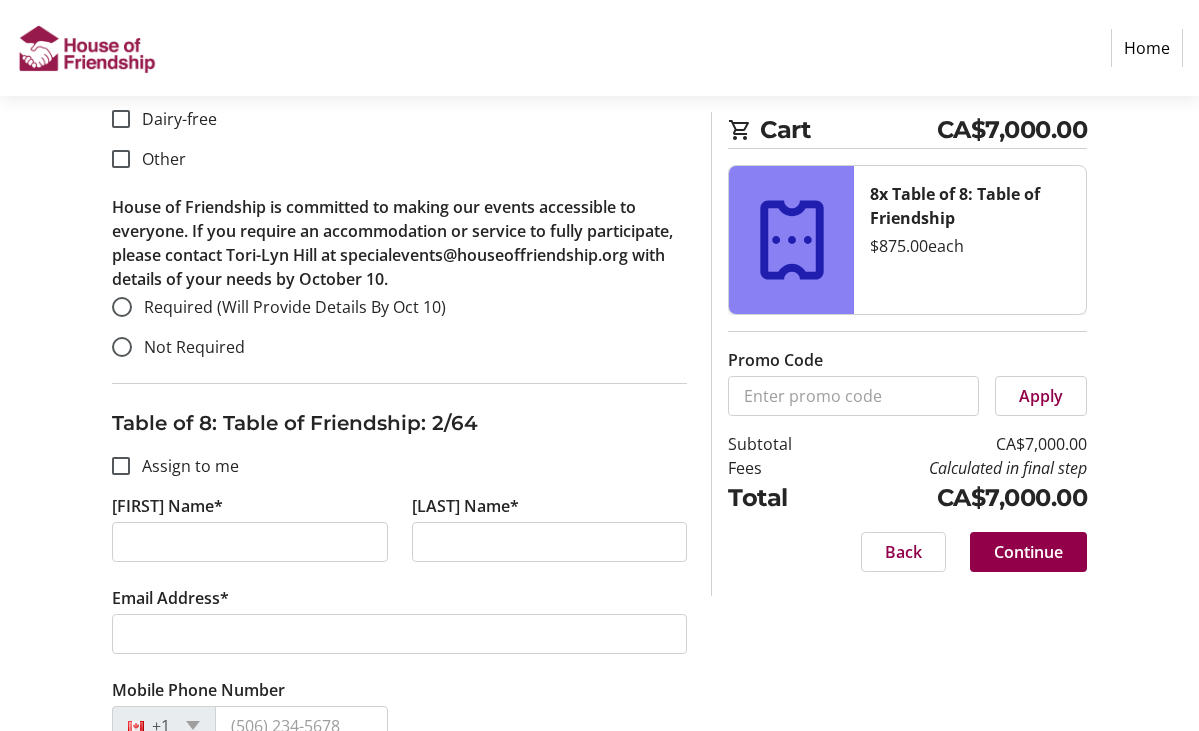 scroll, scrollTop: 1120, scrollLeft: 0, axis: vertical 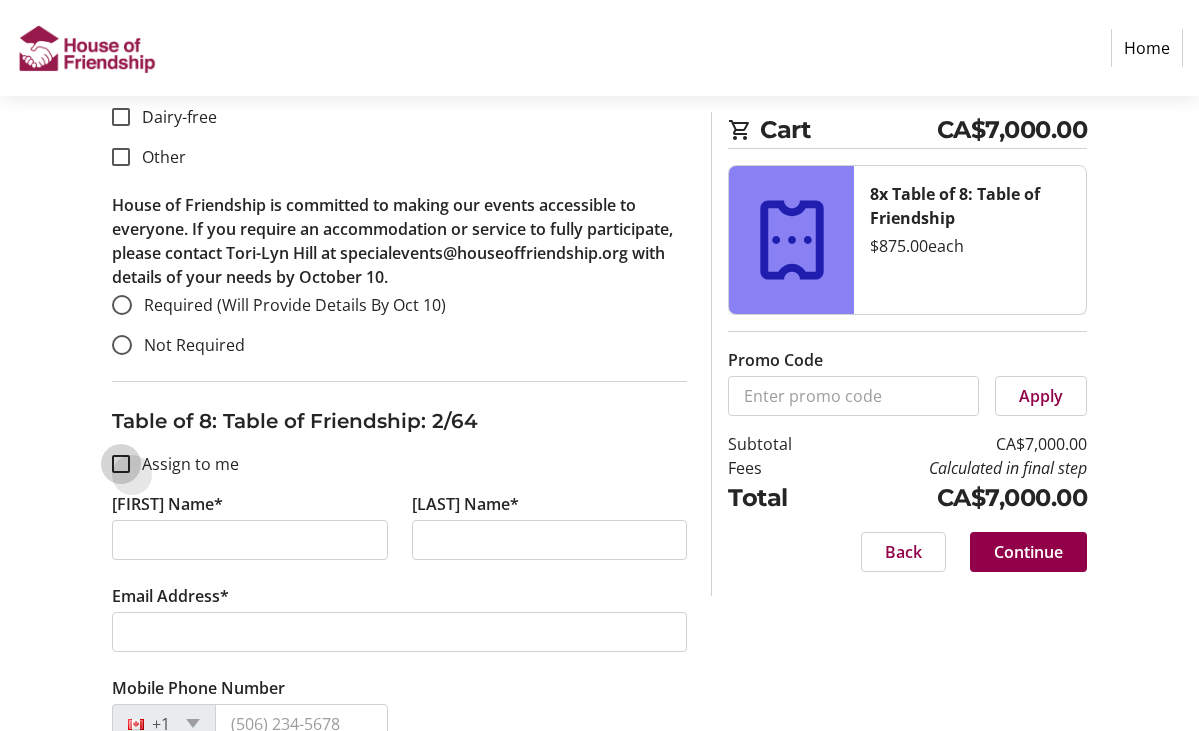 click on "Assign to me" at bounding box center [121, 464] 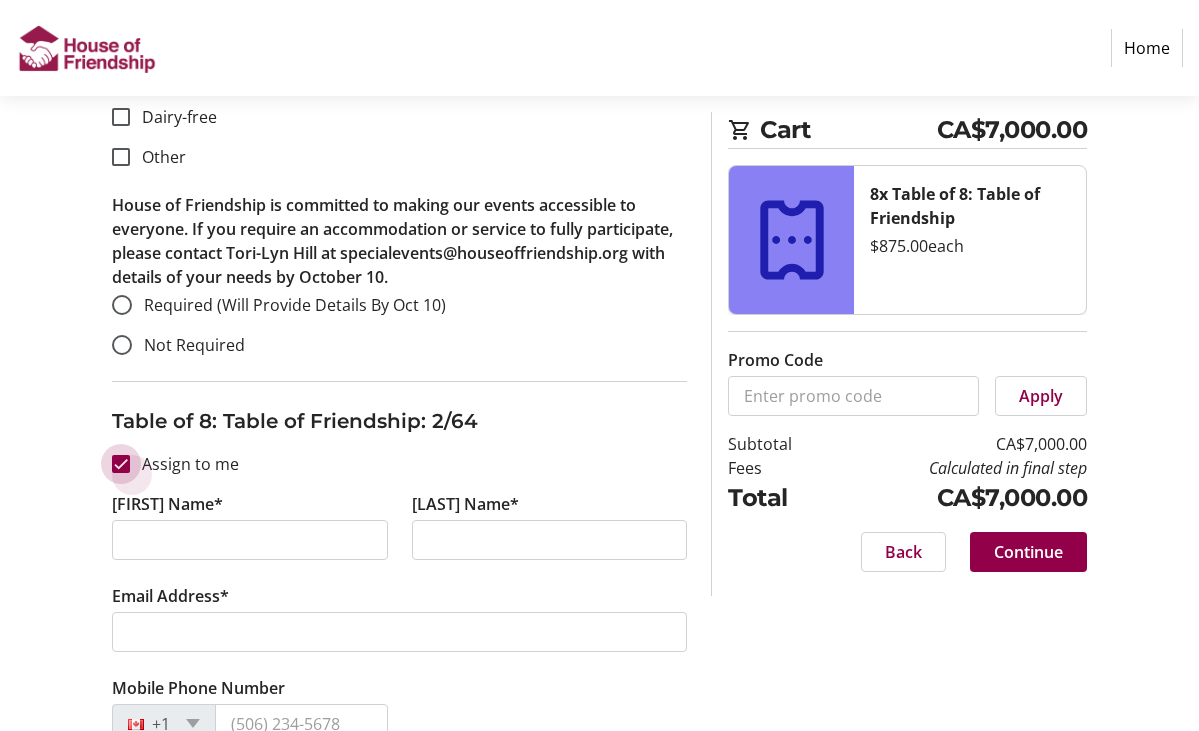 checkbox on "true" 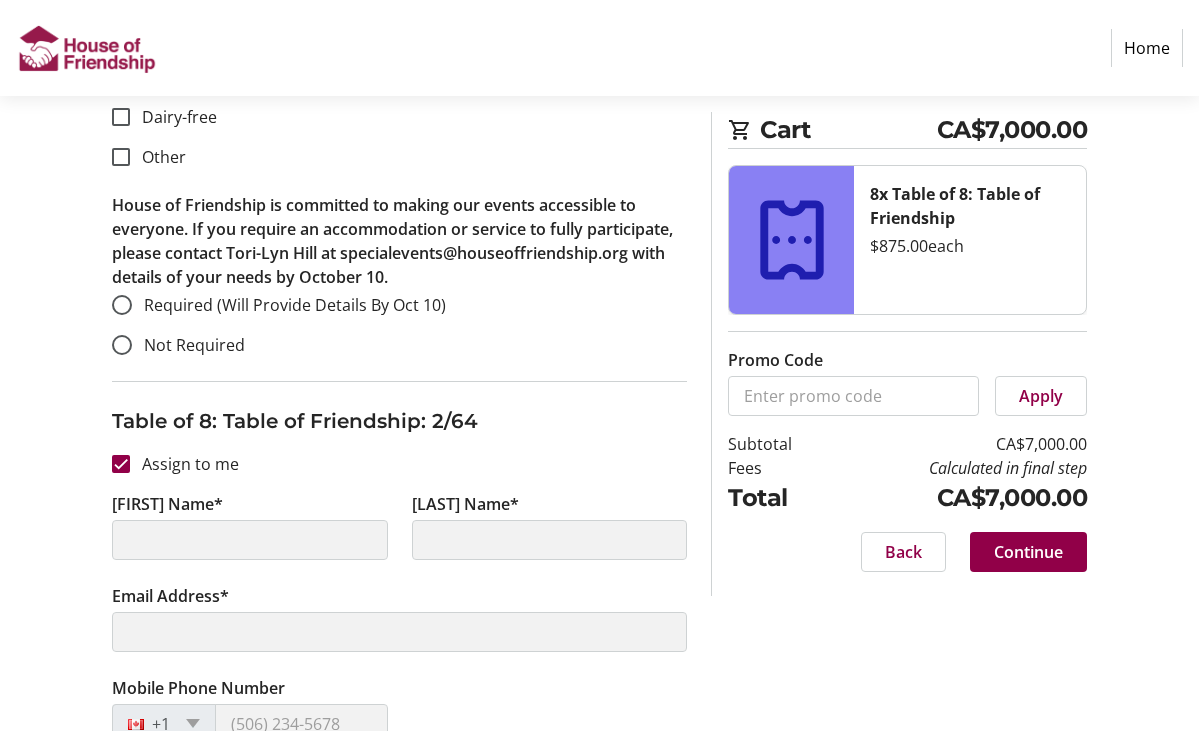 type on "[FIRST]" 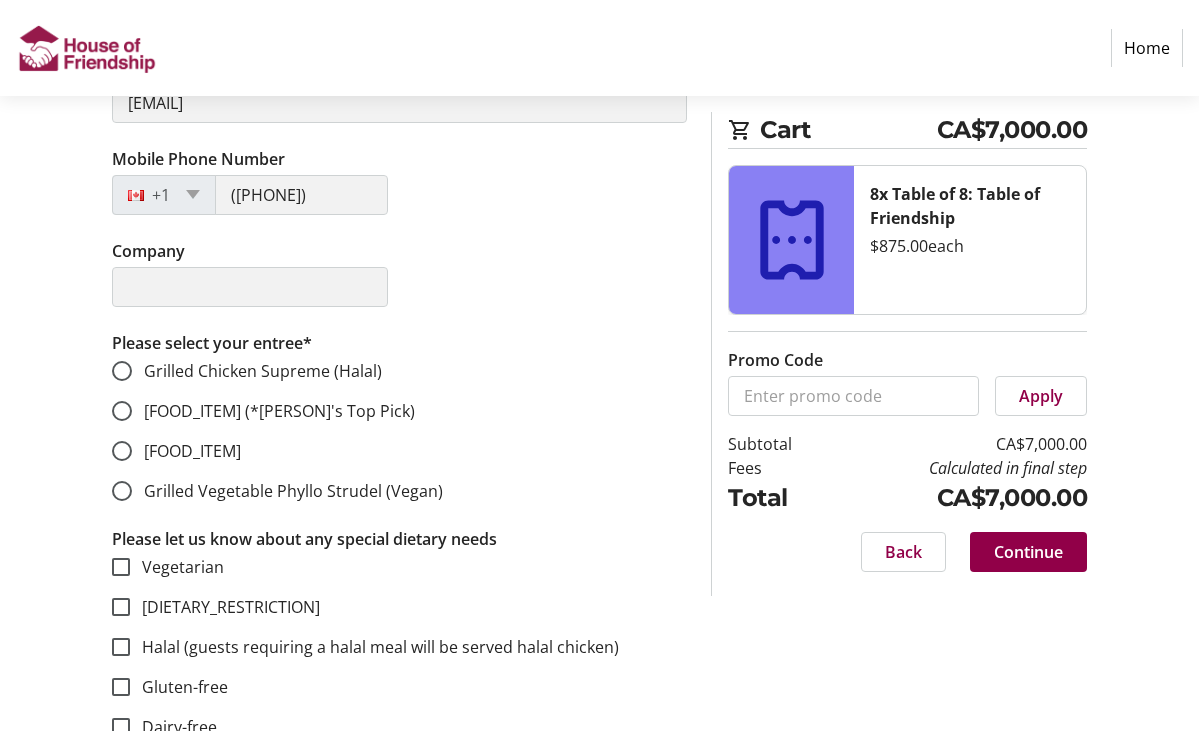scroll, scrollTop: 1652, scrollLeft: 0, axis: vertical 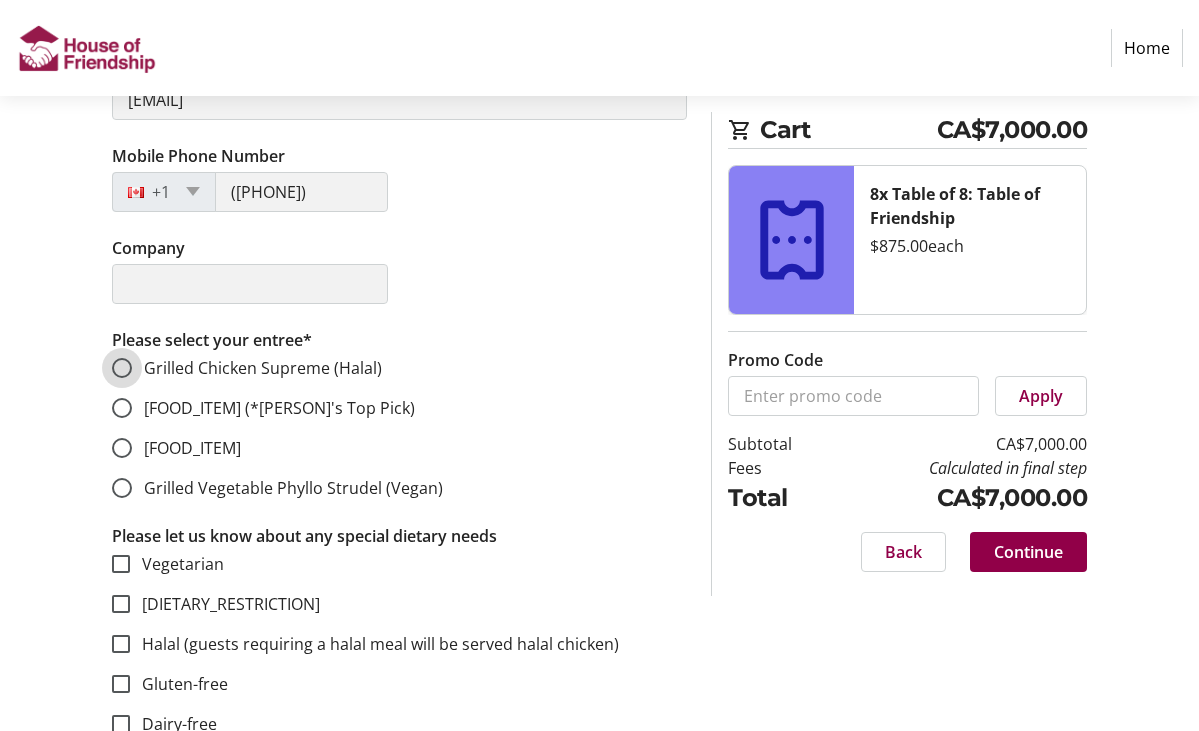 click on "Grilled Chicken Supreme (Halal)" at bounding box center (122, 368) 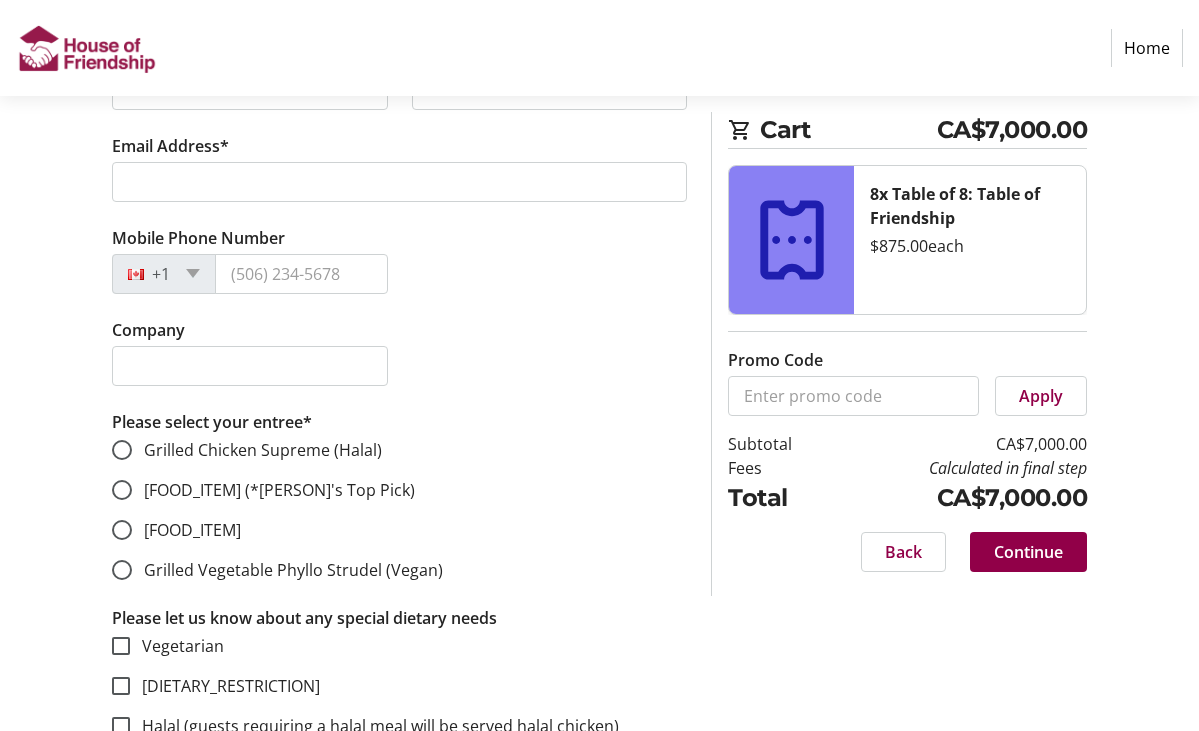 scroll, scrollTop: 2714, scrollLeft: 0, axis: vertical 